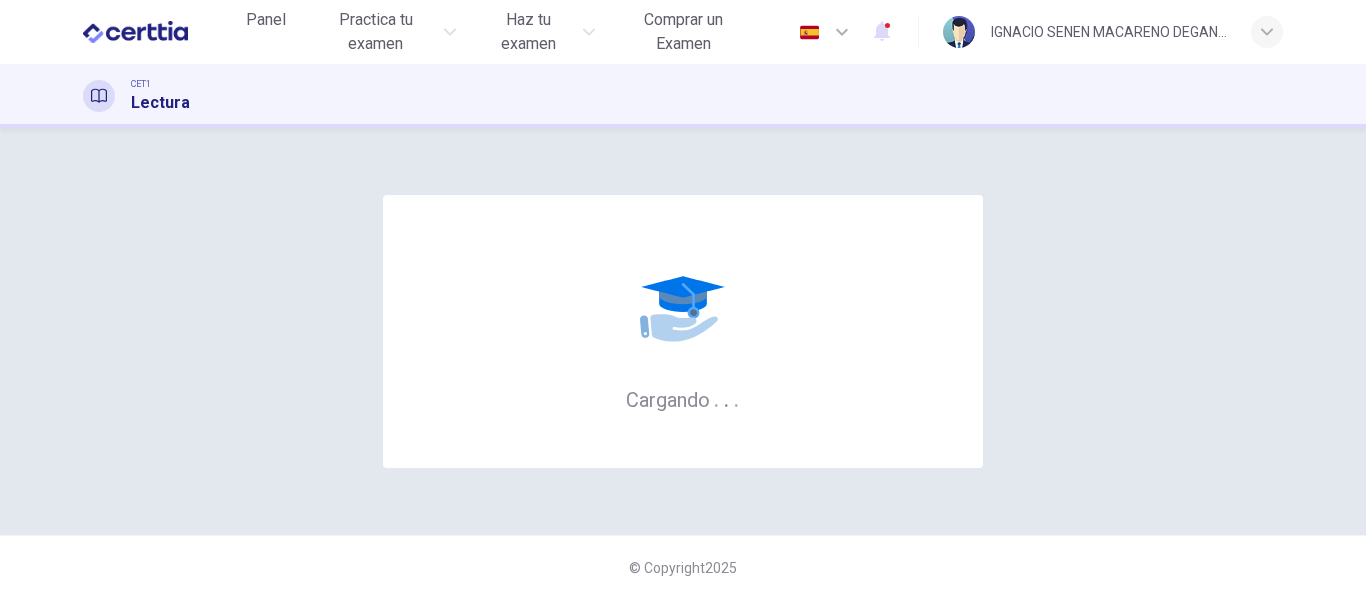 scroll, scrollTop: 0, scrollLeft: 0, axis: both 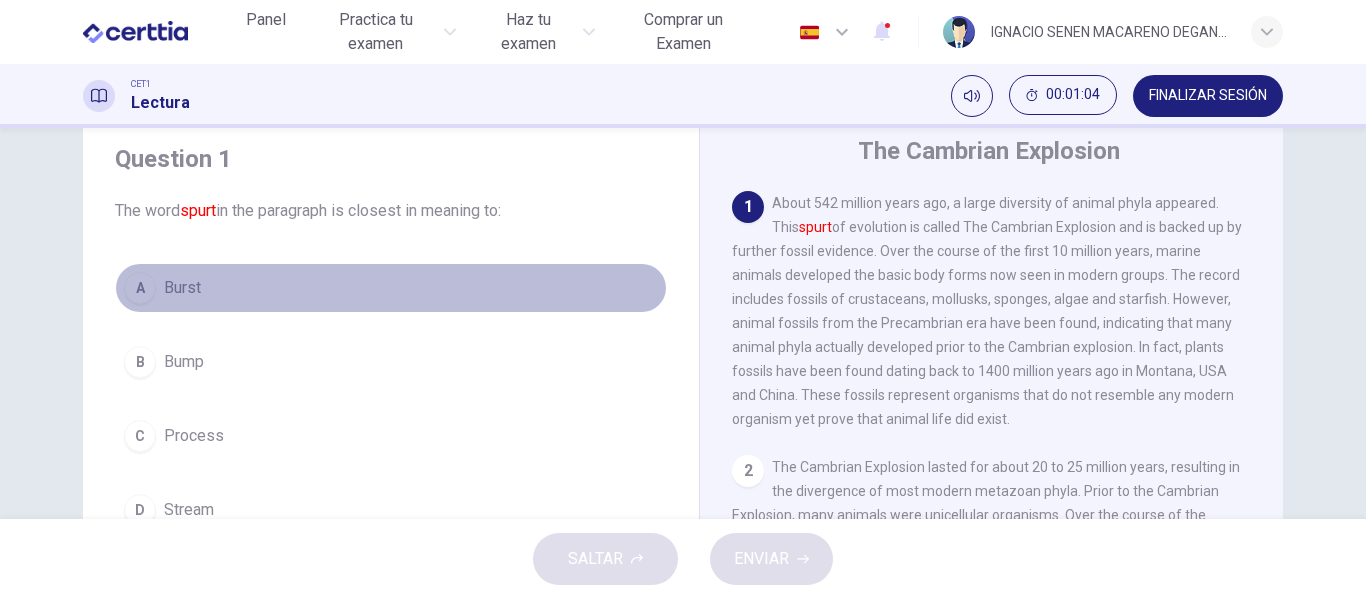 click on "A Burst" at bounding box center (391, 288) 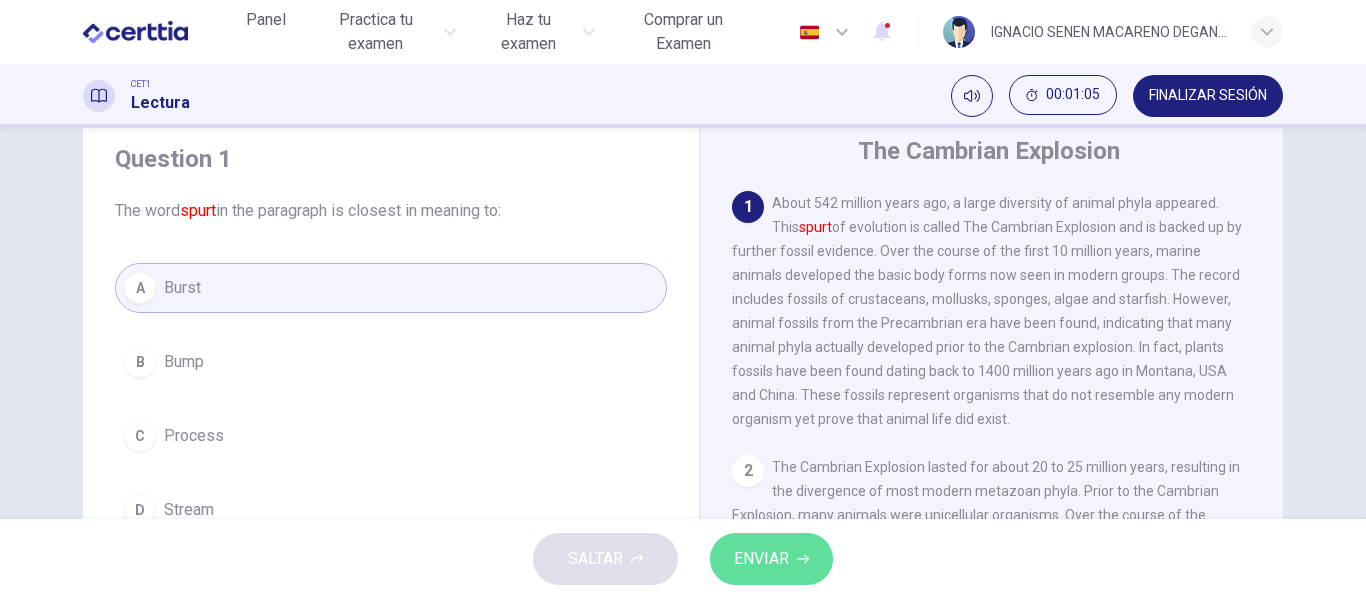 click on "ENVIAR" at bounding box center [771, 559] 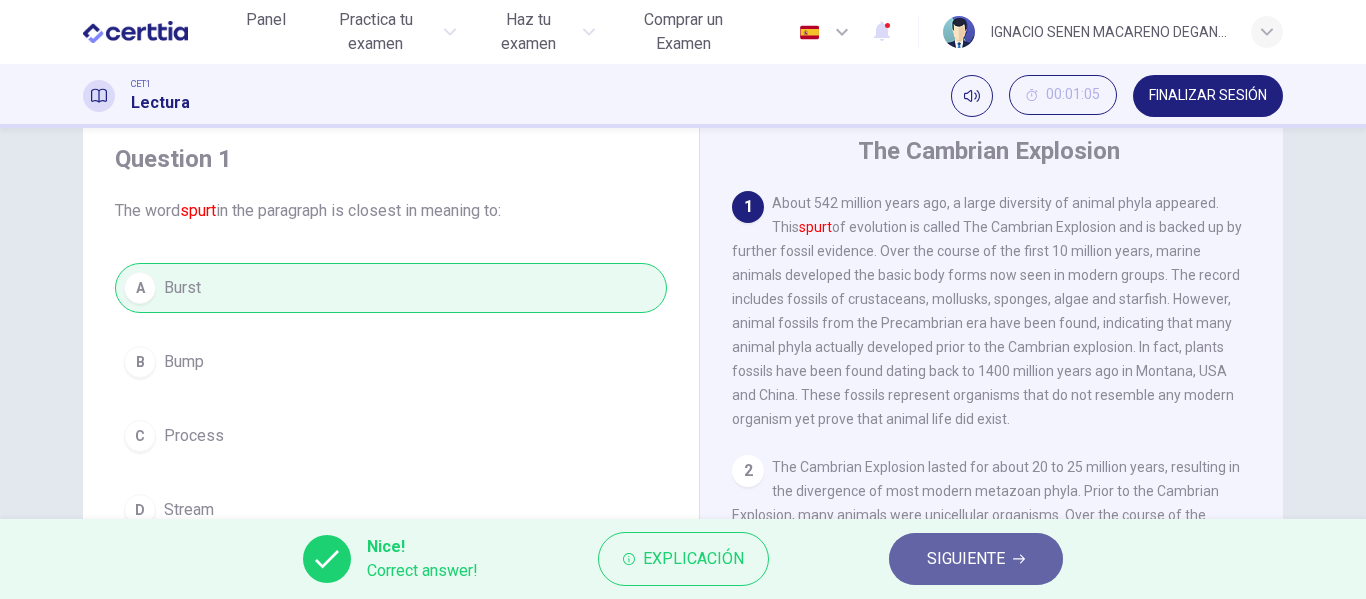 click on "SIGUIENTE" at bounding box center (966, 559) 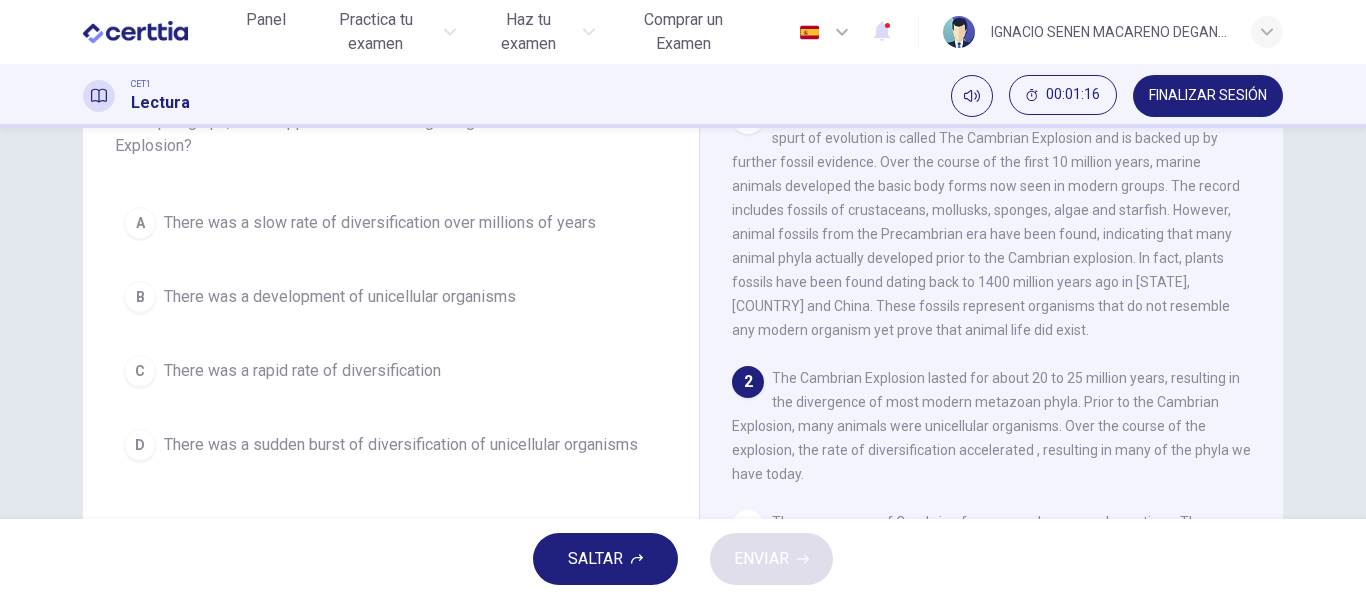 scroll, scrollTop: 156, scrollLeft: 0, axis: vertical 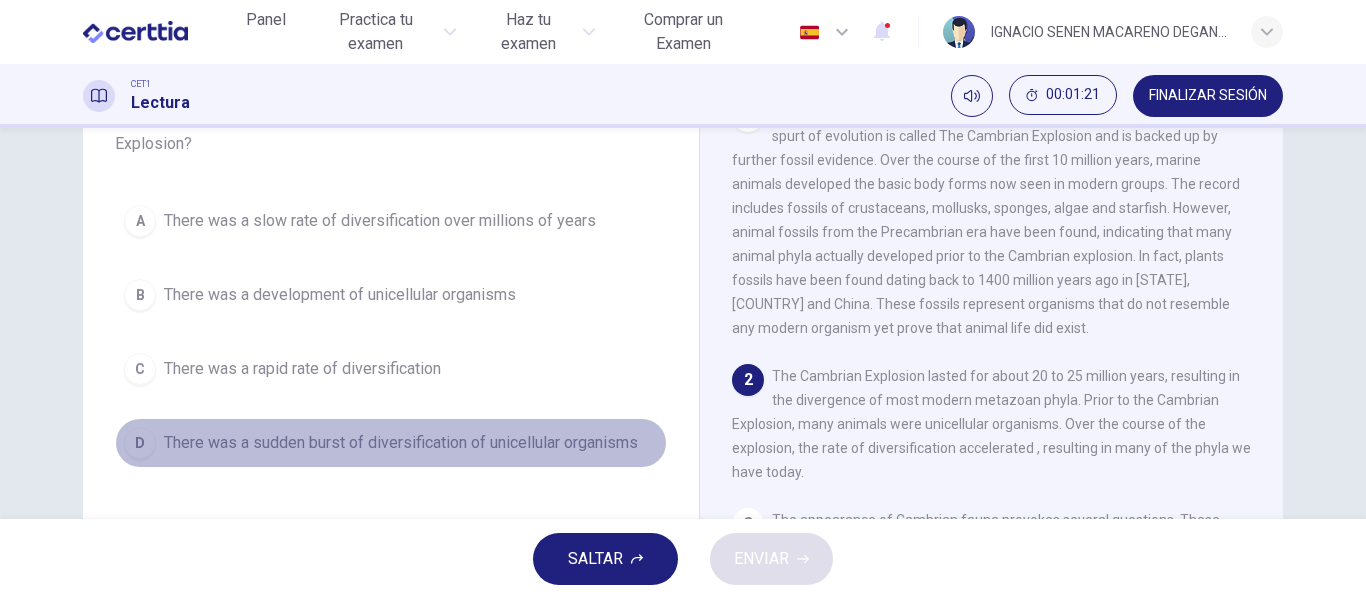 click on "There was a sudden burst of diversification of unicellular organisms" at bounding box center [401, 443] 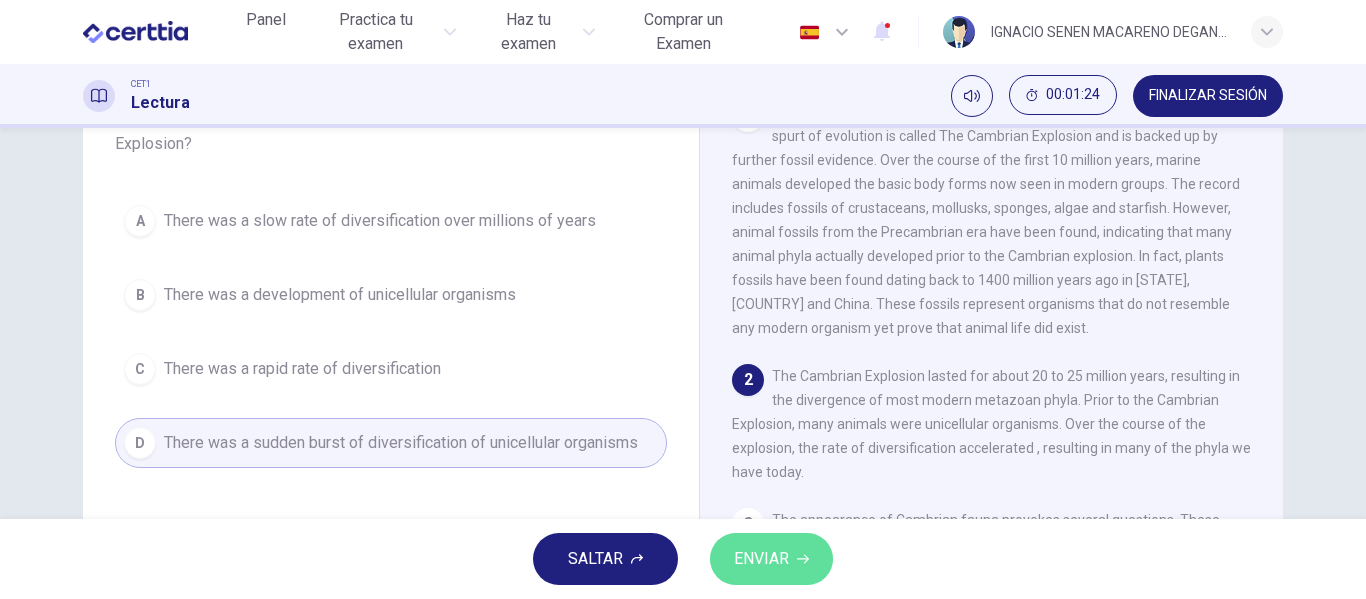 click on "ENVIAR" at bounding box center [761, 559] 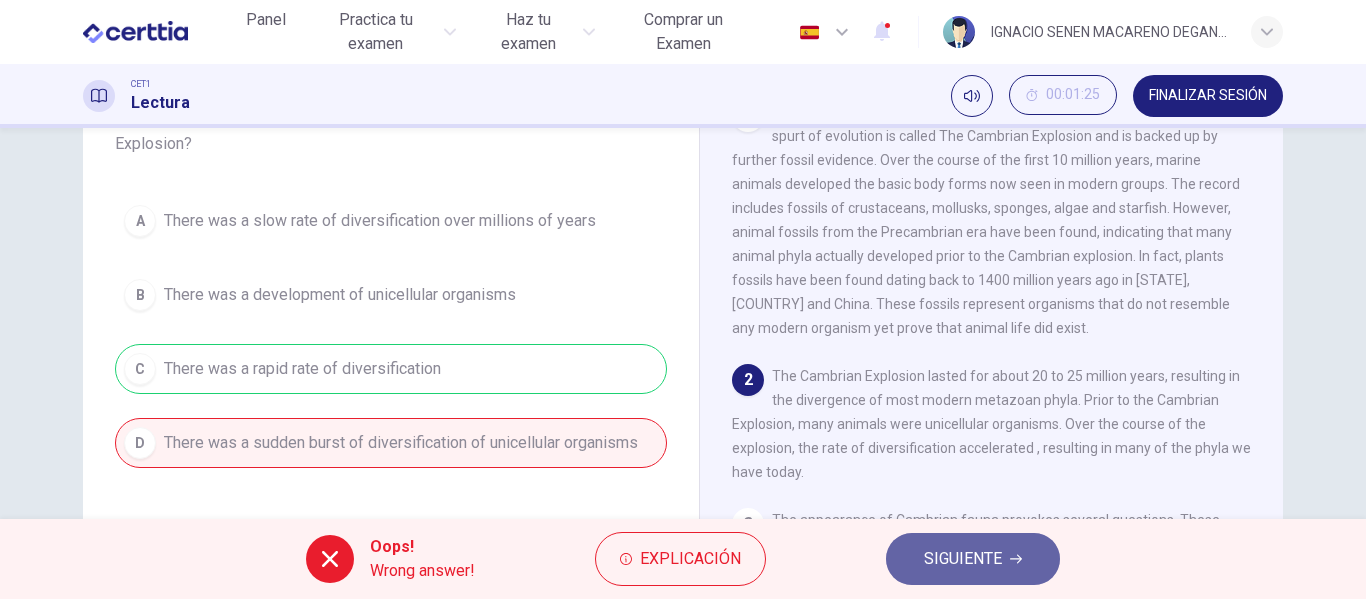 click on "SIGUIENTE" at bounding box center (963, 559) 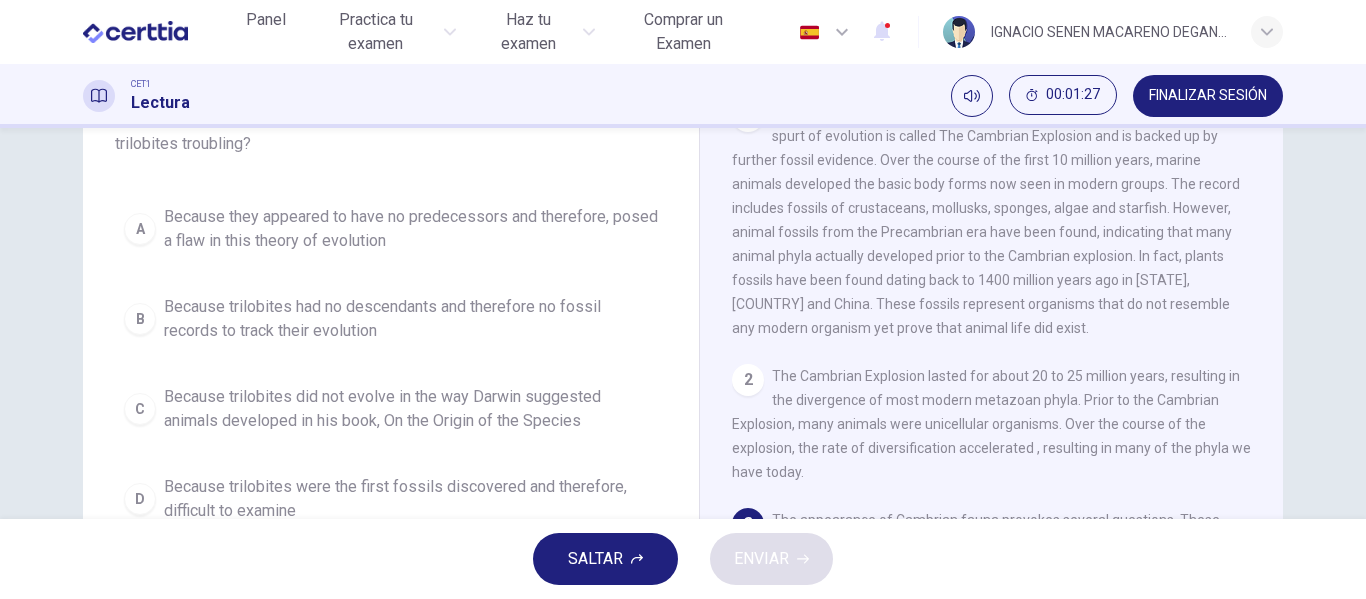 scroll, scrollTop: 0, scrollLeft: 0, axis: both 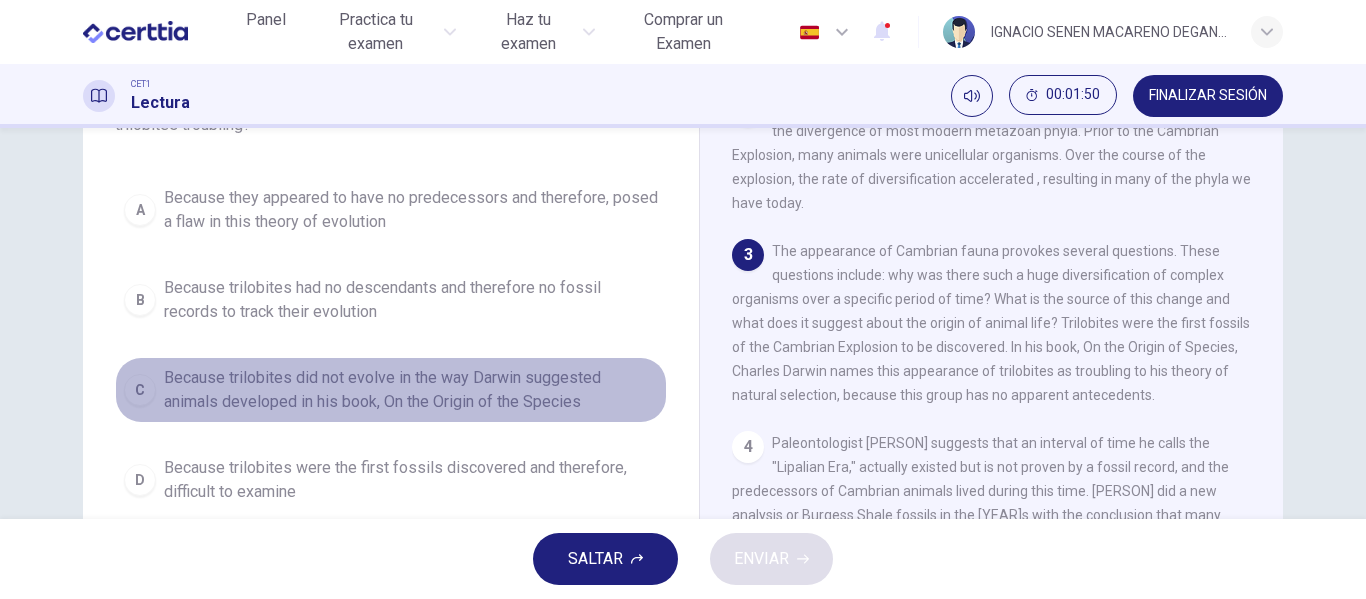 click on "Because trilobites did not evolve in the way Darwin suggested animals developed in his book, On the Origin of the Species" at bounding box center [411, 390] 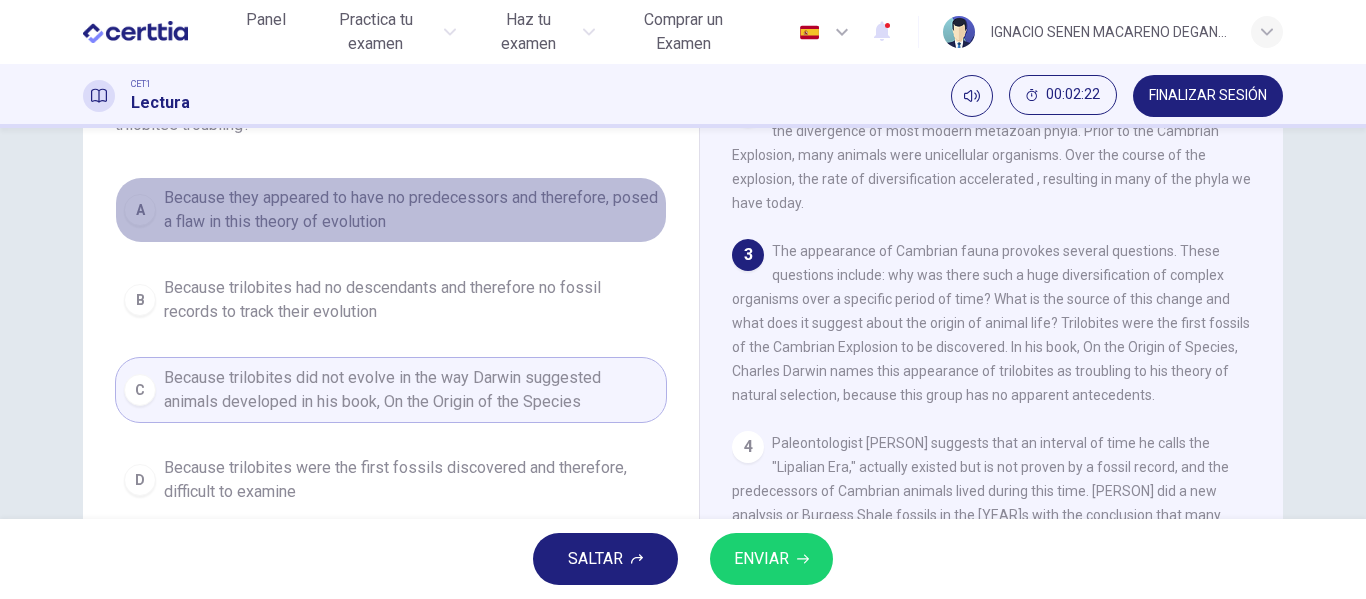 click on "Because they appeared to have no predecessors and therefore, posed a flaw in this theory of evolution" at bounding box center (411, 210) 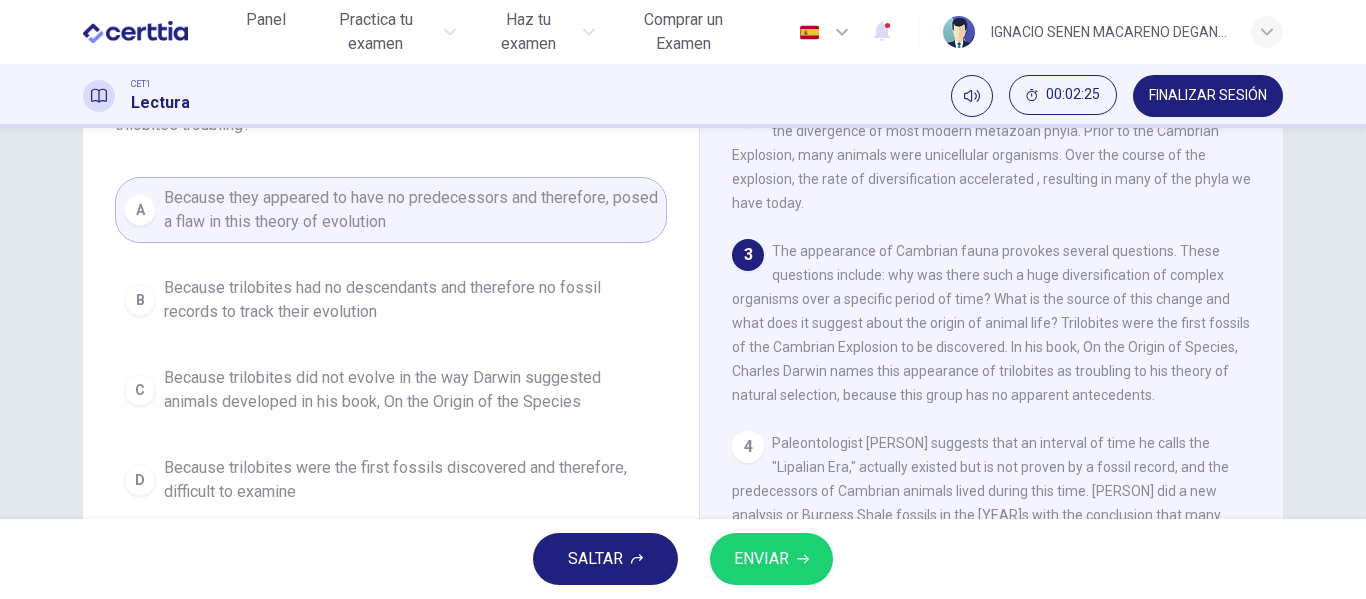 click on "ENVIAR" at bounding box center (761, 559) 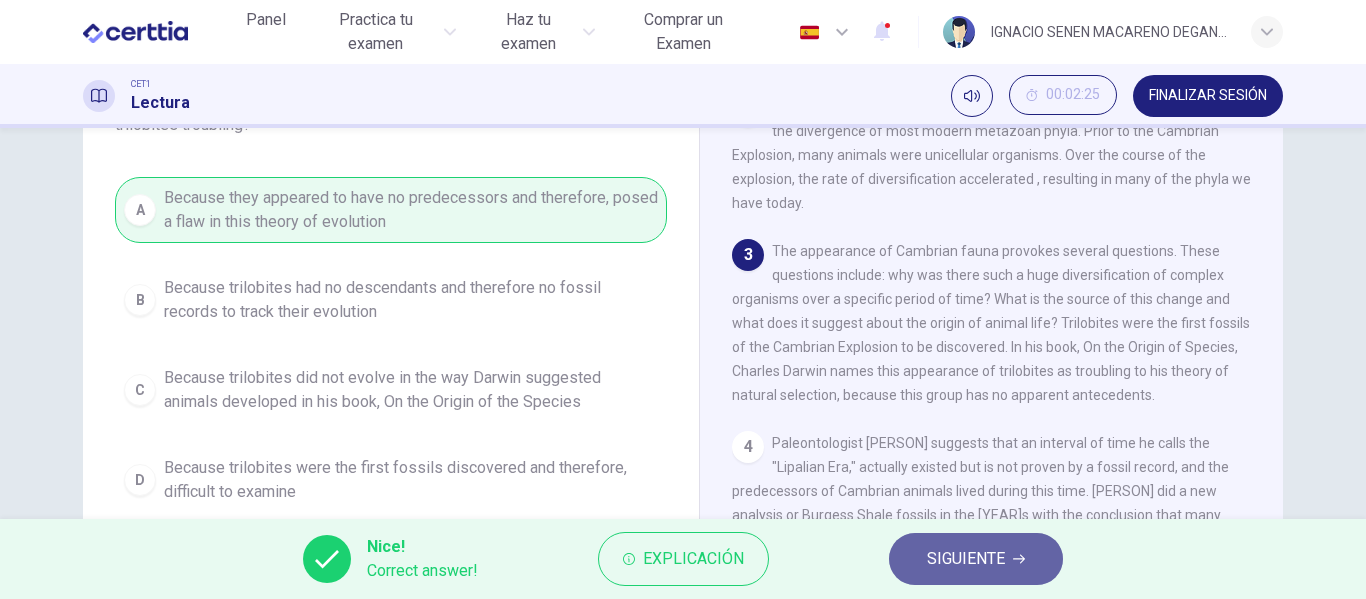 click on "SIGUIENTE" at bounding box center [966, 559] 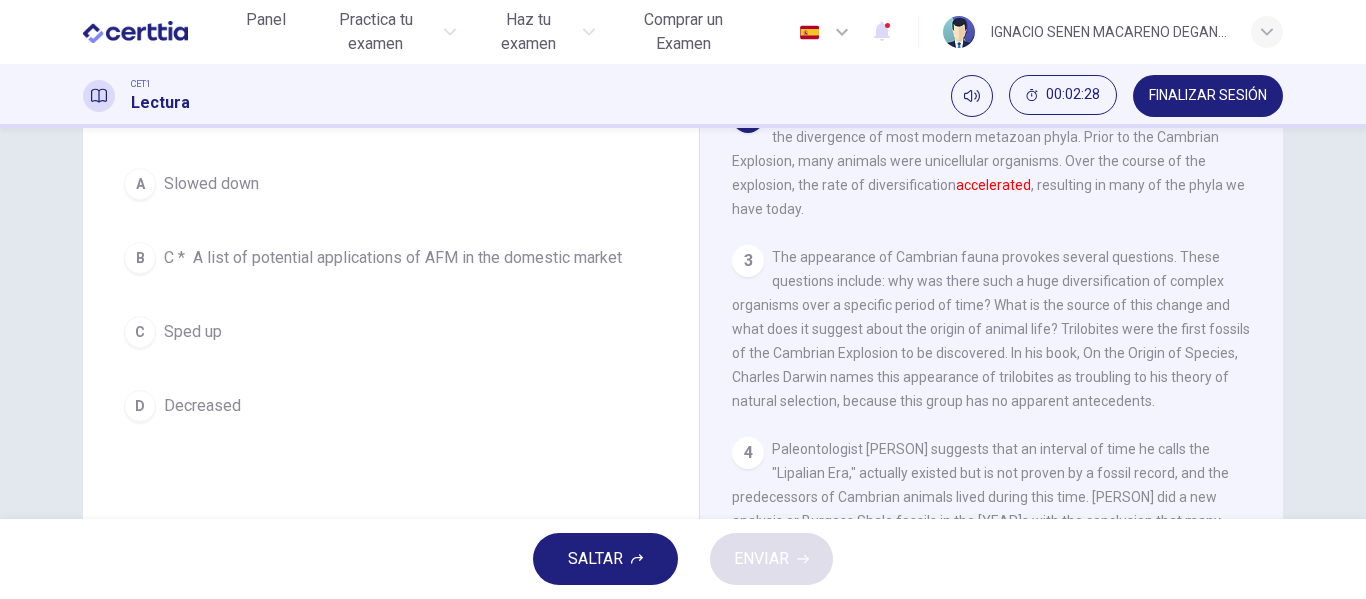 scroll, scrollTop: 165, scrollLeft: 0, axis: vertical 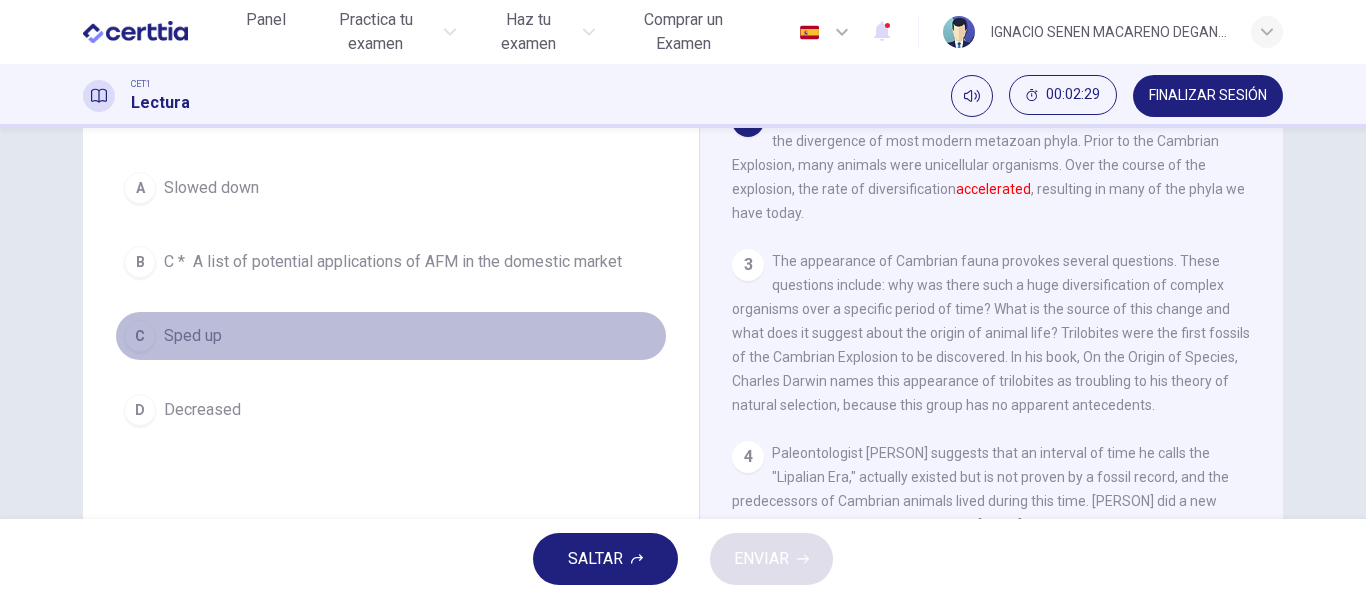 click on "C Sped up" at bounding box center (391, 336) 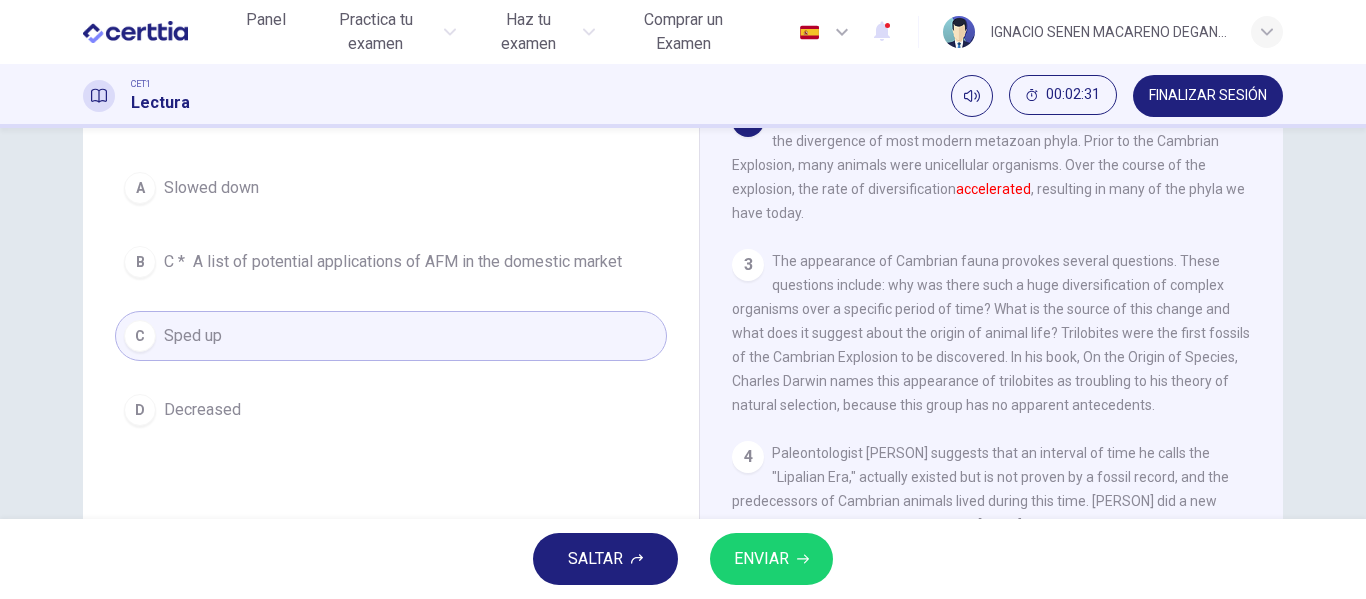 click on "ENVIAR" at bounding box center [761, 559] 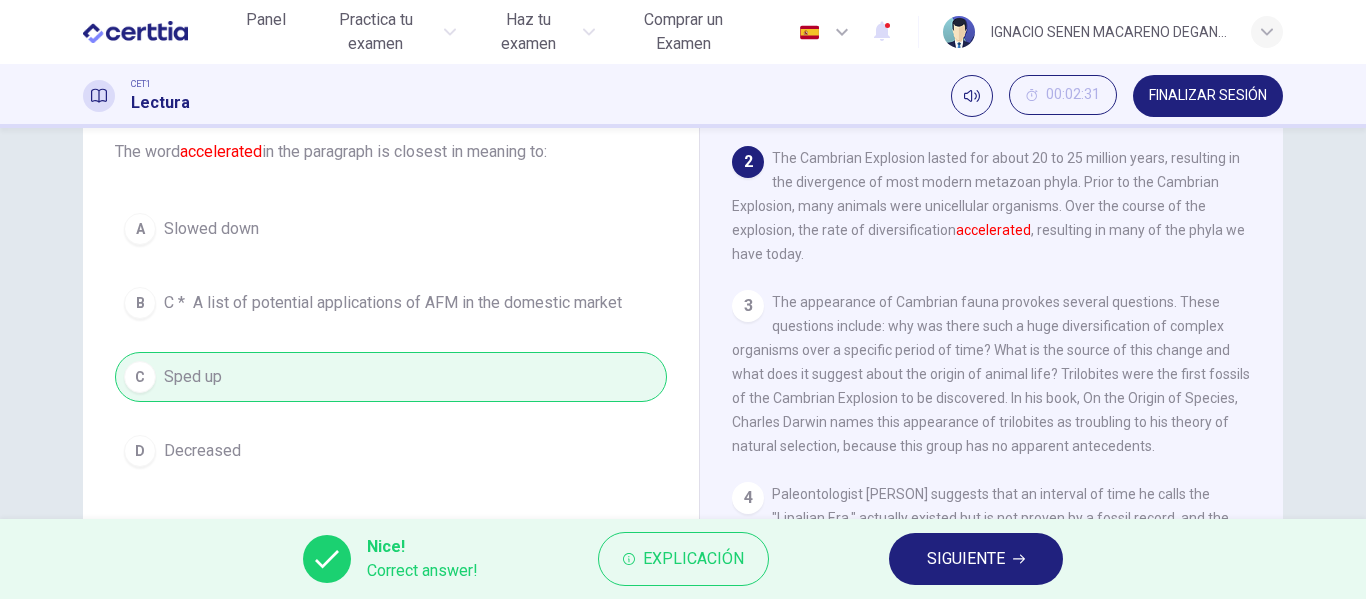 scroll, scrollTop: 129, scrollLeft: 0, axis: vertical 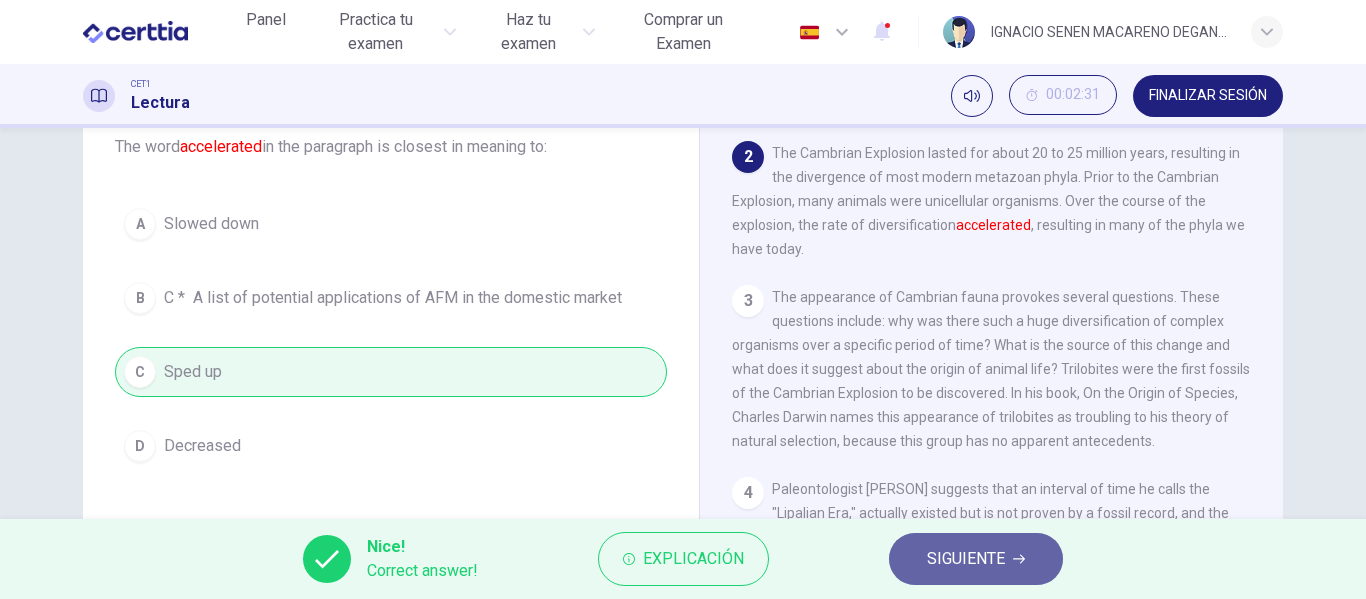 click on "SIGUIENTE" at bounding box center [976, 559] 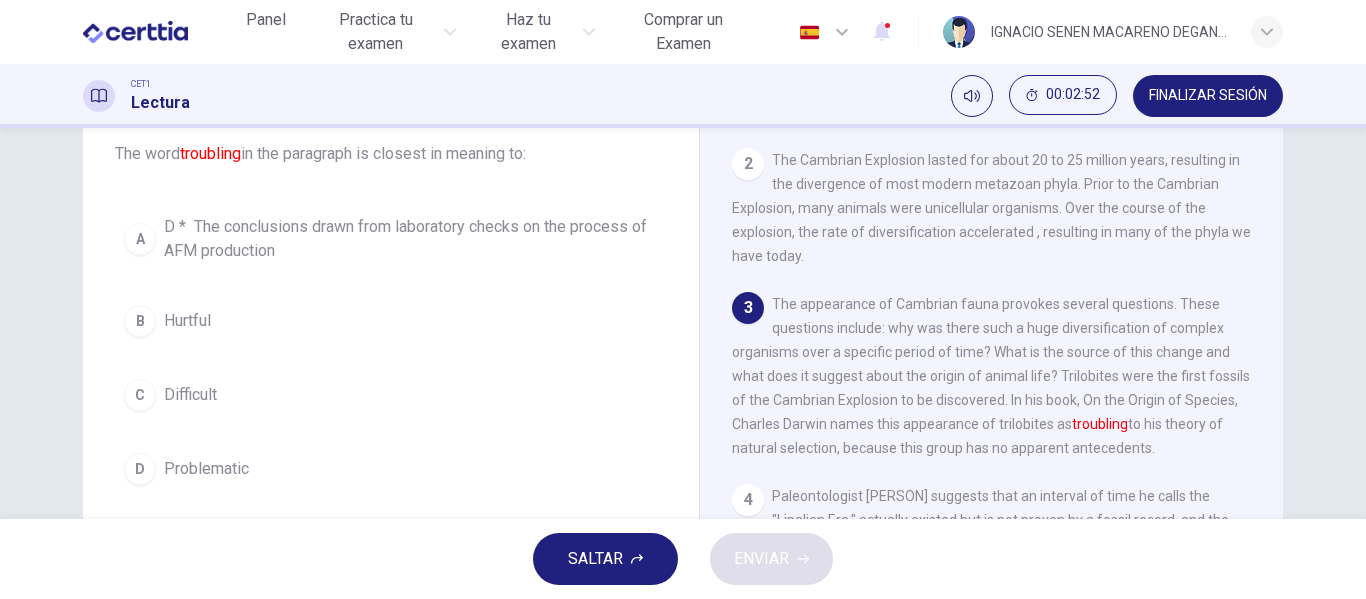 scroll, scrollTop: 124, scrollLeft: 0, axis: vertical 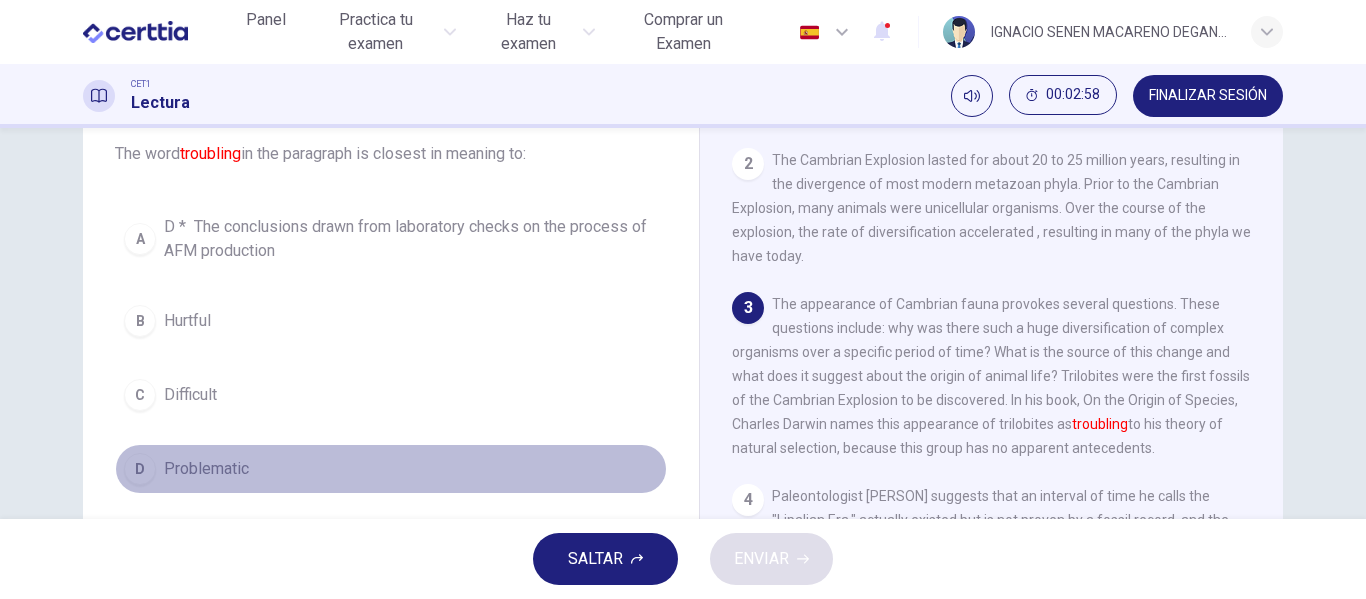 click on "D Problematic" at bounding box center (391, 469) 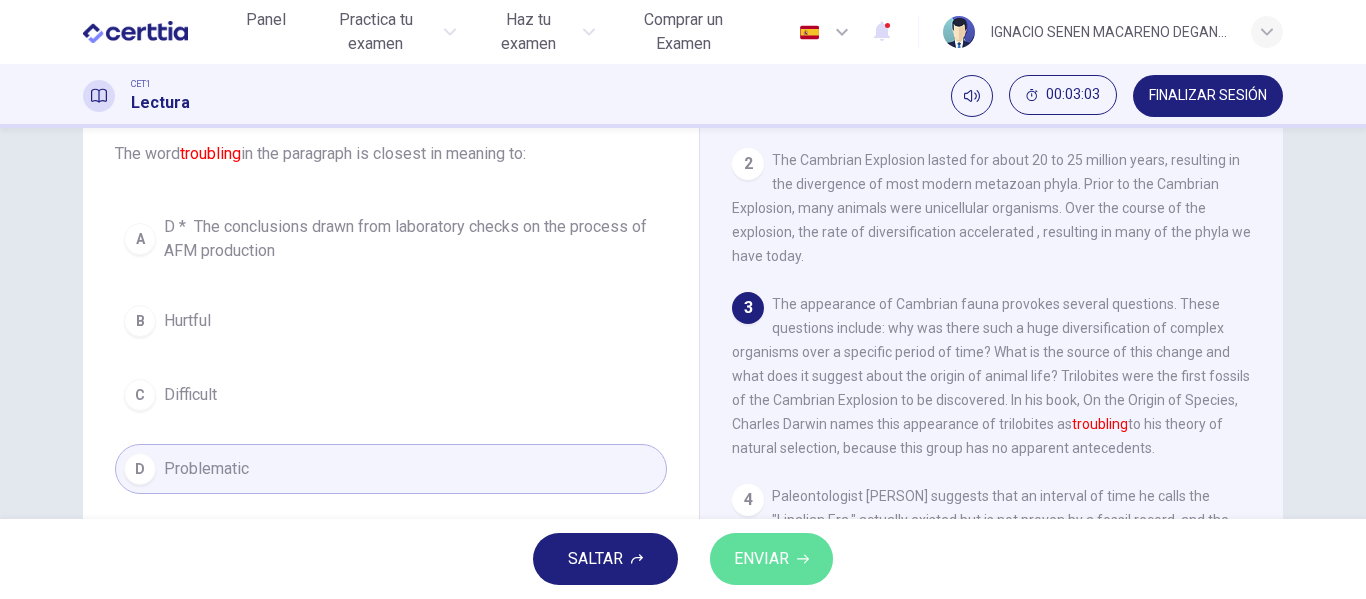 click on "ENVIAR" at bounding box center [761, 559] 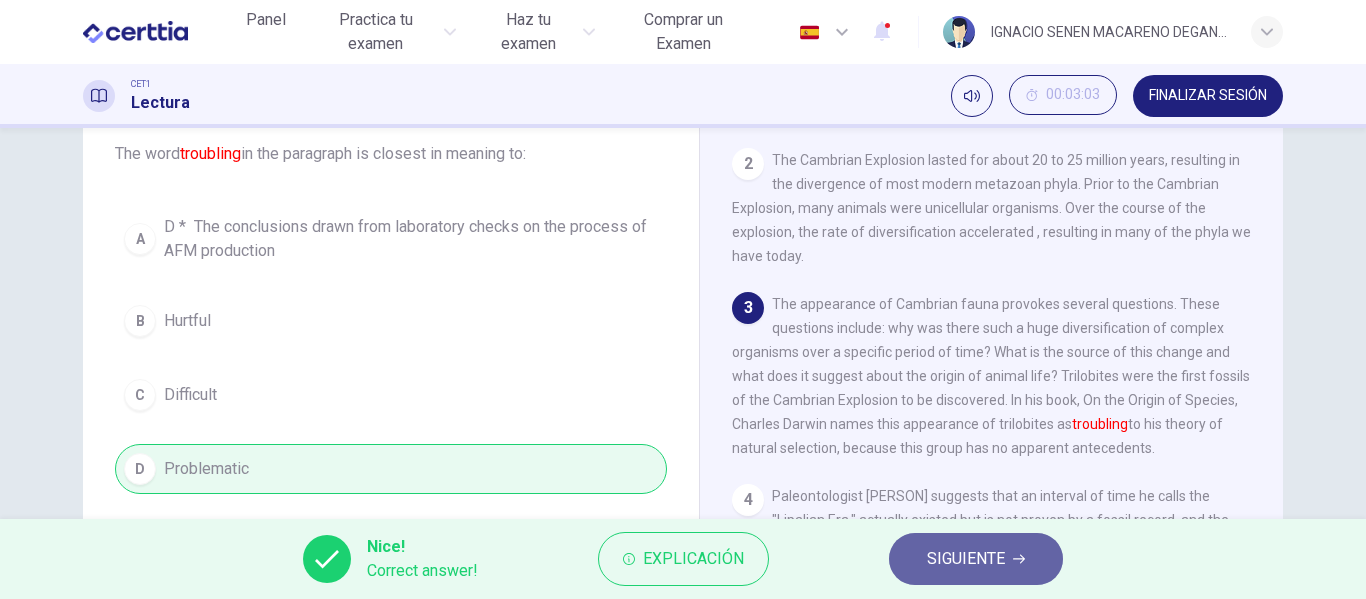click on "SIGUIENTE" at bounding box center [976, 559] 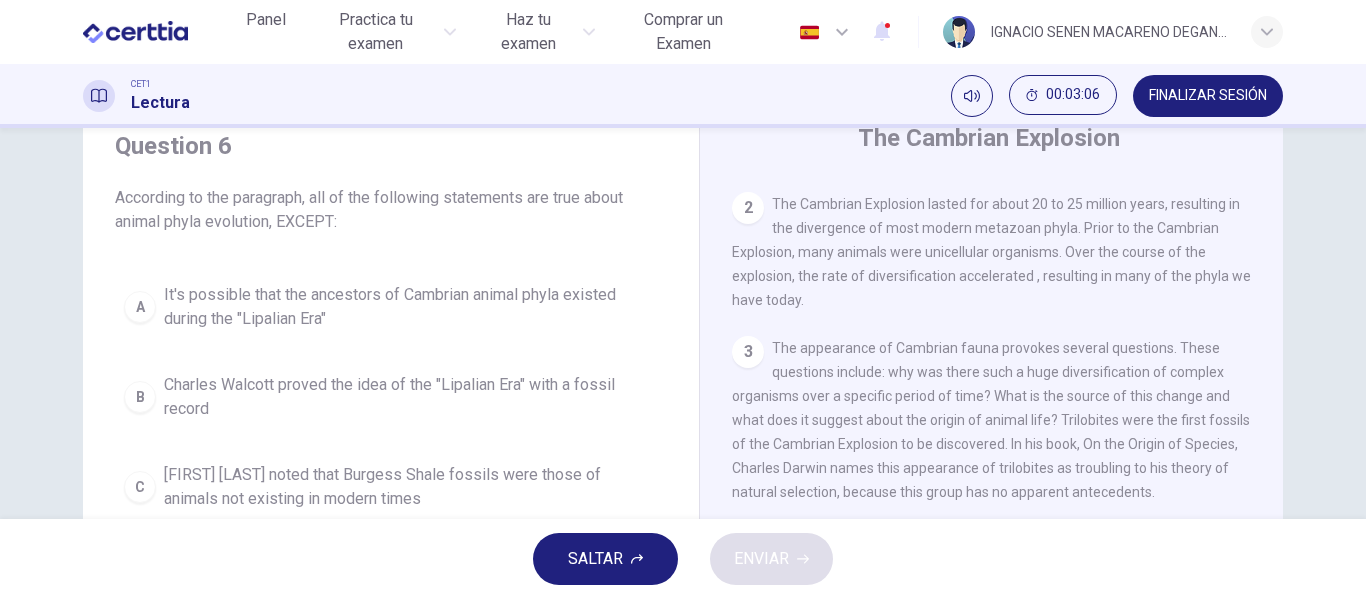scroll, scrollTop: 80, scrollLeft: 0, axis: vertical 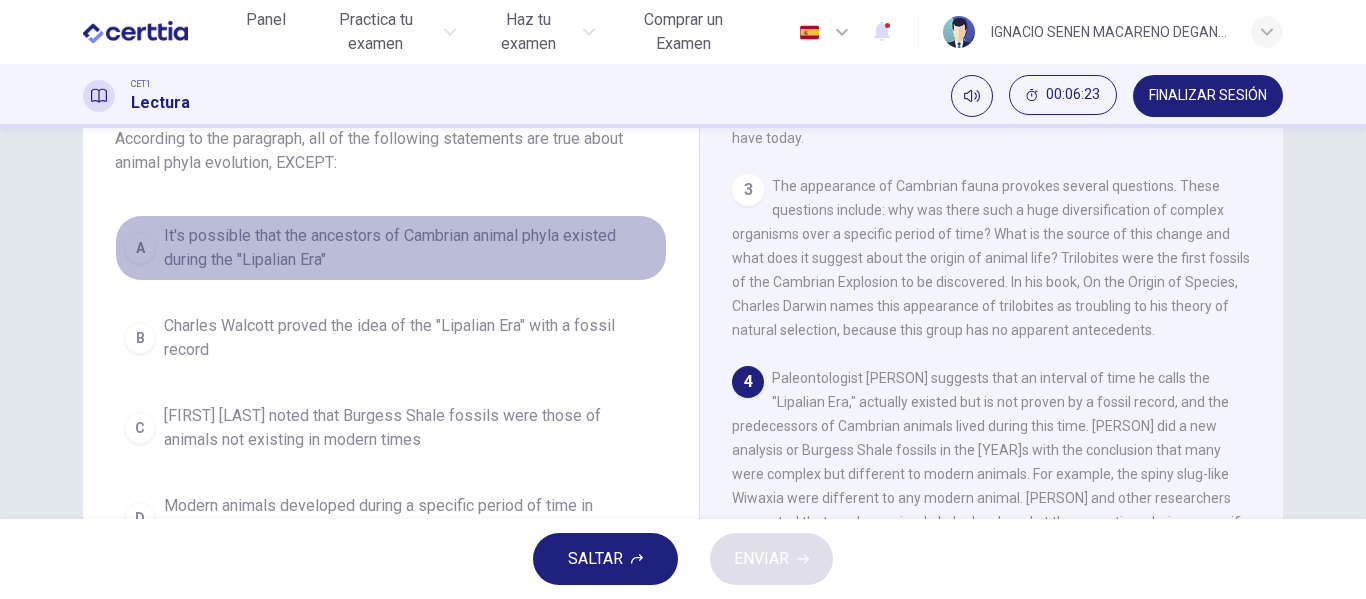 click on "It's possible that the ancestors of Cambrian animal phyla existed during the "Lipalian Era"" at bounding box center (411, 248) 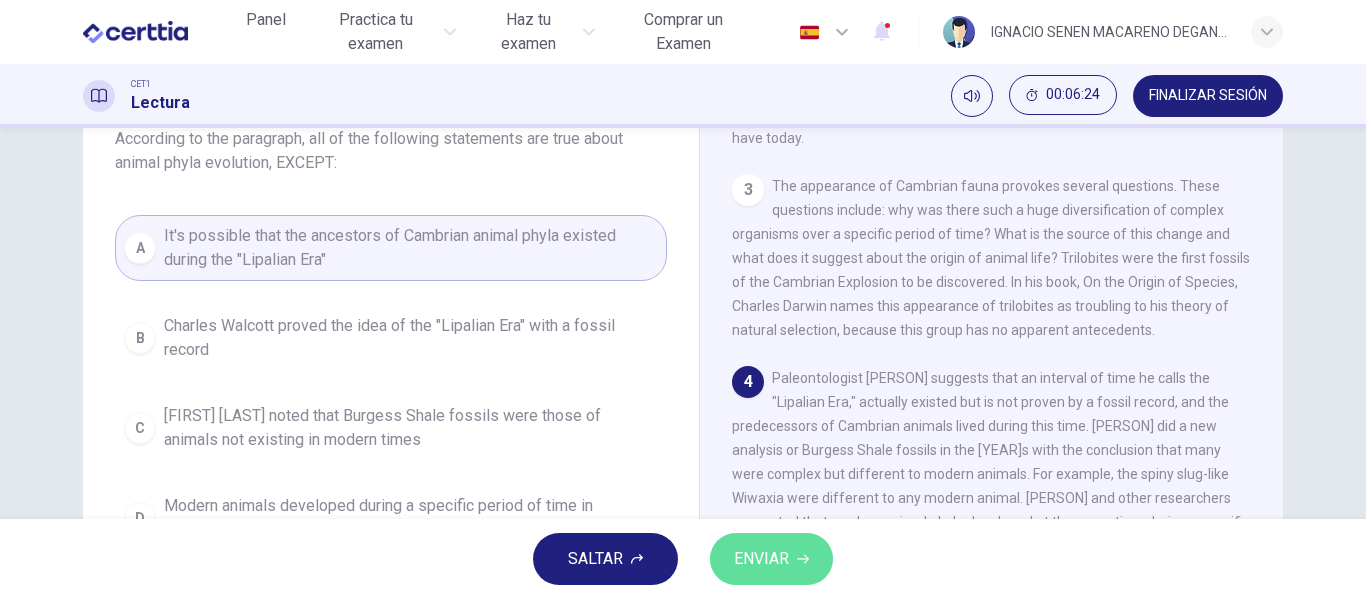 click on "ENVIAR" at bounding box center (761, 559) 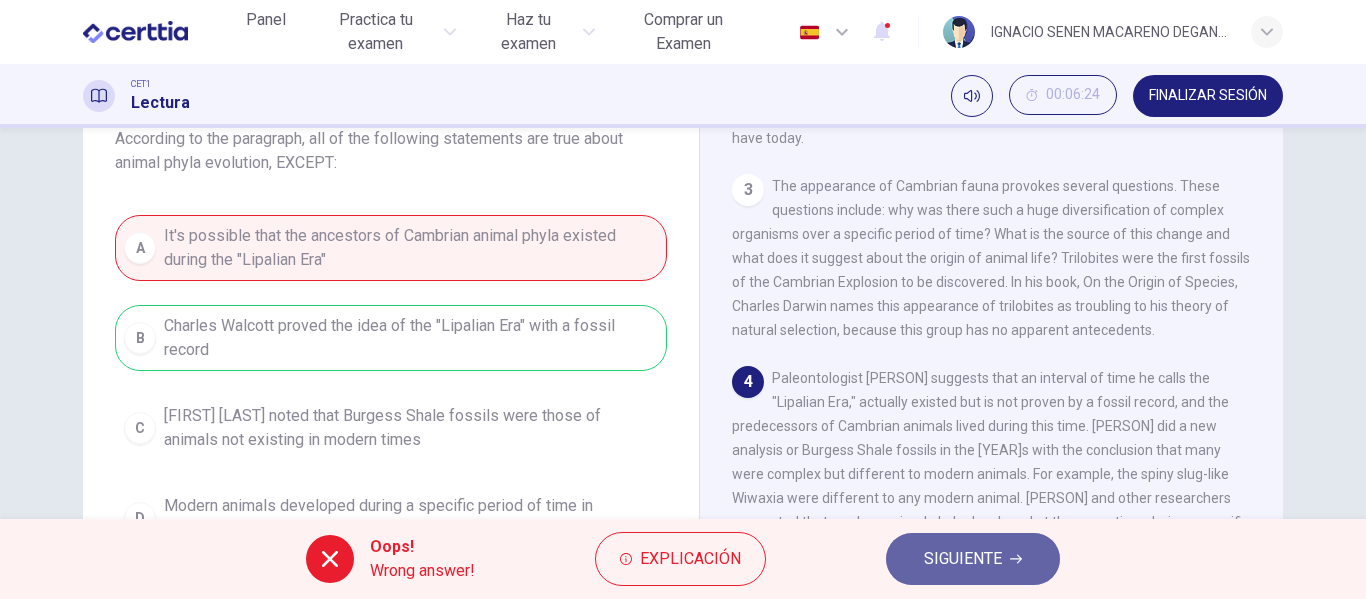 click on "SIGUIENTE" at bounding box center [963, 559] 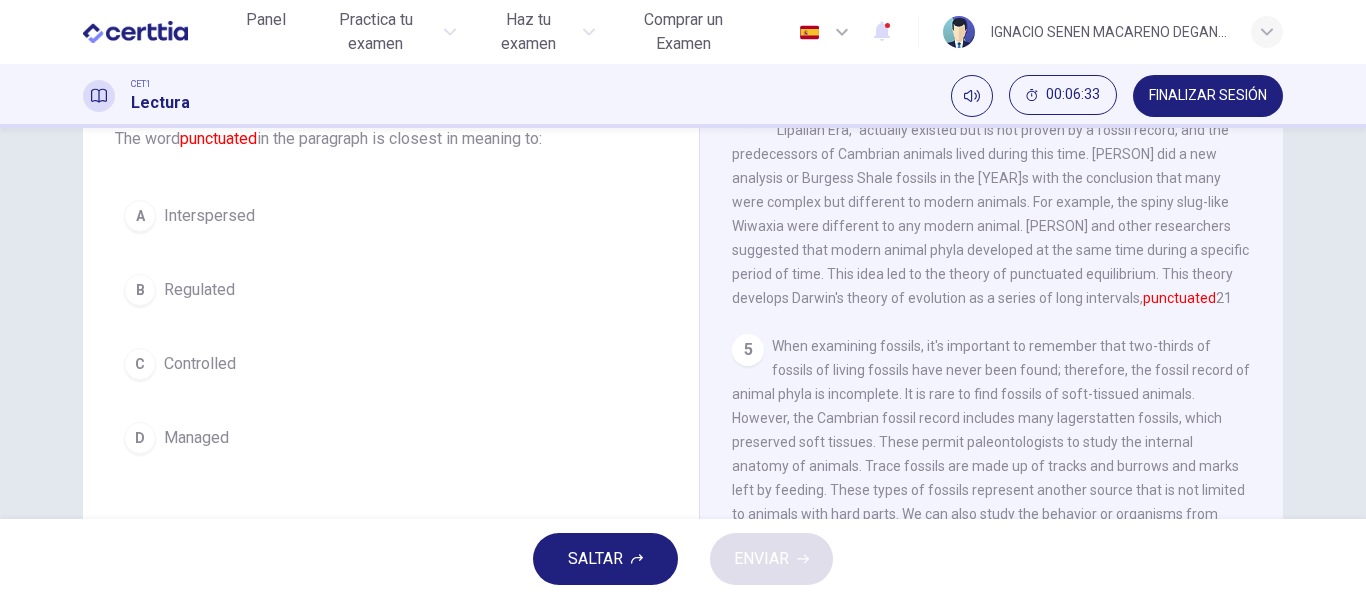 scroll, scrollTop: 619, scrollLeft: 0, axis: vertical 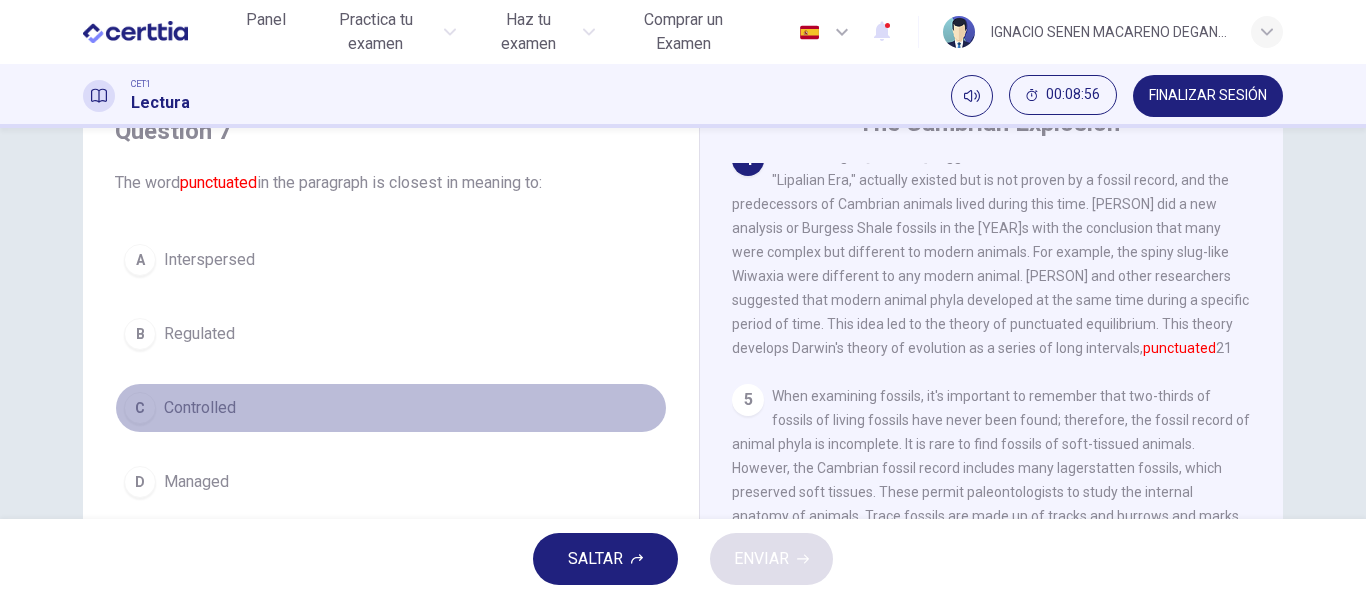 click on "Controlled" at bounding box center (200, 408) 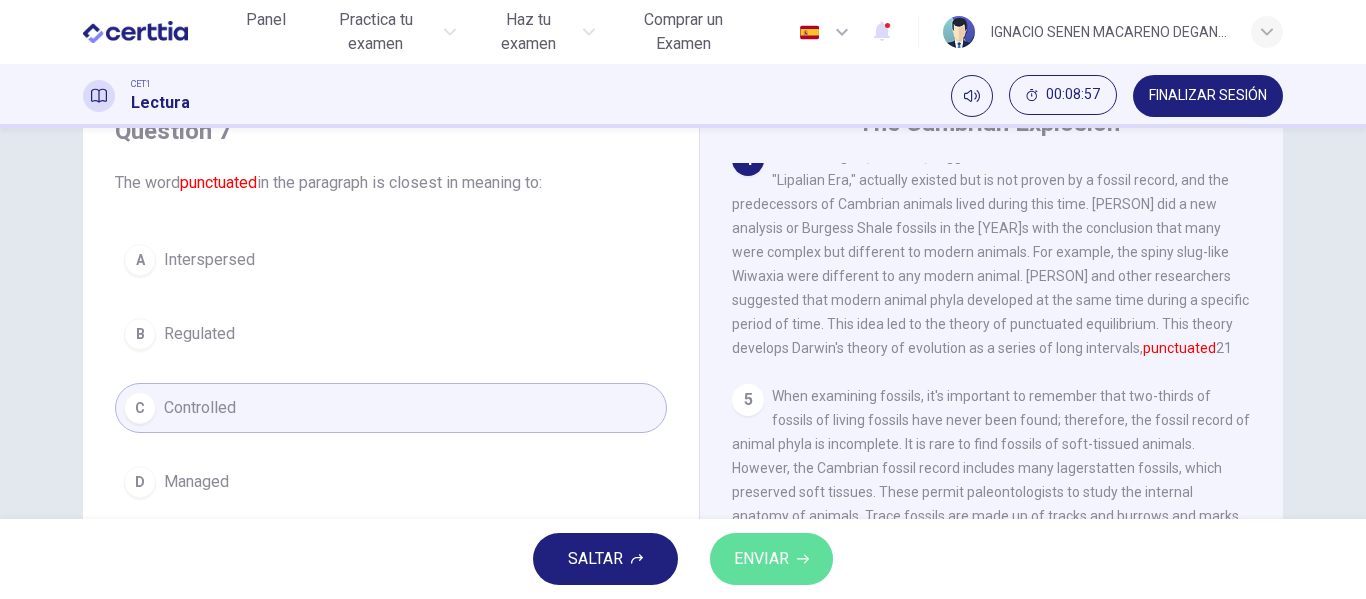 click on "ENVIAR" at bounding box center (771, 559) 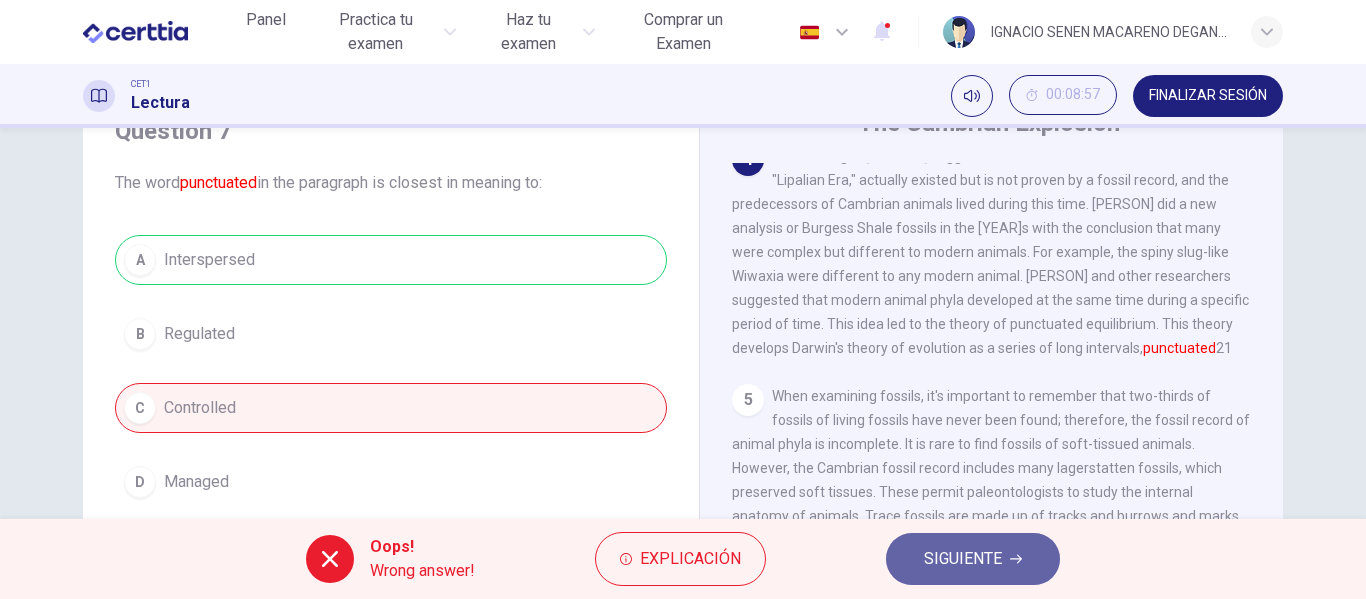 click on "SIGUIENTE" at bounding box center (963, 559) 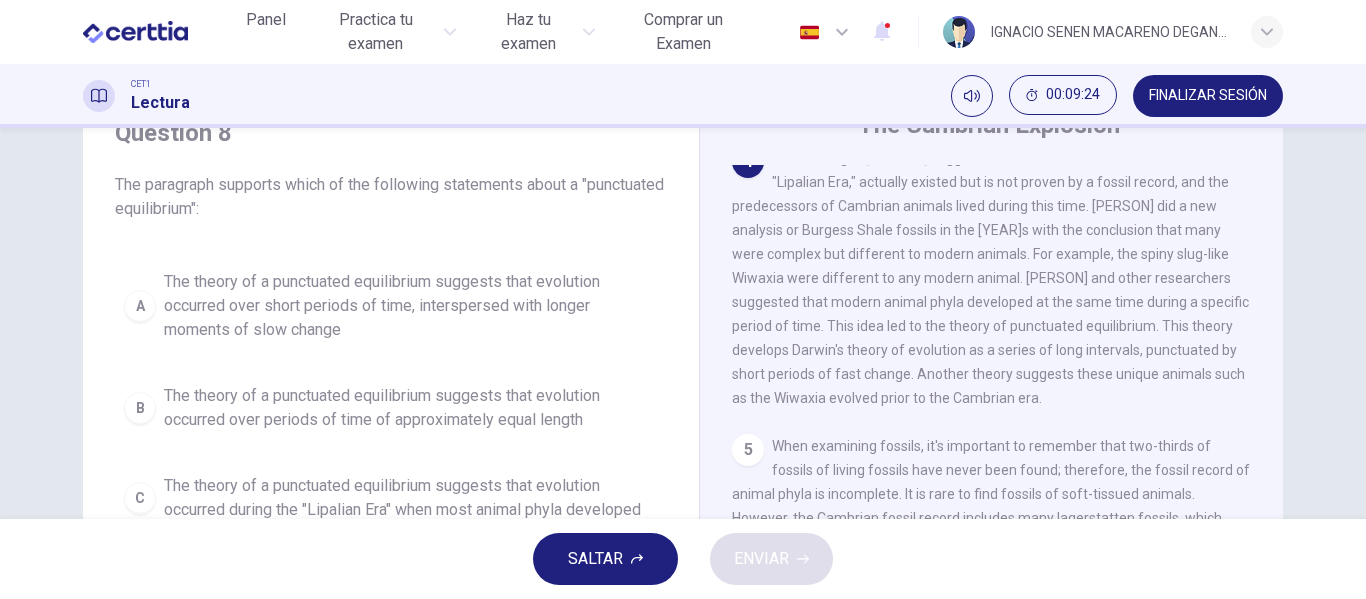 scroll, scrollTop: 89, scrollLeft: 0, axis: vertical 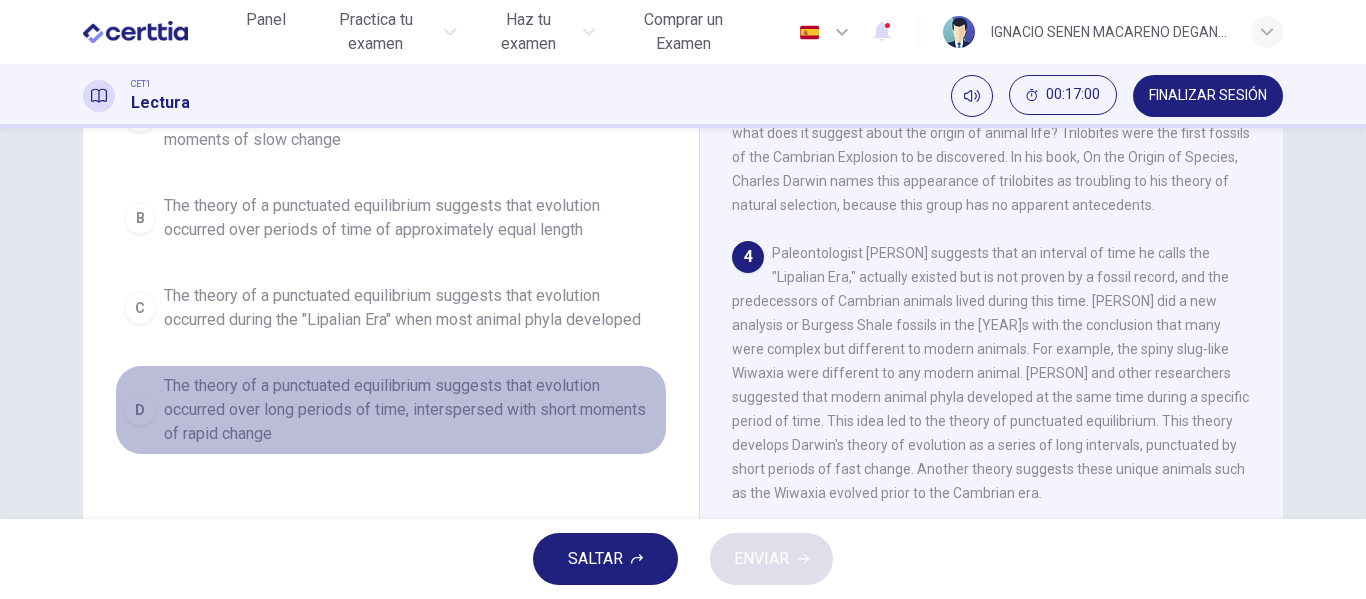 click on "The theory of a punctuated equilibrium suggests that evolution occurred over long periods of time, interspersed with short moments of rapid change" at bounding box center [411, 410] 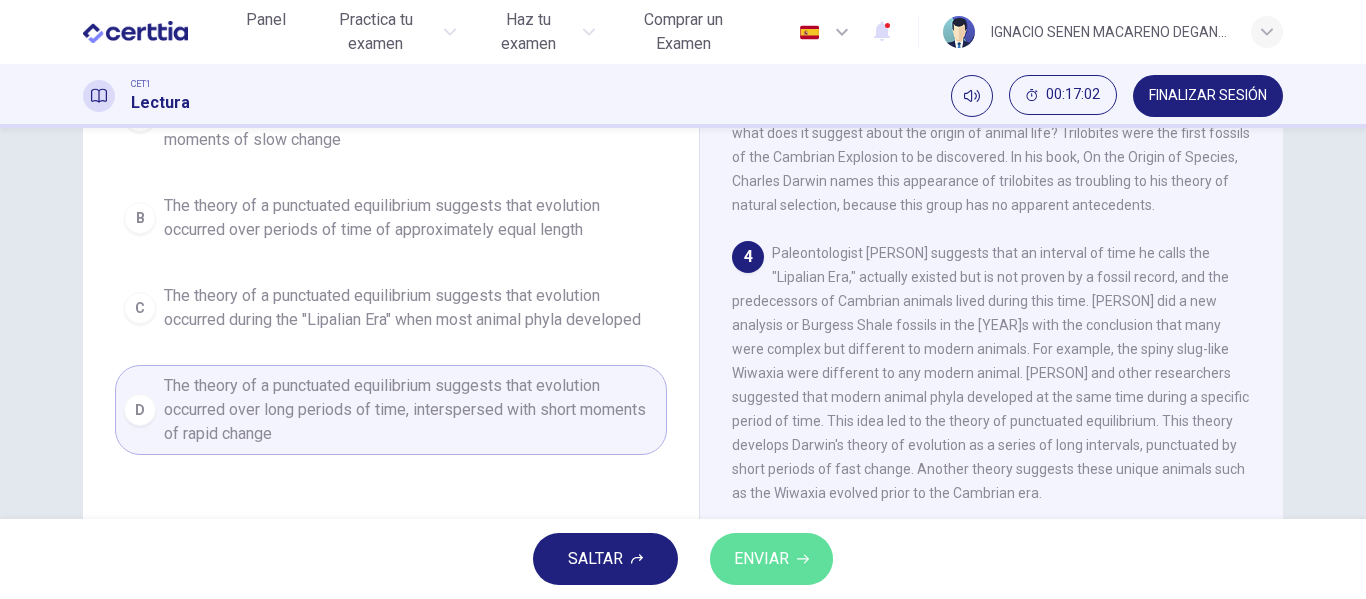click on "ENVIAR" at bounding box center [771, 559] 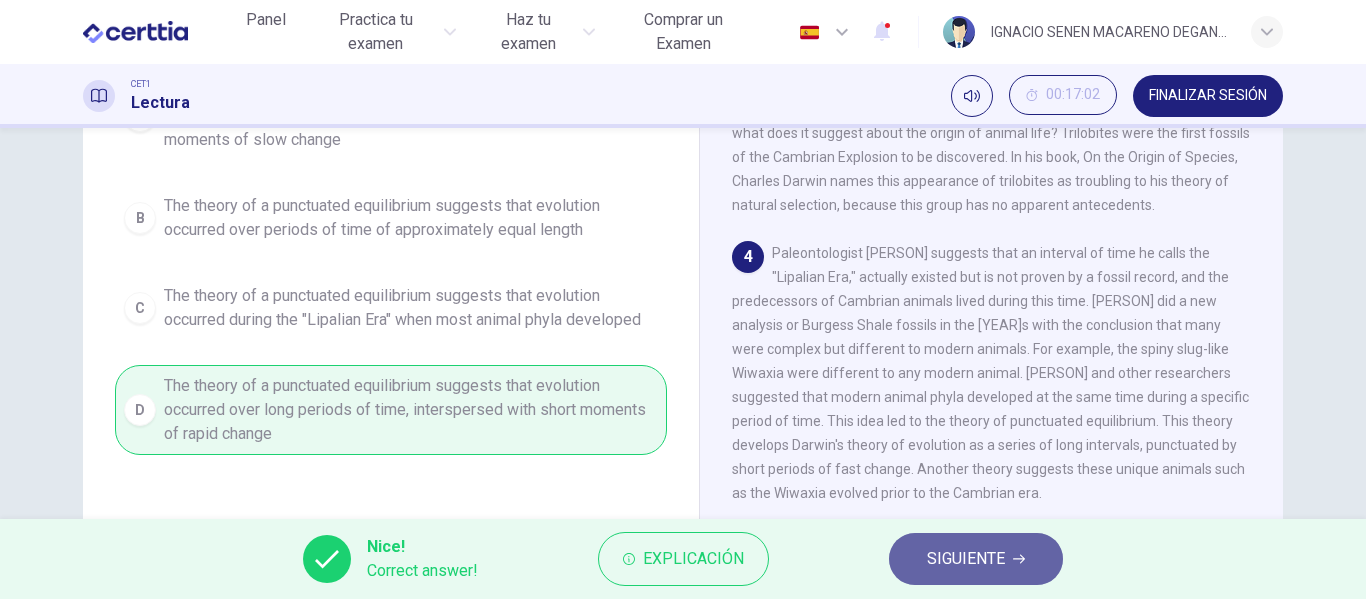click on "SIGUIENTE" at bounding box center (966, 559) 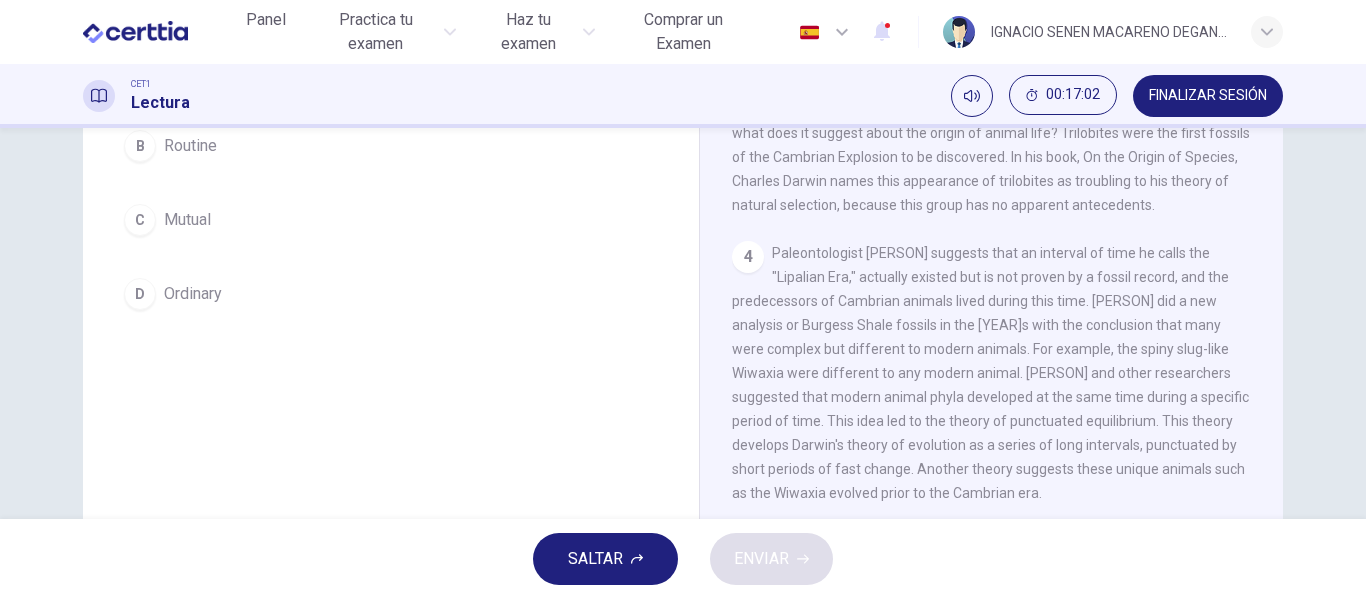 scroll, scrollTop: 257, scrollLeft: 0, axis: vertical 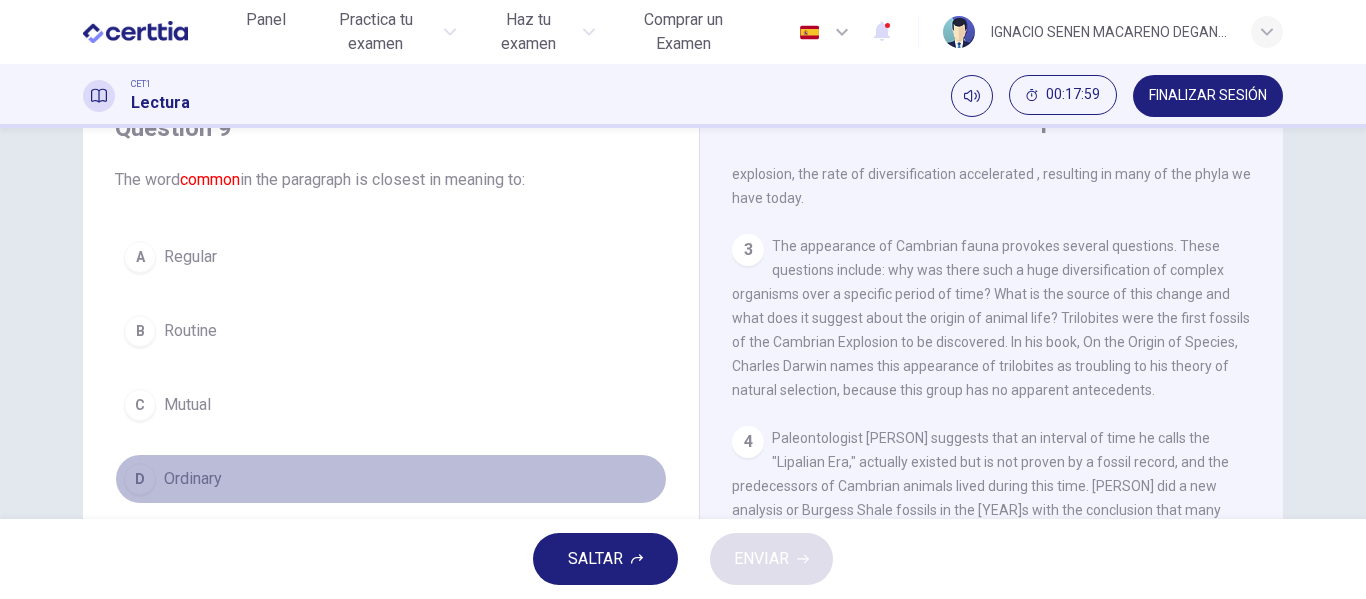 click on "D Ordinary" at bounding box center [391, 479] 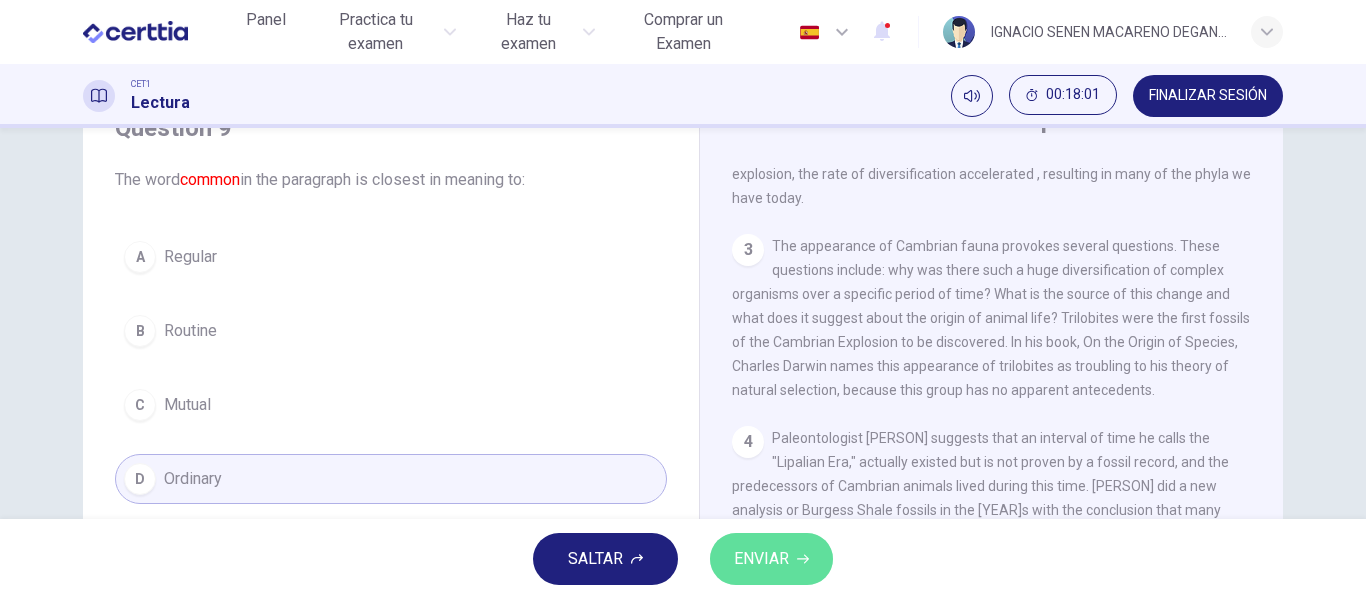 click on "ENVIAR" at bounding box center [761, 559] 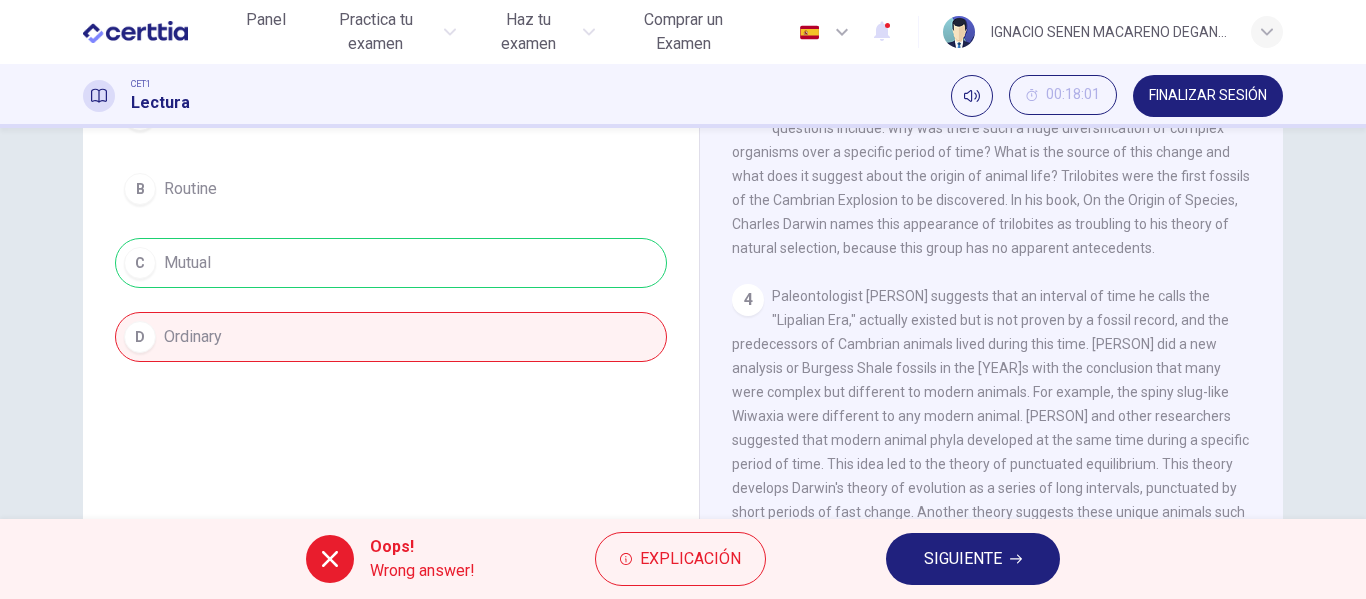 scroll, scrollTop: 371, scrollLeft: 0, axis: vertical 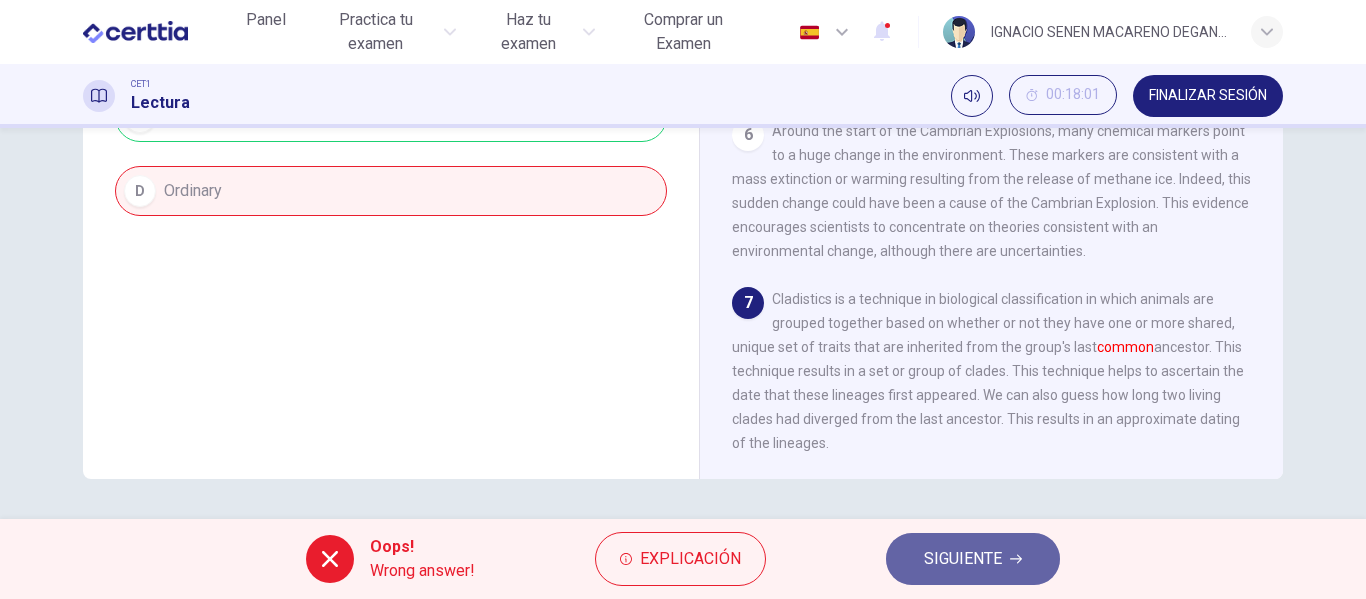 click on "SIGUIENTE" at bounding box center (963, 559) 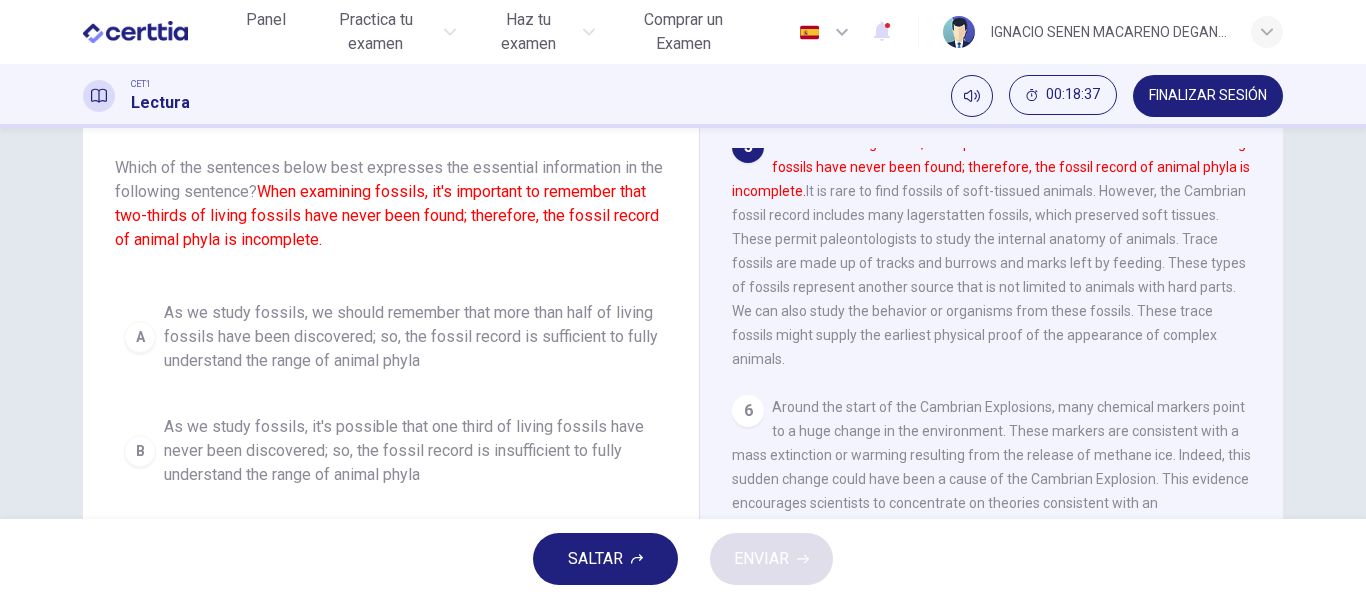 scroll, scrollTop: 110, scrollLeft: 0, axis: vertical 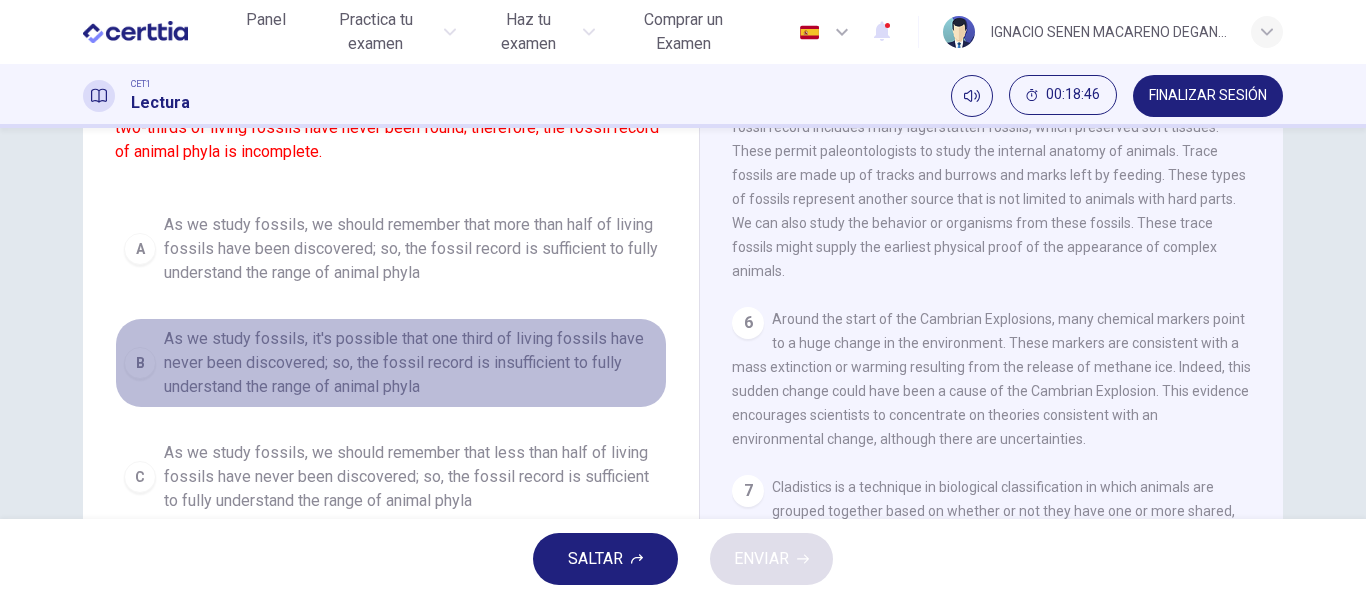 click on "As we study fossils, it's possible that one third of living fossils have never been discovered; so, the fossil record is insufficient to fully understand the range of animal phyla" at bounding box center (411, 363) 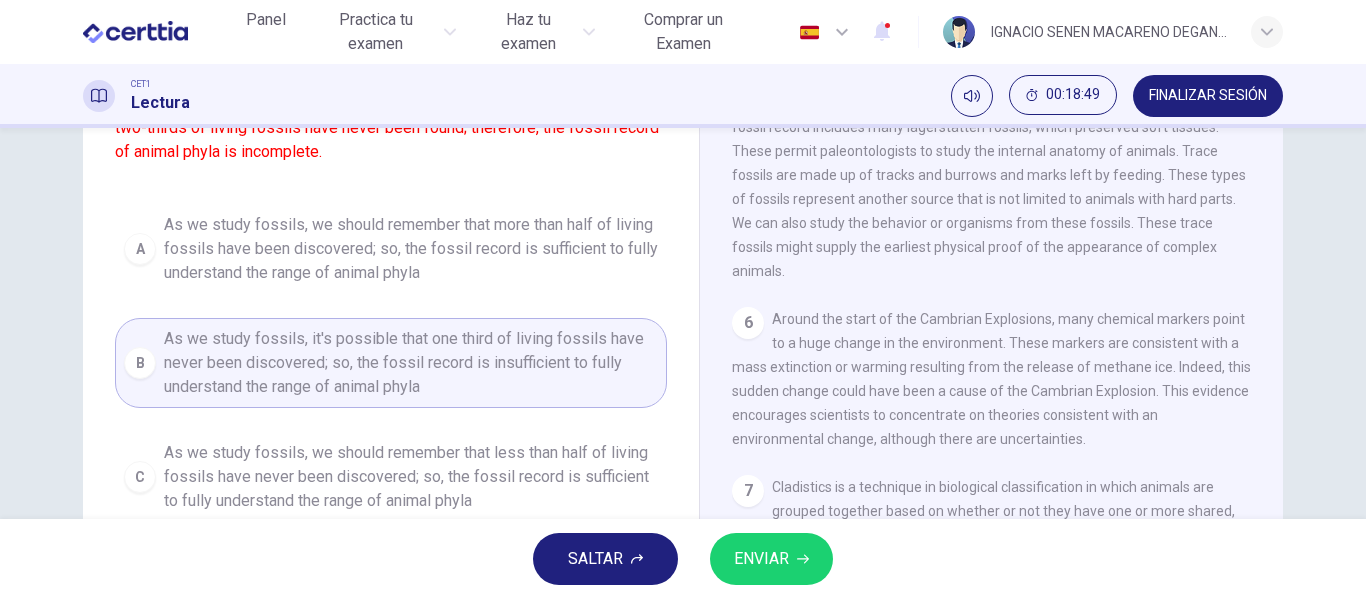 click on "ENVIAR" at bounding box center [771, 559] 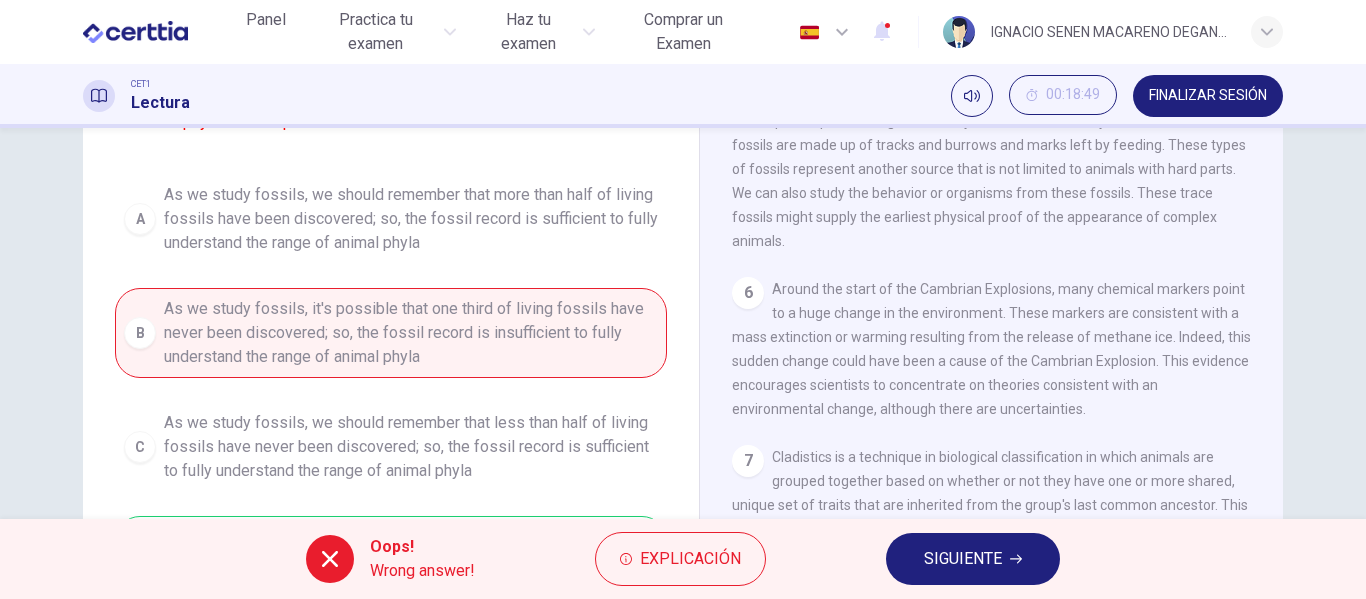 scroll, scrollTop: 384, scrollLeft: 0, axis: vertical 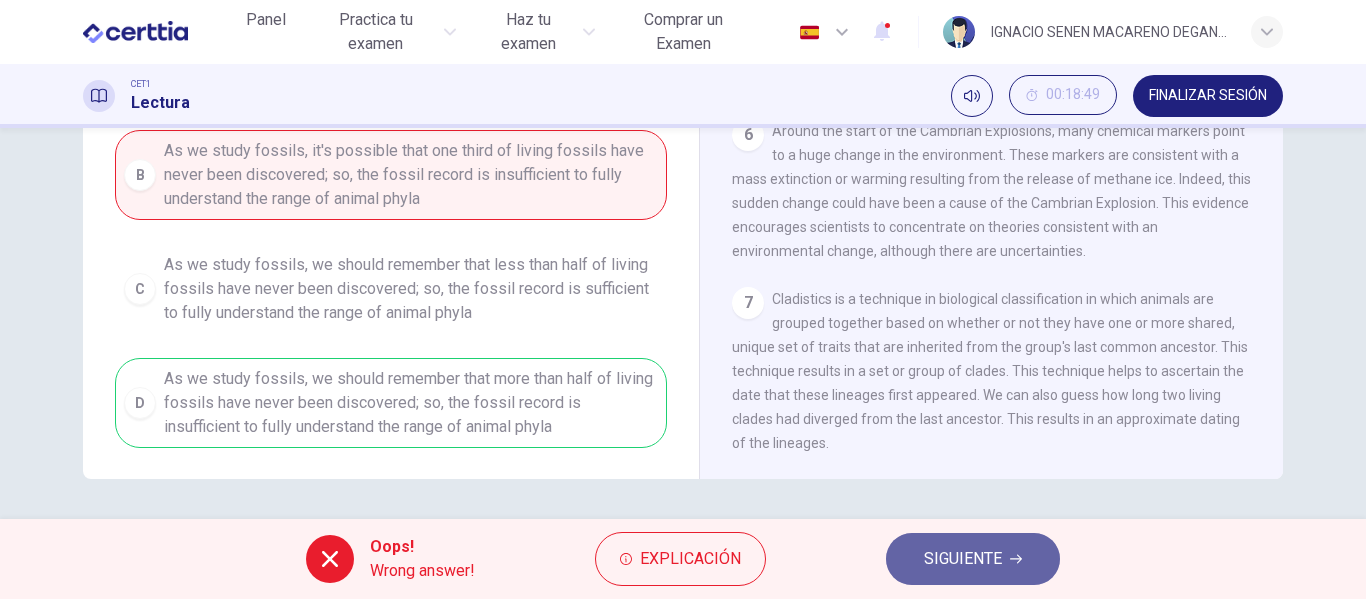 click on "SIGUIENTE" at bounding box center [963, 559] 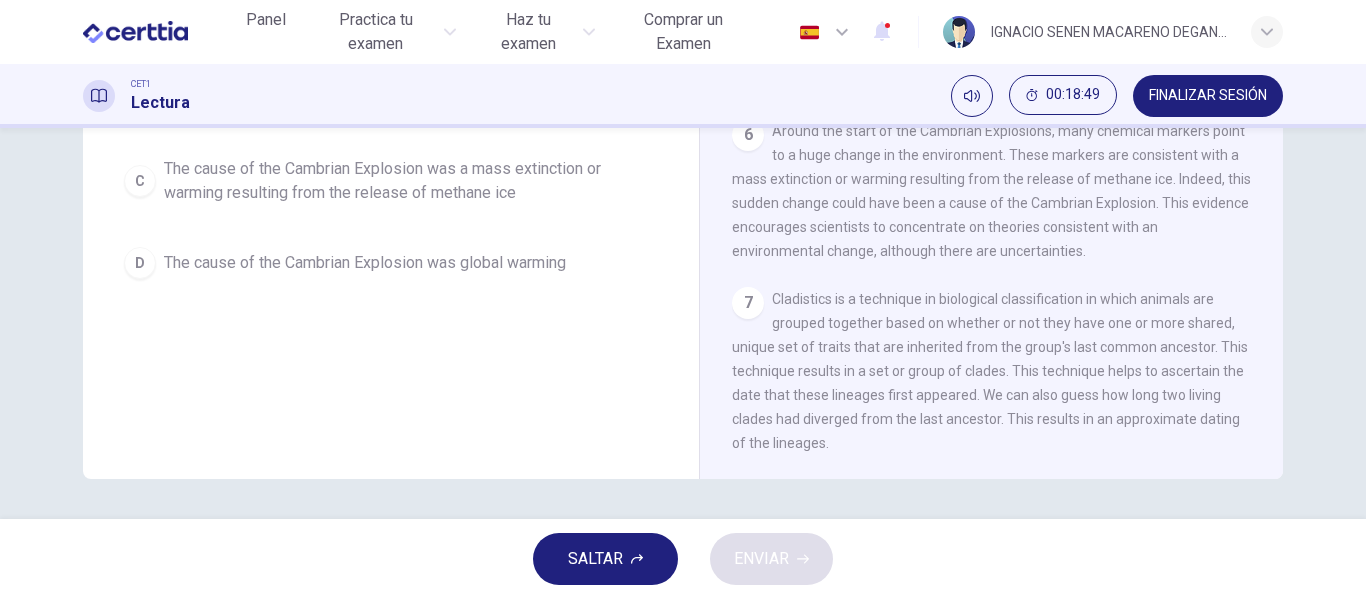 scroll, scrollTop: 336, scrollLeft: 0, axis: vertical 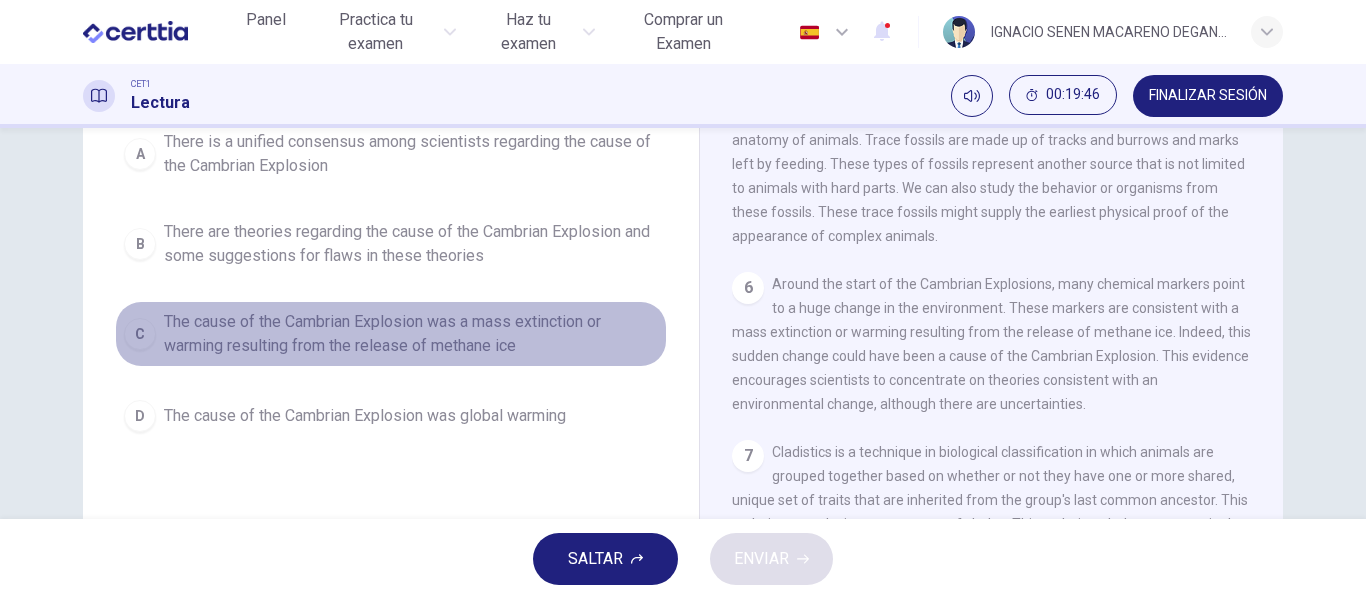 click on "The cause of the Cambrian Explosion was a mass extinction or warming resulting from the release of methane ice" at bounding box center [411, 334] 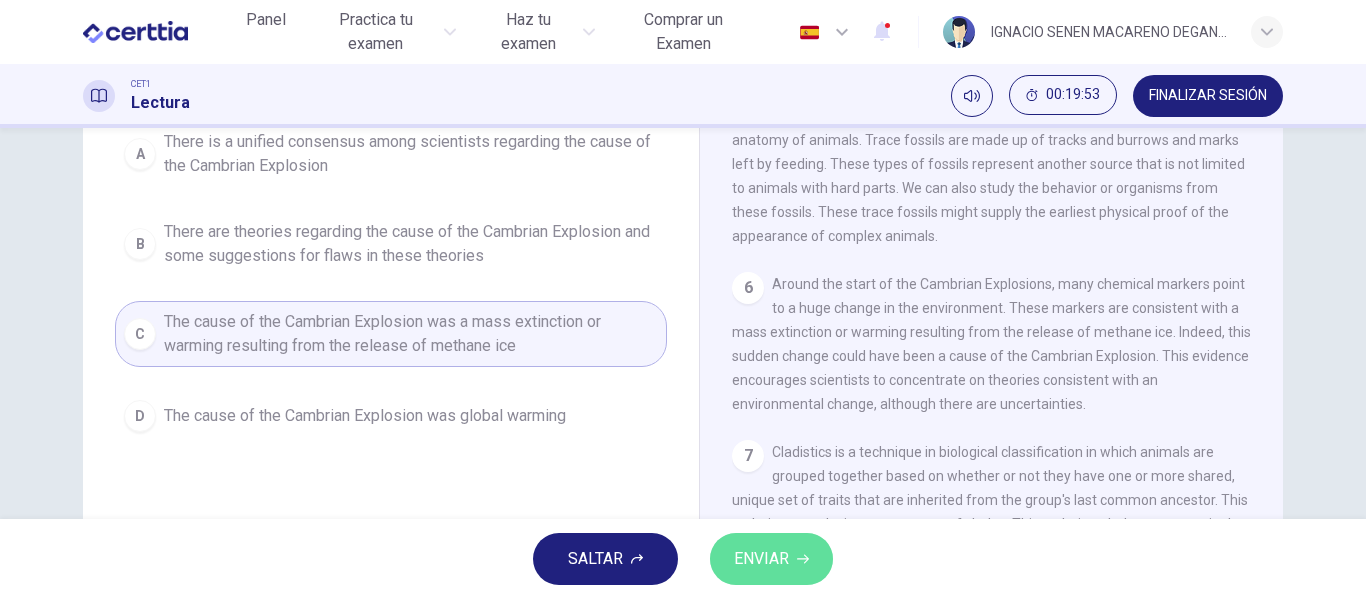 click on "ENVIAR" at bounding box center [771, 559] 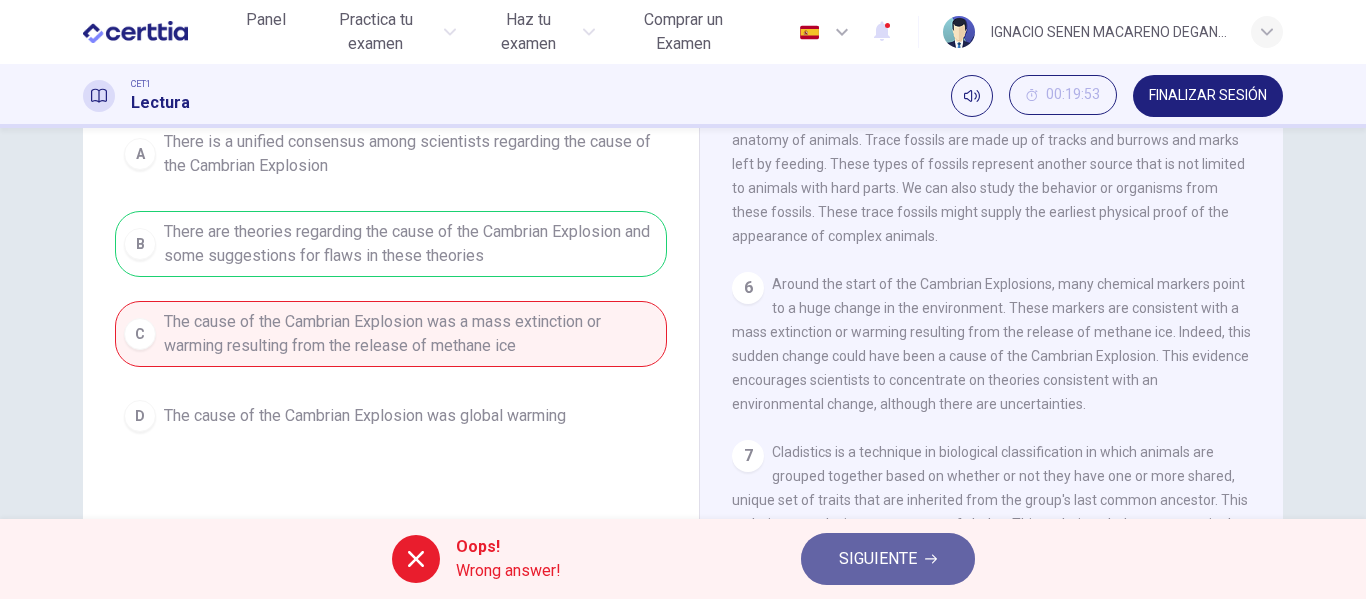 click on "SIGUIENTE" at bounding box center (878, 559) 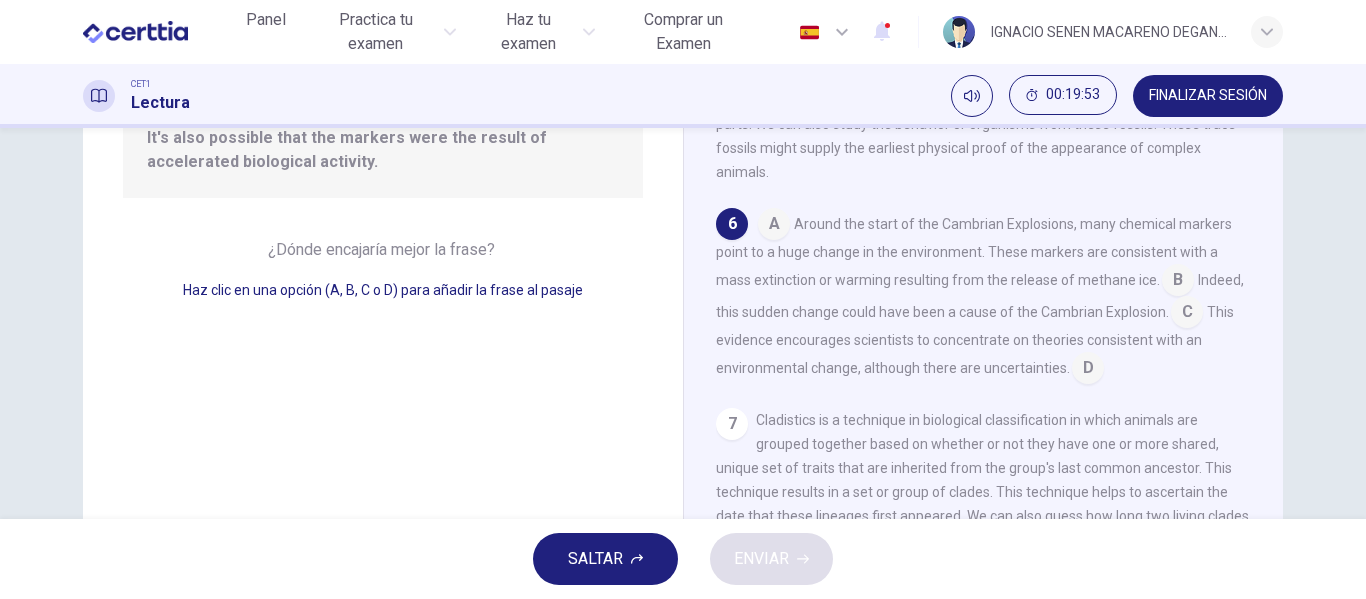 scroll, scrollTop: 996, scrollLeft: 0, axis: vertical 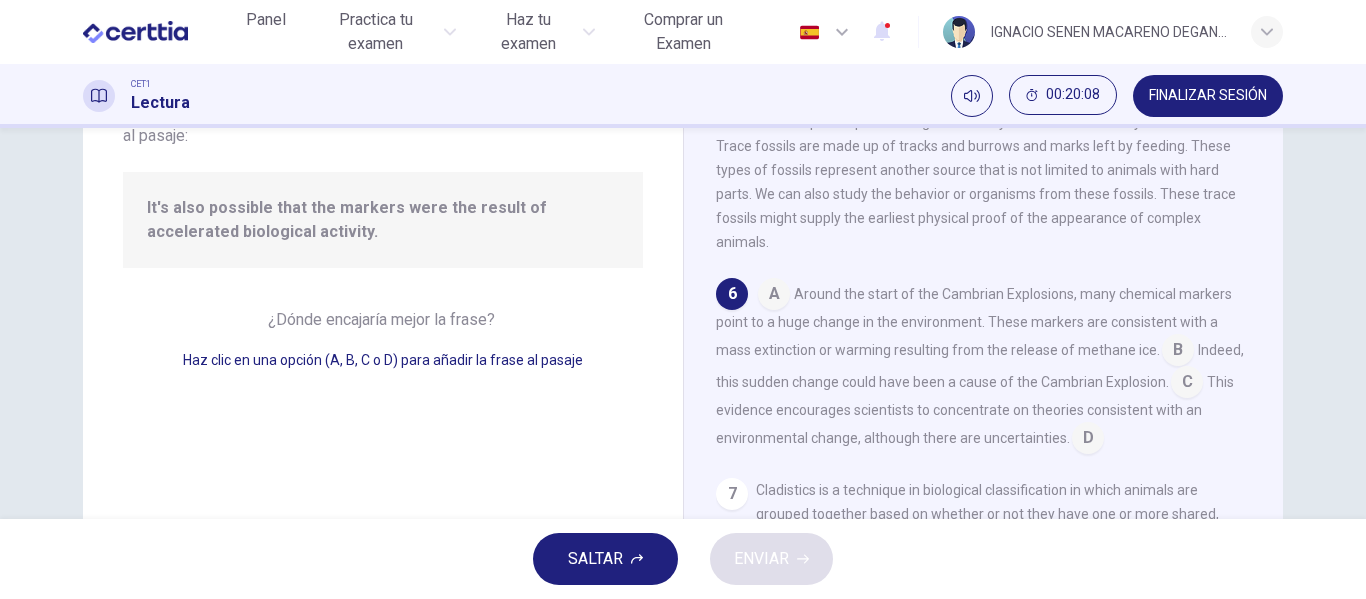 click at bounding box center [1178, 352] 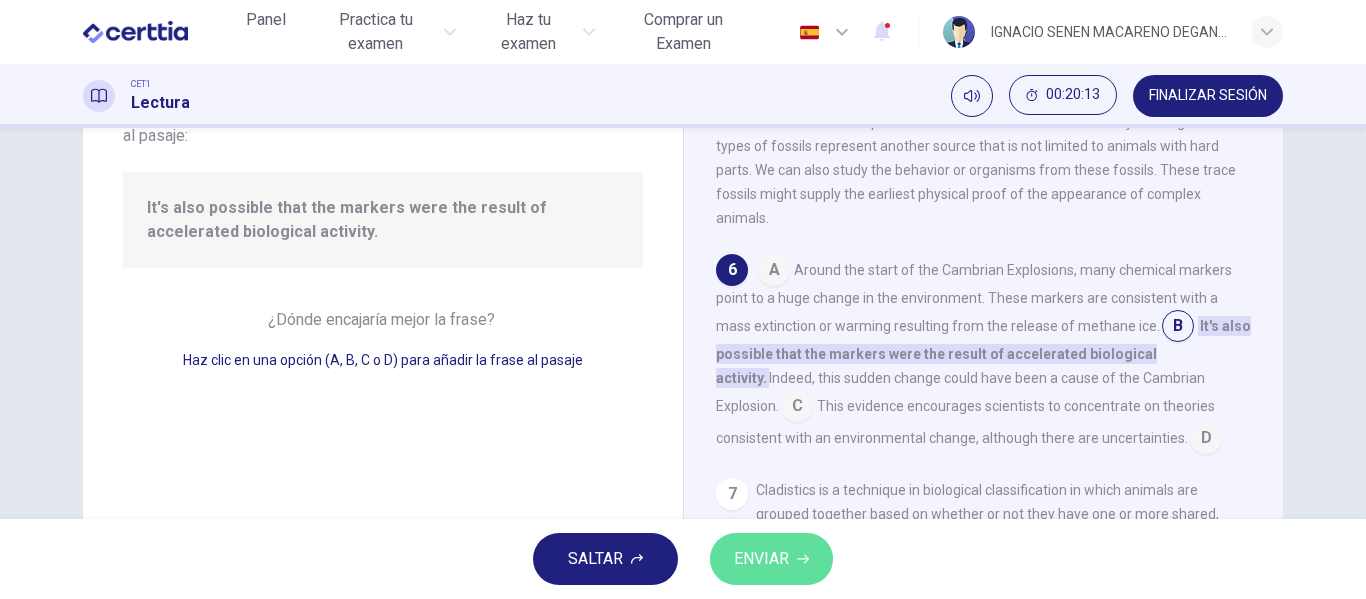 click on "ENVIAR" at bounding box center (771, 559) 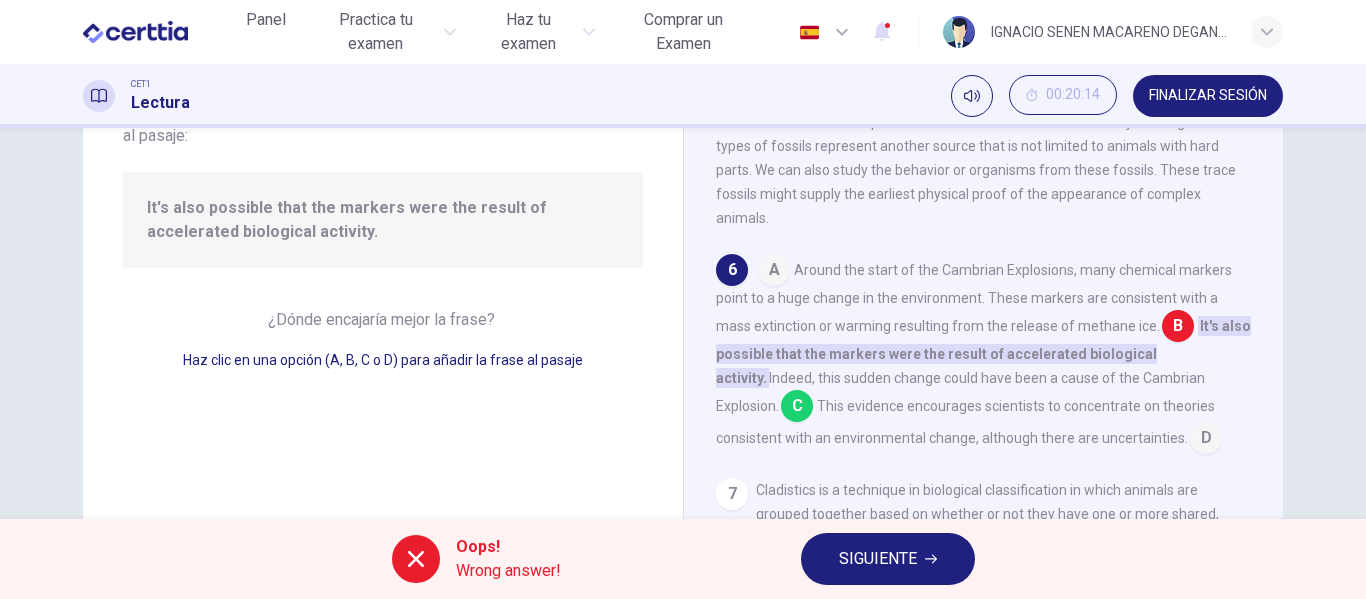scroll, scrollTop: 1043, scrollLeft: 0, axis: vertical 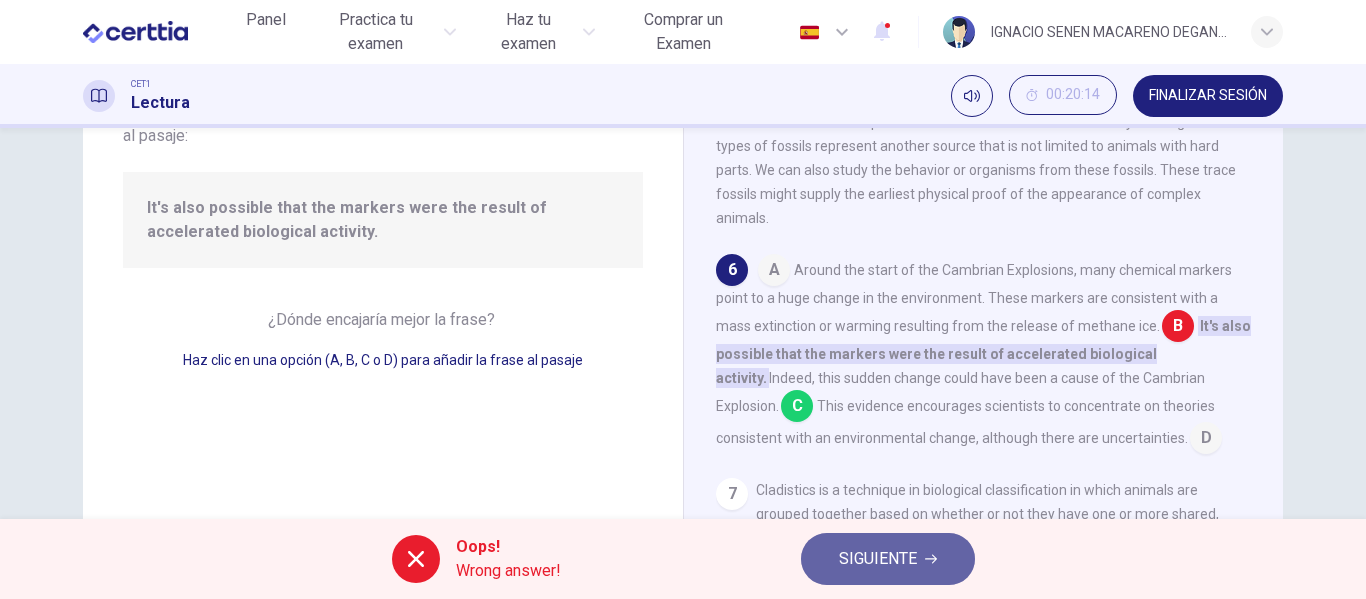 click on "SIGUIENTE" at bounding box center [878, 559] 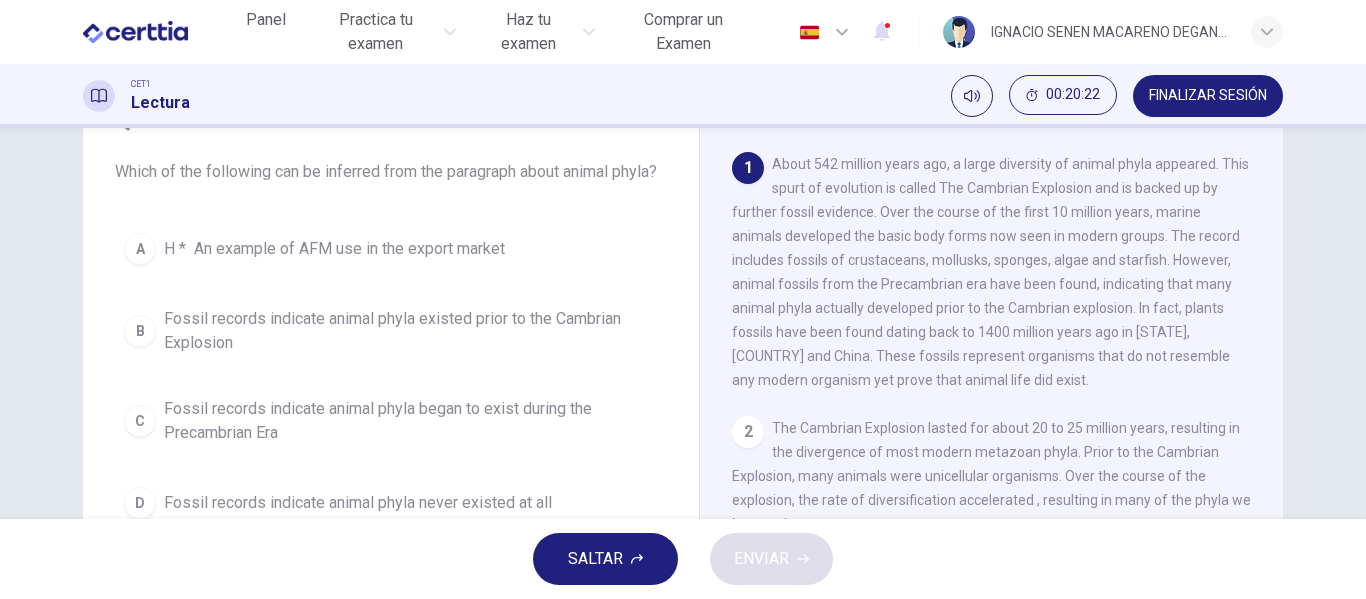 scroll, scrollTop: 102, scrollLeft: 0, axis: vertical 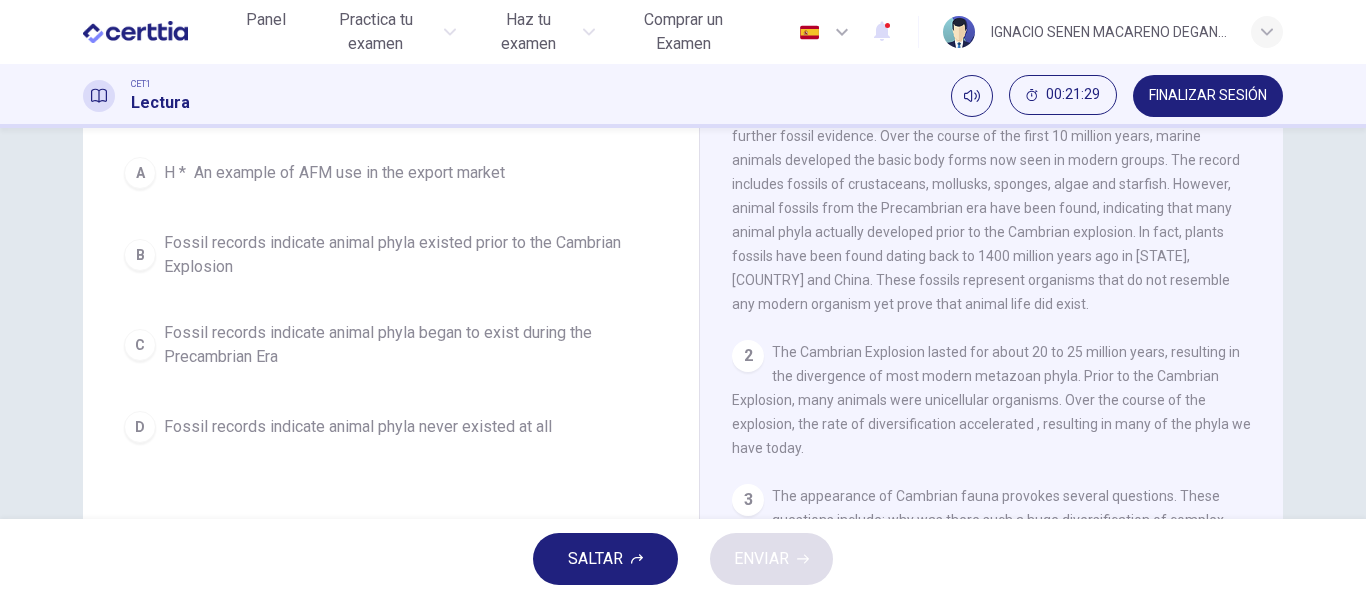 click on "Fossil records indicate animal phyla existed prior to the Cambrian Explosion" at bounding box center [411, 255] 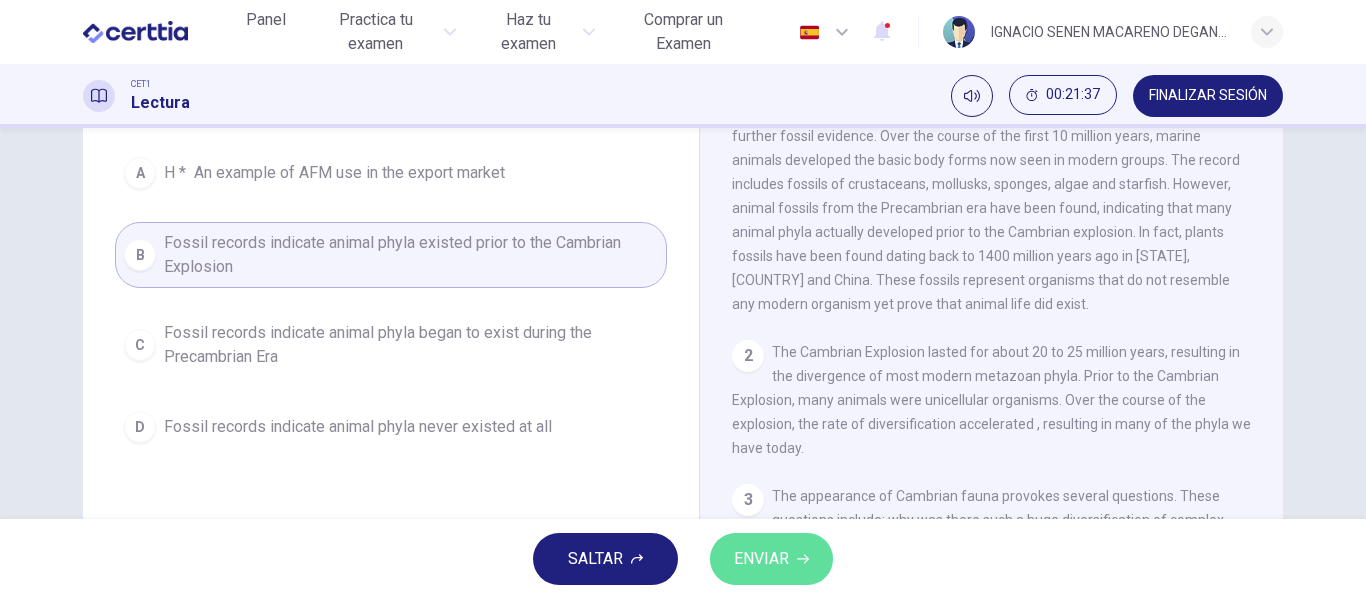 click on "ENVIAR" at bounding box center (771, 559) 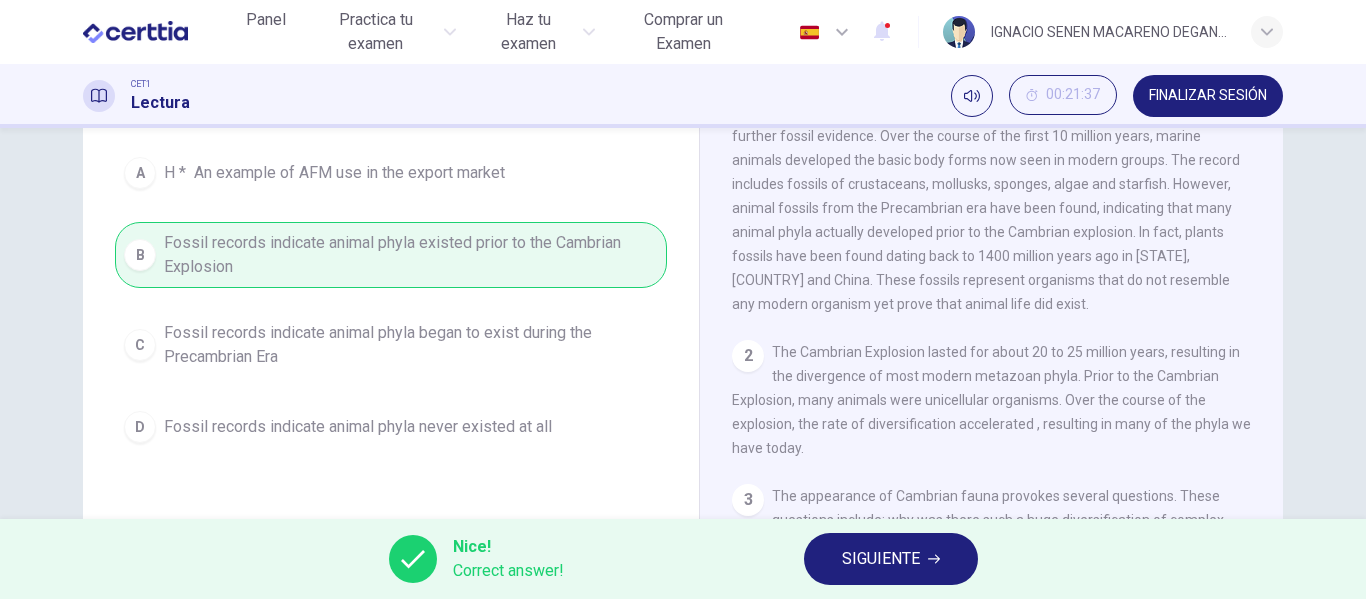 click on "SIGUIENTE" at bounding box center [881, 559] 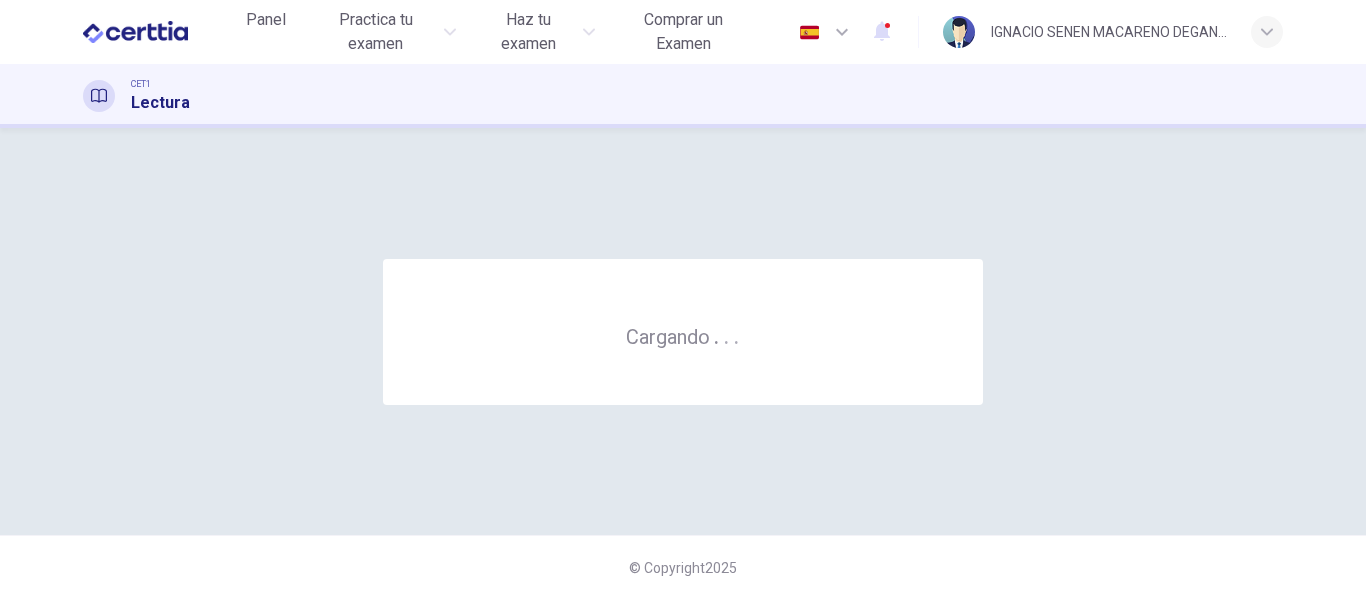 scroll, scrollTop: 0, scrollLeft: 0, axis: both 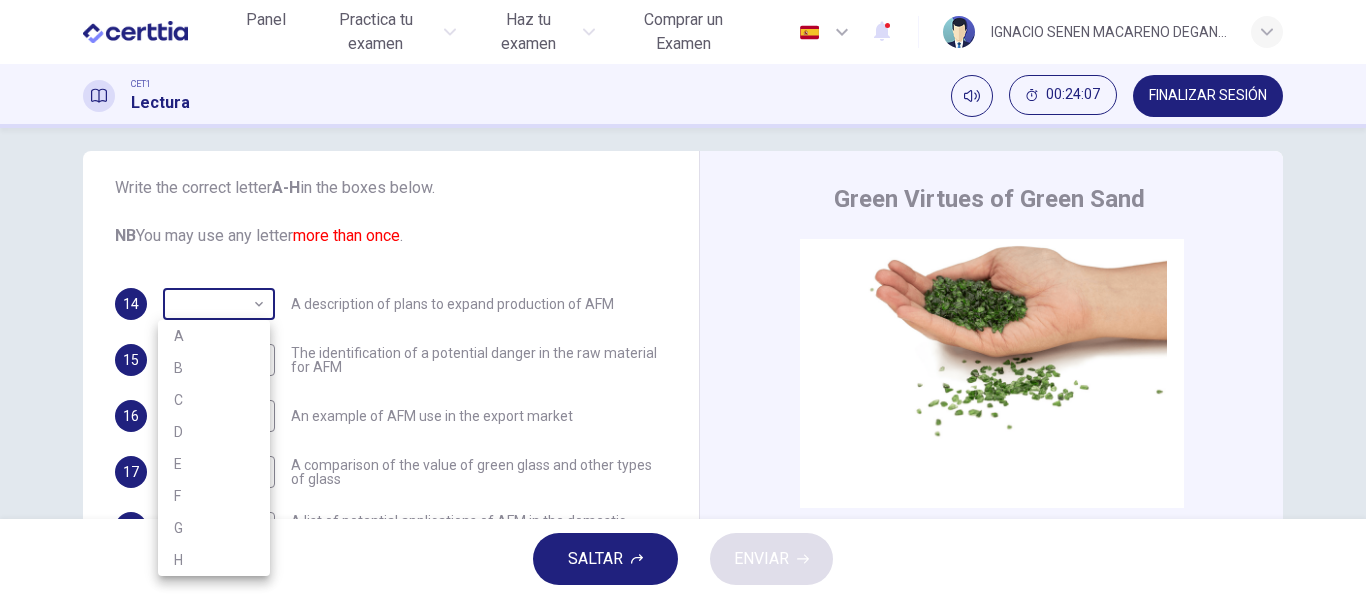 click on "Este sitio utiliza cookies, como se explica en nuestra  Política de Privacidad . Si acepta el uso de cookies, haga clic en el botón Aceptar y continúe navegando por nuestro sitio.   Política de Privacidad Aceptar Panel Practica tu examen Haz tu examen Comprar un Examen Español ** ​ [PERSON] [PERSON] CET1 Lectura [TIME] FINALIZAR SESIÓN Preguntas 14 - 23 The Reading Passage has 8 paragraphs labelled  A-H . Which paragraph contains the following information?
Write the correct letter  A-H  in the boxes below.
NB  You may use any letter  more than once . 14 ​ ​ A description of plans to expand production of AFM 15 ​ ​ The identification of a potential danger in the raw material for AFM 16 ​ ​ An example of AFM use in the export market 17 ​ ​ A comparison of the value of green glass and other types of glass 18 ​ ​ A list of potential applications of AFM in the domestic market 19 ​ ​ The conclusions drawn from laboratory checks on the process of AFM production 20 21" at bounding box center (683, 299) 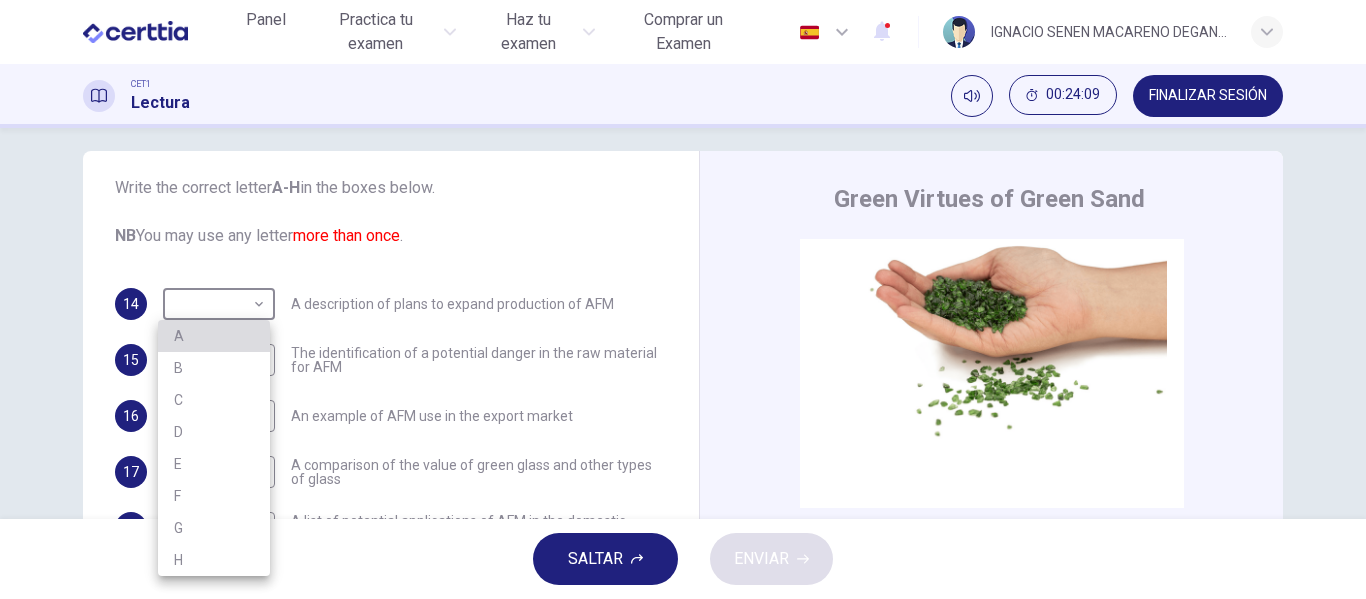 click on "A" at bounding box center (214, 336) 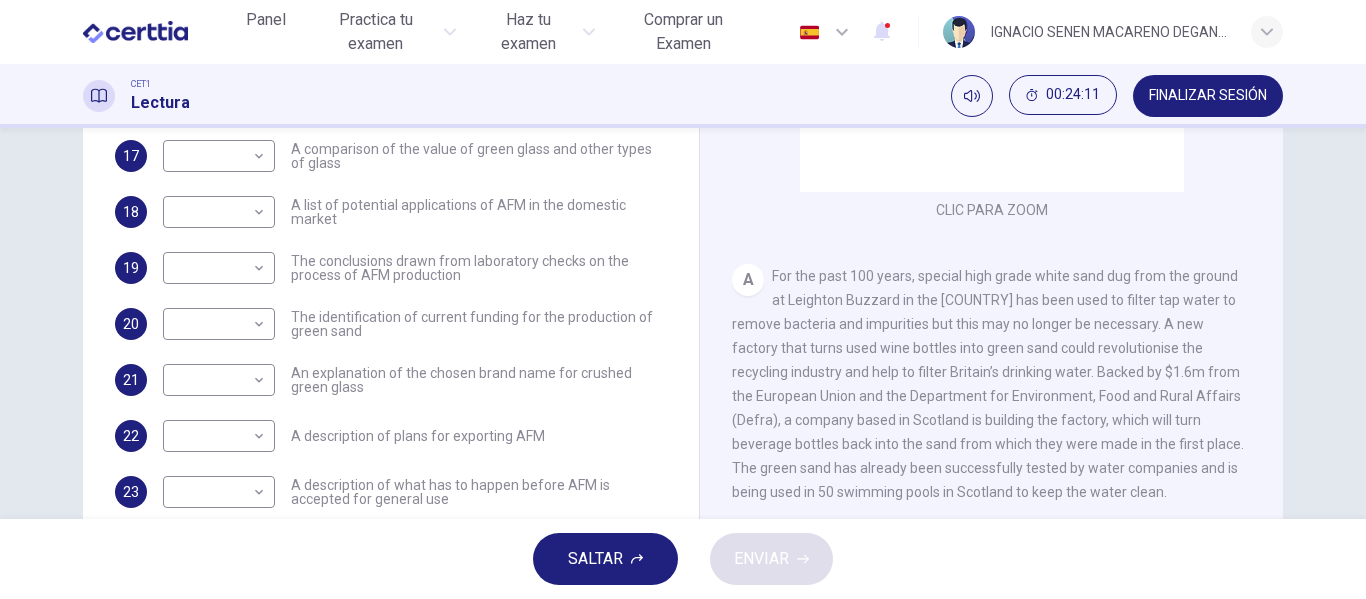 scroll, scrollTop: 384, scrollLeft: 0, axis: vertical 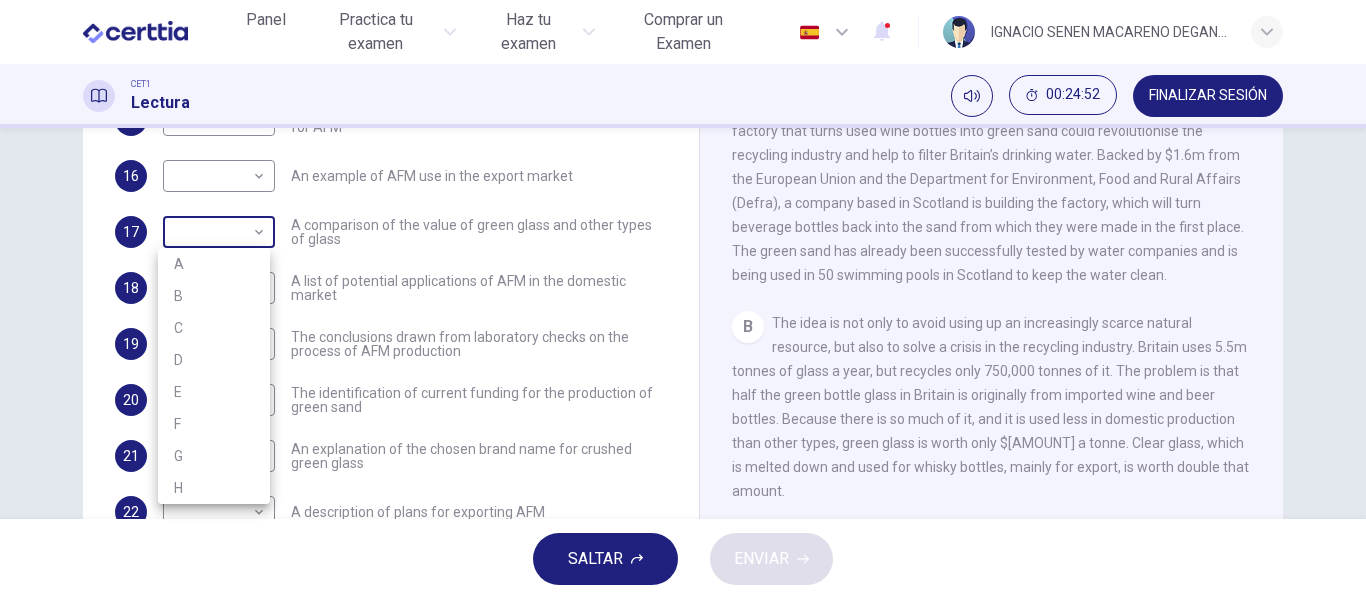 click on "Este sitio utiliza cookies, como se explica en nuestra  Política de Privacidad . Si acepta el uso de cookies, haga clic en el botón Aceptar y continúe navegando por nuestro sitio.   Política de Privacidad Aceptar Panel Practica tu examen Haz tu examen Comprar un Examen Español ** ​ [PERSON] [LASTNAME] [LASTNAME] [LASTNAME] CET1 Lectura 00:24:52 FINALIZAR SESIÓN Preguntas 14 - 23 The Reading Passage has 8 paragraphs labelled  A-H . Which paragraph contains the following information?
Write the correct letter  A-H  in the boxes below.
NB  You may use any letter  more than once . 14 A * ​ A description of plans to expand production of AFM 15 ​ ​ The identification of a potential danger in the raw material for AFM 16 ​ ​ An example of AFM use in the export market 17 ​ ​ A comparison of the value of green glass and other types of glass 18 ​ ​ A list of potential applications of AFM in the domestic market 19 ​ ​ The conclusions drawn from laboratory checks on the process of AFM production 20 21" at bounding box center (683, 299) 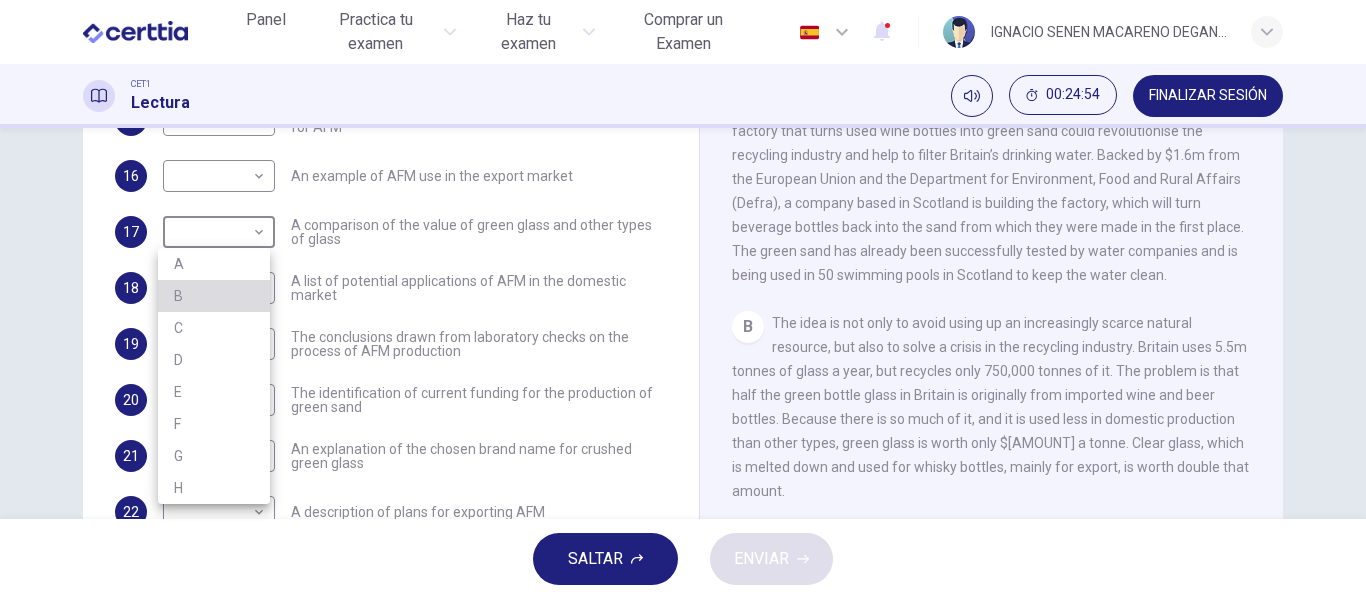 click on "B" at bounding box center [214, 296] 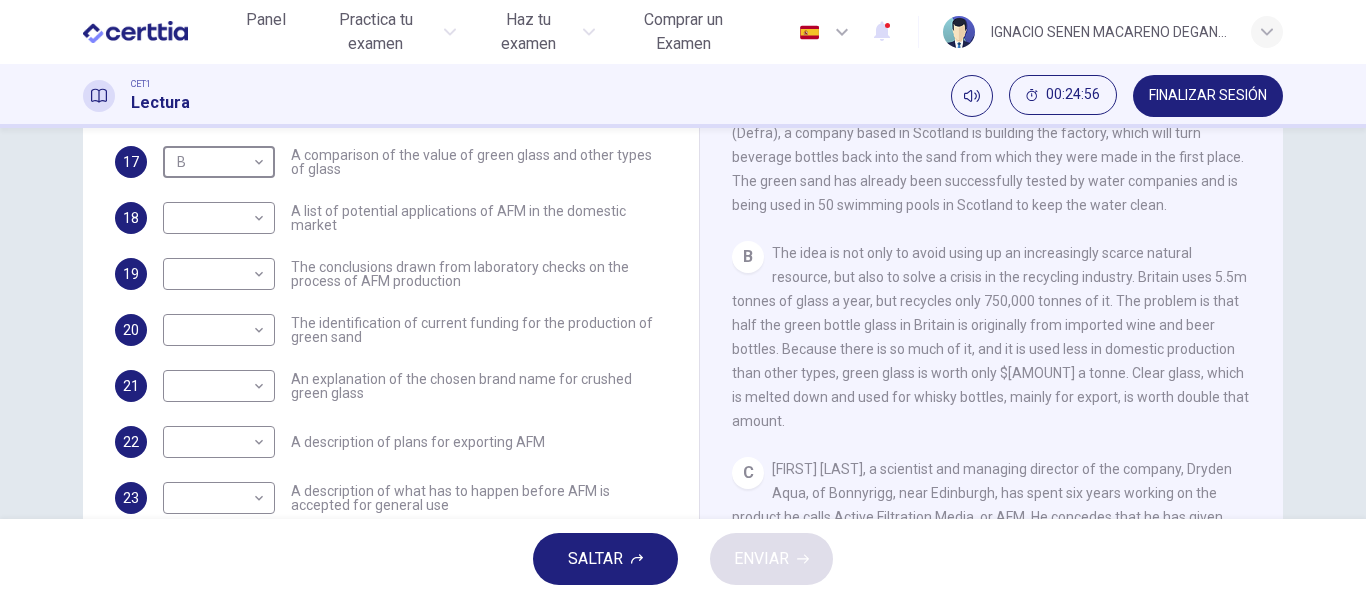 scroll, scrollTop: 384, scrollLeft: 0, axis: vertical 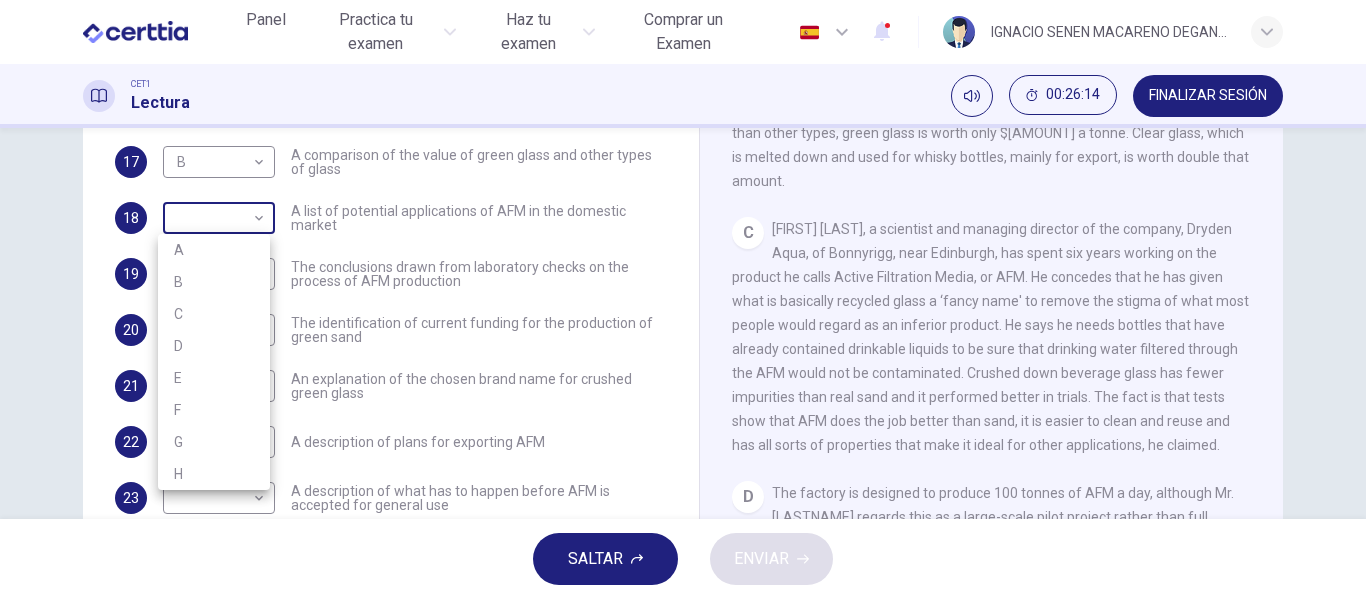 click on "Este sitio utiliza cookies, como se explica en nuestra  Política de Privacidad . Si acepta el uso de cookies, haga clic en el botón Aceptar y continúe navegando por nuestro sitio.   Política de Privacidad Aceptar Panel Practica tu examen Haz tu examen Comprar un Examen Español ** ​ [PERSON] [LASTNAME] [LASTNAME] [LASTNAME] CET1 Lectura 00:26:14 FINALIZAR SESIÓN Preguntas 14 - 23 The Reading Passage has 8 paragraphs labelled  A-H . Which paragraph contains the following information?
Write the correct letter  A-H  in the boxes below.
NB  You may use any letter  more than once . 14 A * ​ A description of plans to expand production of AFM 15 ​ ​ The identification of a potential danger in the raw material for AFM 16 ​ ​ An example of AFM use in the export market 17 B * ​ A comparison of the value of green glass and other types of glass 18 ​ ​ A list of potential applications of AFM in the domestic market 19 ​ ​ The conclusions drawn from laboratory checks on the process of AFM production 20 21" at bounding box center (683, 299) 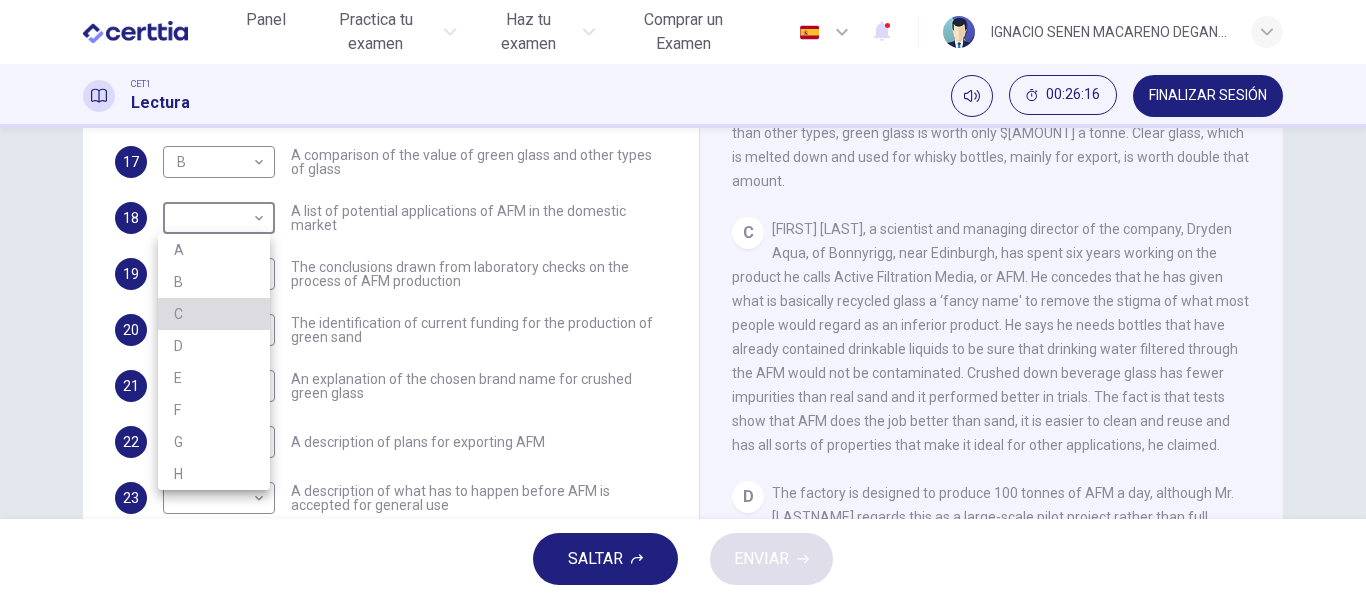 click on "C" at bounding box center (214, 314) 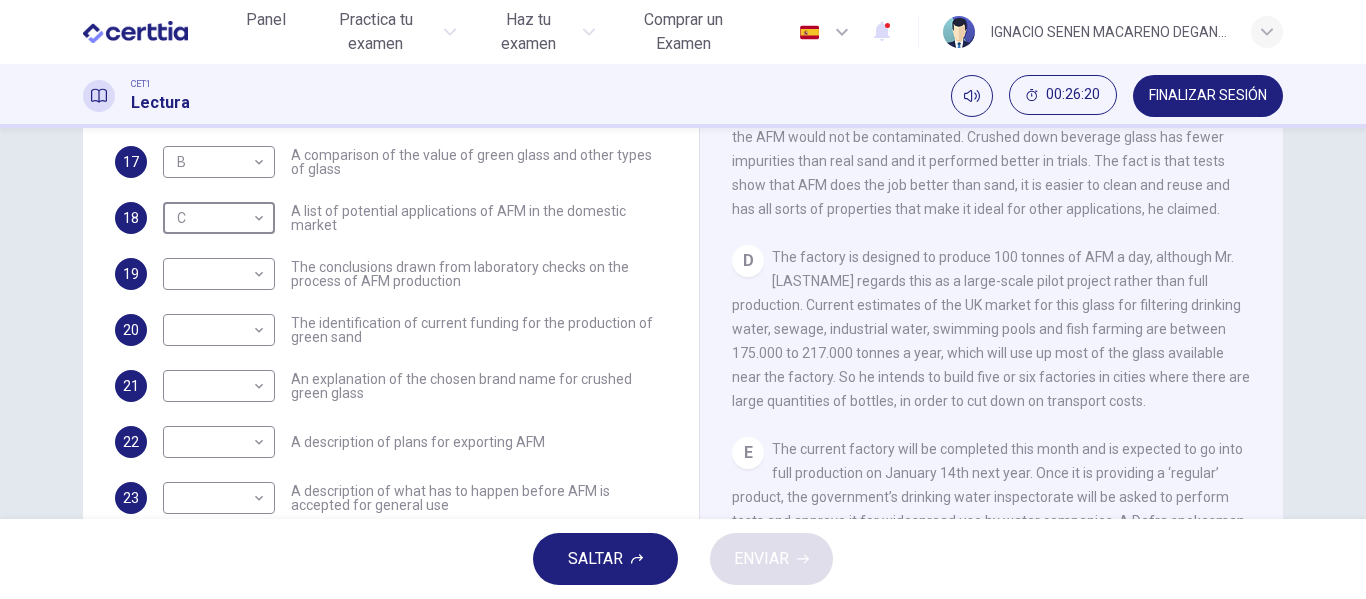 scroll, scrollTop: 947, scrollLeft: 0, axis: vertical 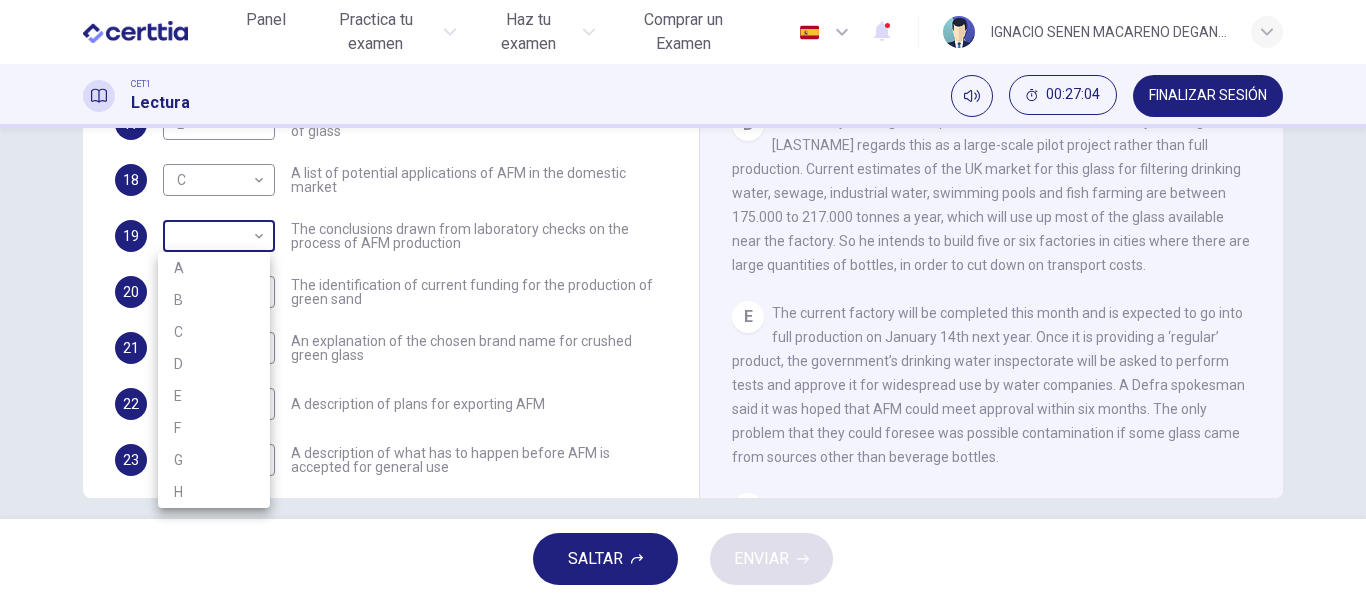 click on "Este sitio utiliza cookies, como se explica en nuestra  Política de Privacidad . Si acepta el uso de cookies, haga clic en el botón Aceptar y continúe navegando por nuestro sitio.   Política de Privacidad Aceptar Panel Practica tu examen Haz tu examen Comprar un Examen Español ** ​ [PERSON] [LASTNAME] [LASTNAME] [LASTNAME] CET1 Lectura 00:27:04 FINALIZAR SESIÓN Preguntas 14 - 23 The Reading Passage has 8 paragraphs labelled  A-H . Which paragraph contains the following information?
Write the correct letter  A-H  in the boxes below.
NB  You may use any letter  more than once . 14 A * ​ A description of plans to expand production of AFM 15 ​ ​ The identification of a potential danger in the raw material for AFM 16 ​ ​ An example of AFM use in the export market 17 B * ​ A comparison of the value of green glass and other types of glass 18 C * ​ A list of potential applications of AFM in the domestic market 19 ​ ​ The conclusions drawn from laboratory checks on the process of AFM production 20 21" at bounding box center [683, 299] 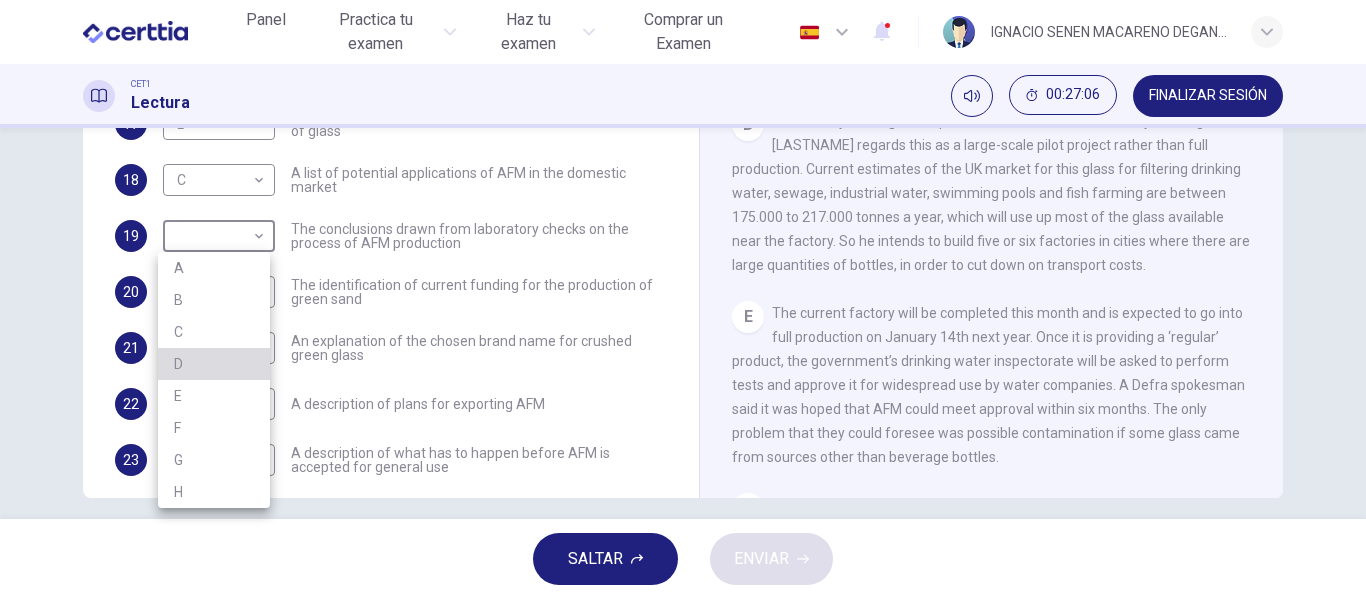click on "D" at bounding box center (214, 364) 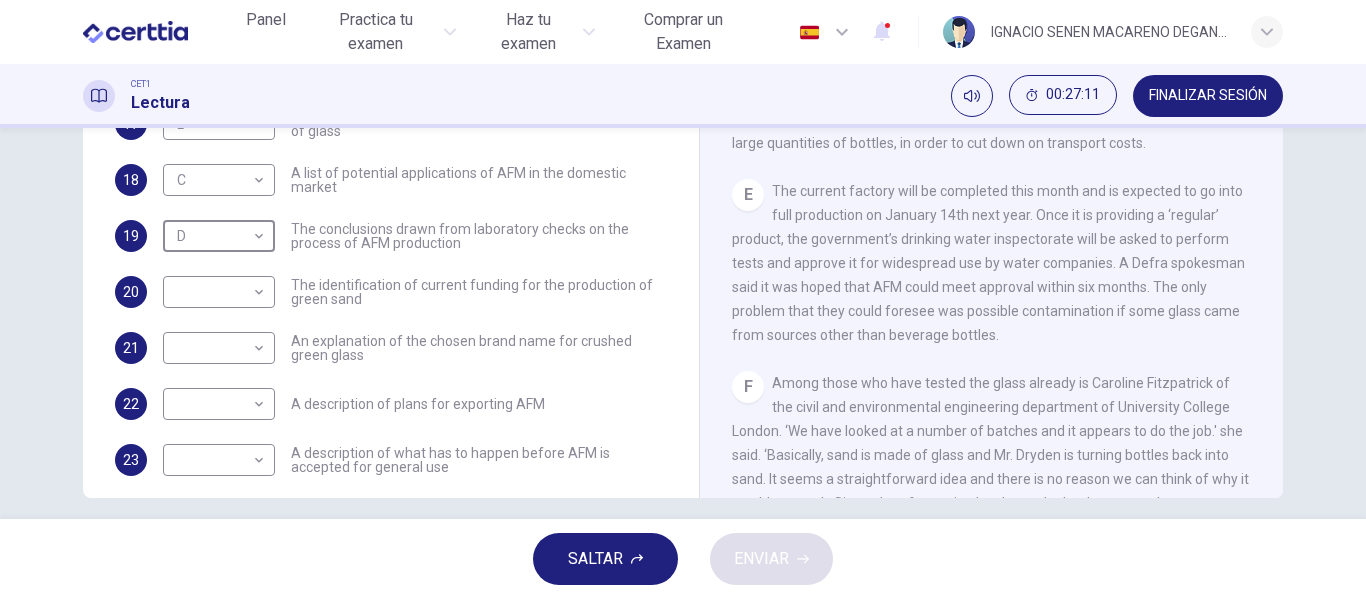 scroll, scrollTop: 1061, scrollLeft: 0, axis: vertical 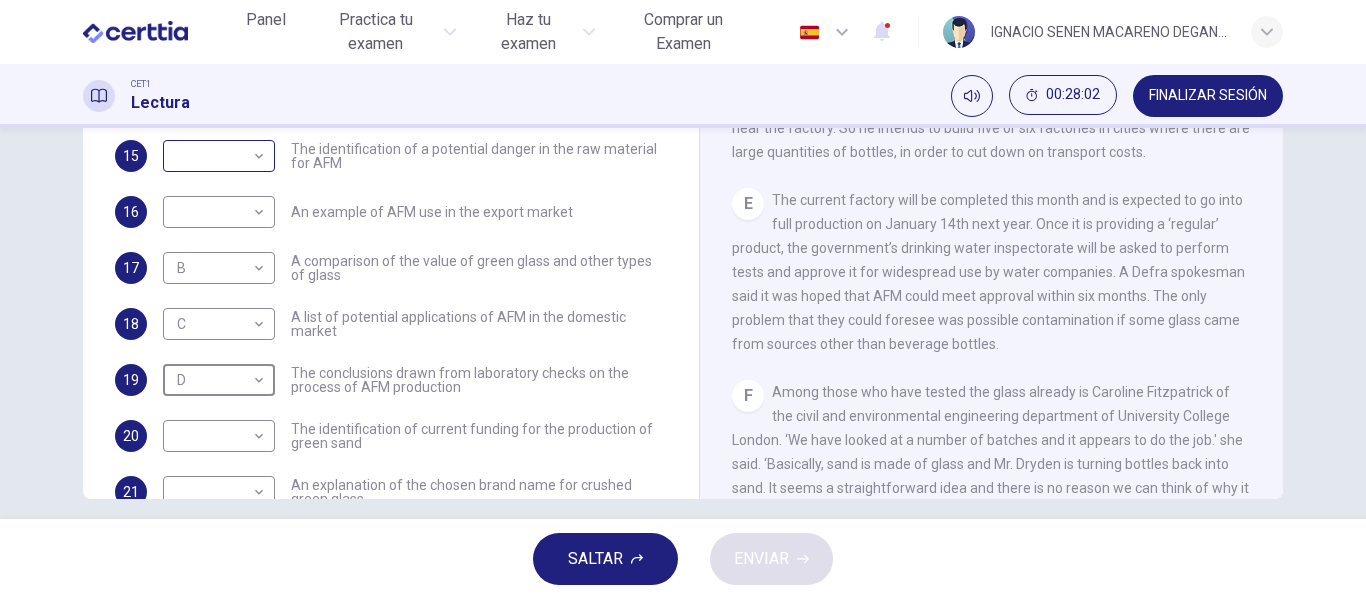 click on "Este sitio utiliza cookies, como se explica en nuestra  Política de Privacidad . Si acepta el uso de cookies, haga clic en el botón Aceptar y continúe navegando por nuestro sitio.   Política de Privacidad Aceptar Panel Practica tu examen Haz tu examen Comprar un Examen Español ** ​ IGNACIO SENEN MACARENO DEGANTE CET1 Lectura 00:28:02 FINALIZAR SESIÓN Preguntas 14 - 23 The Reading Passage has 8 paragraphs labelled  A-H . Which paragraph contains the following information?
Write the correct letter  A-H  in the boxes below.
NB  You may use any letter  more than once . 14 A * ​ A description of plans to expand production of AFM 15 ​ ​ The identification of a potential danger in the raw material for AFM 16 ​ ​ An example of AFM use in the export market 17 B * ​ A comparison of the value of green glass and other types of glass 18 C * ​ A list of potential applications of AFM in the domestic market 19 D * ​ The conclusions drawn from laboratory checks on the process of AFM production 20 21" at bounding box center [683, 299] 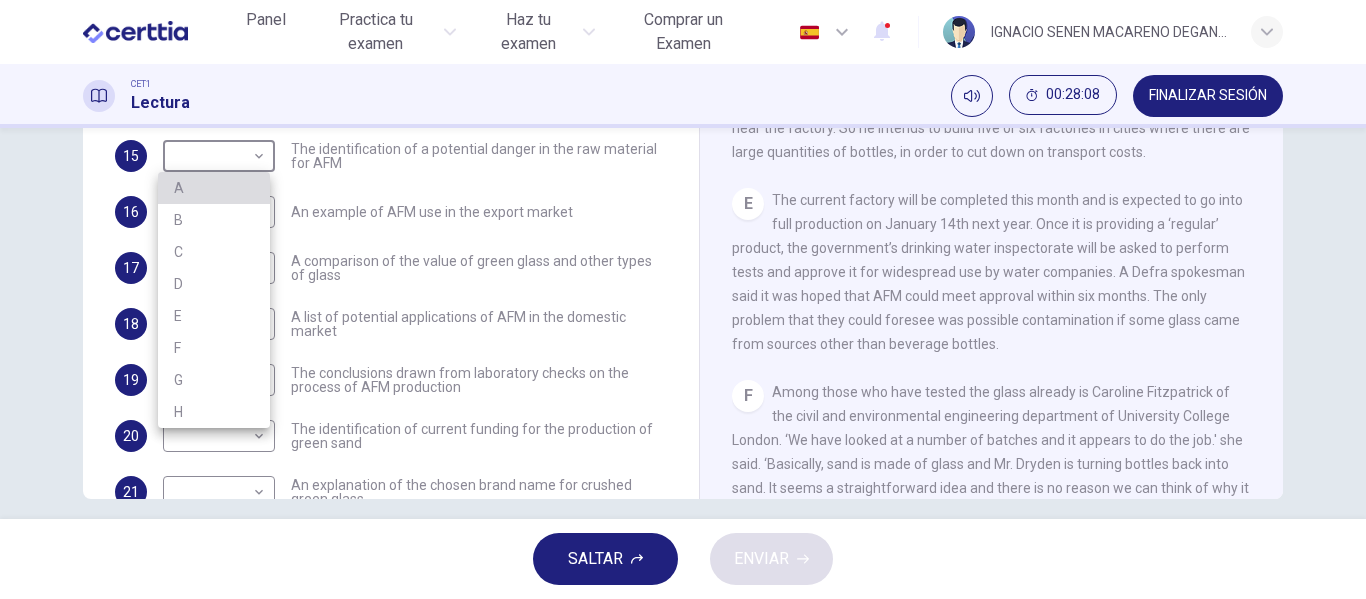 click on "A" at bounding box center [214, 188] 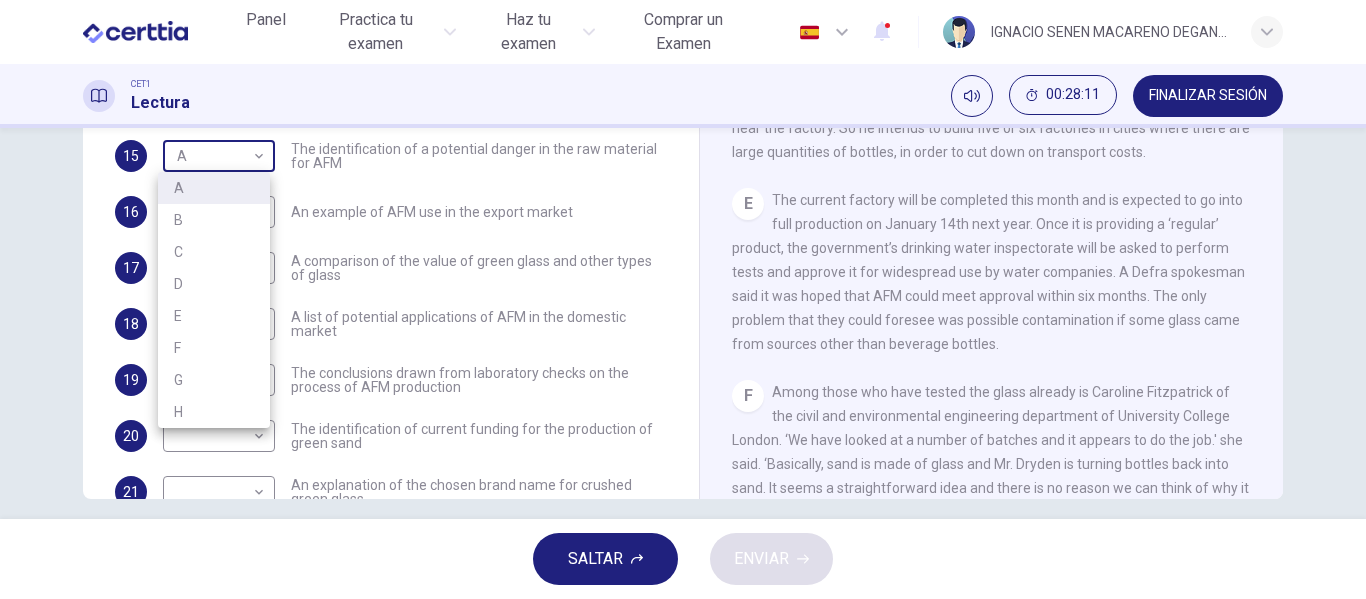 click on "Este sitio utiliza cookies, como se explica en nuestra  Política de Privacidad . Si acepta el uso de cookies, haga clic en el botón Aceptar y continúe navegando por nuestro sitio.   Política de Privacidad Aceptar Panel Practica tu examen Haz tu examen Comprar un Examen Español ** ​ IGNACIO SENEN MACARENO DEGANTE CET1 Lectura 00:28:11 FINALIZAR SESIÓN Preguntas 14 - 23 The Reading Passage has 8 paragraphs labelled  A-H . Which paragraph contains the following information?
Write the correct letter  A-H  in the boxes below.
NB  You may use any letter  more than once . 14 A * ​ A description of plans to expand production of AFM 15 A * ​ The identification of a potential danger in the raw material for AFM 16 ​ ​ An example of AFM use in the export market 17 B * ​ A comparison of the value of green glass and other types of glass 18 C * ​ A list of potential applications of AFM in the domestic market 19 D * ​ The conclusions drawn from laboratory checks on the process of AFM production 20 21" at bounding box center [683, 299] 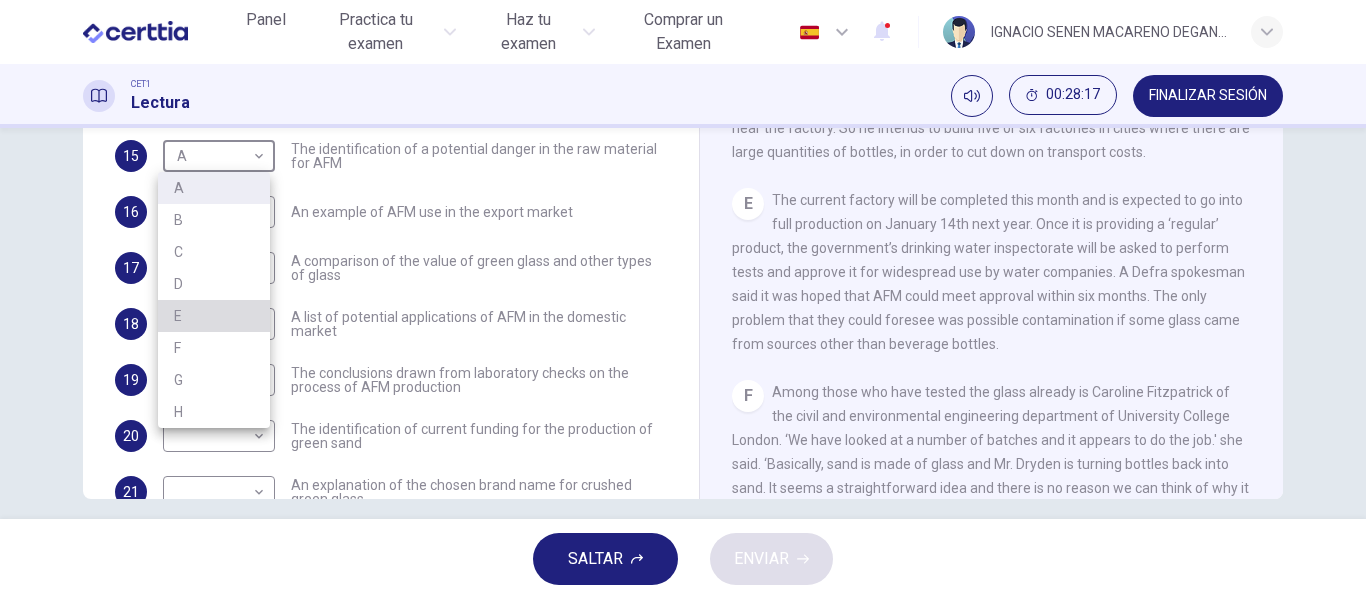 click on "E" at bounding box center (214, 316) 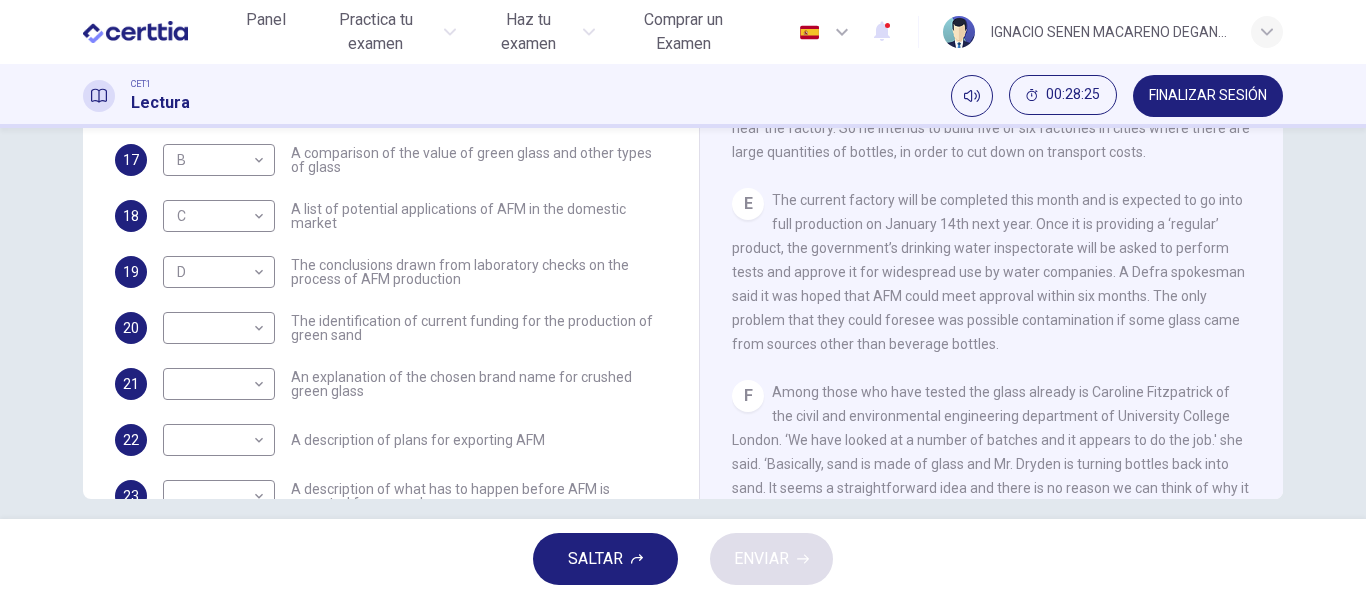 scroll, scrollTop: 0, scrollLeft: 0, axis: both 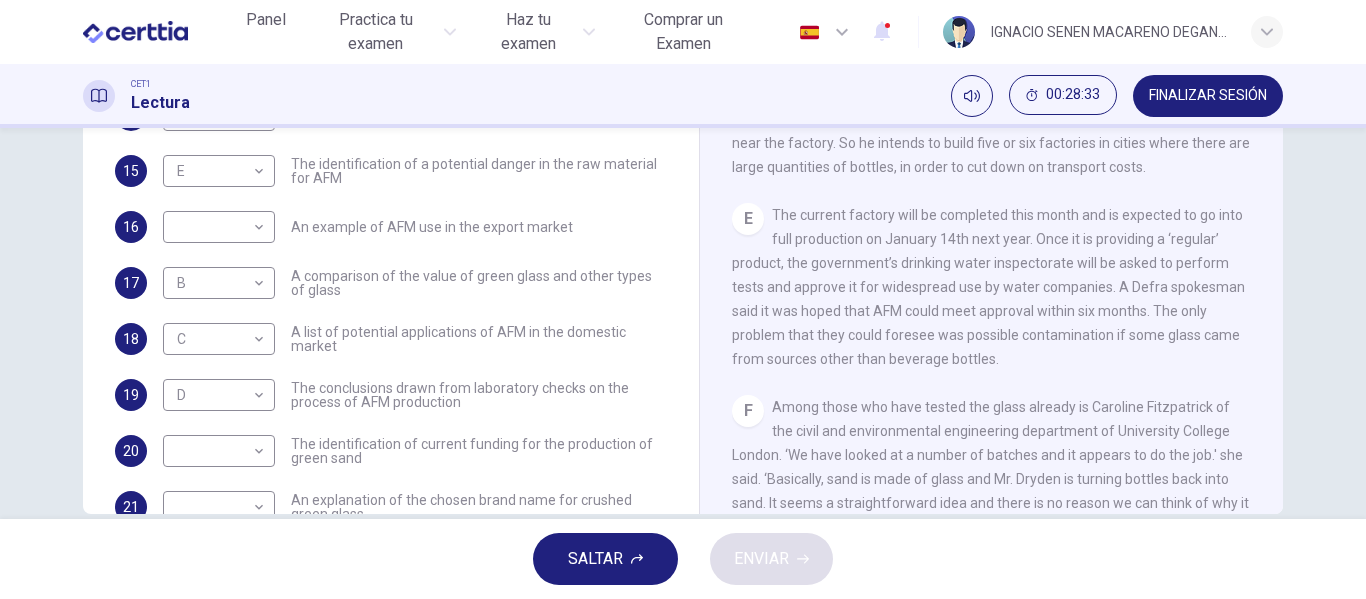 drag, startPoint x: 1273, startPoint y: 315, endPoint x: 1272, endPoint y: 208, distance: 107.00467 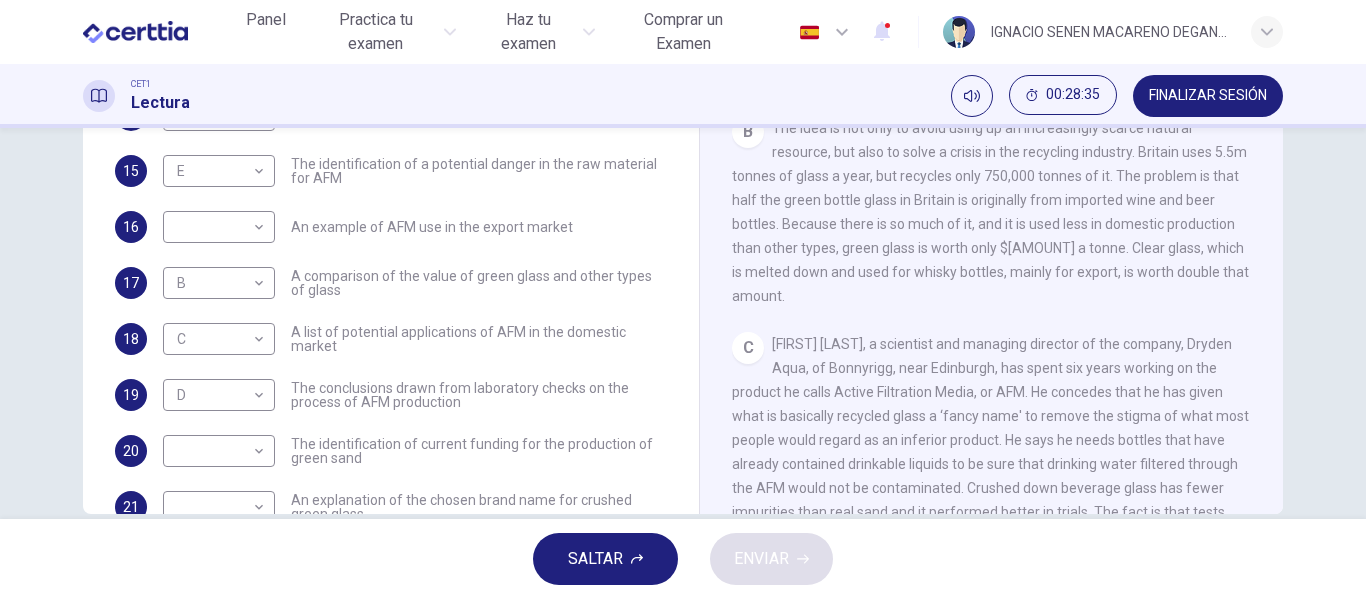scroll, scrollTop: 476, scrollLeft: 0, axis: vertical 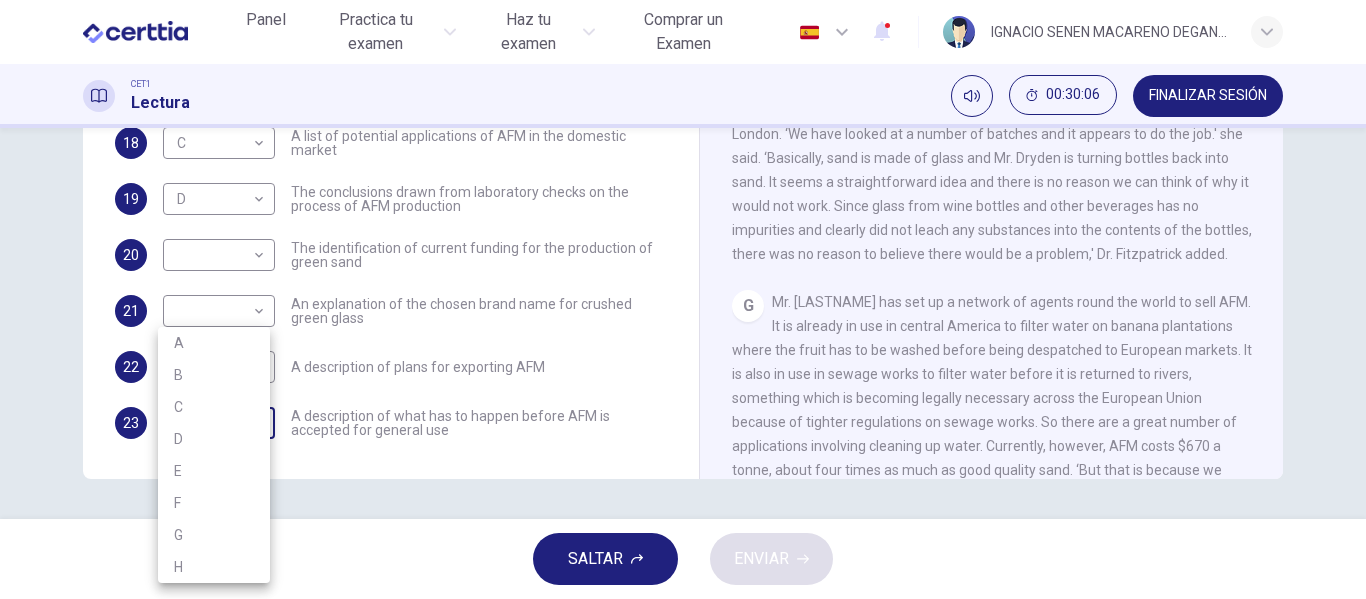 click on "Este sitio utiliza cookies, como se explica en nuestra  Política de Privacidad . Si acepta el uso de cookies, haga clic en el botón Aceptar y continúe navegando por nuestro sitio.   Política de Privacidad Aceptar Panel Practica tu examen Haz tu examen Comprar un Examen Español ** ​ [PERSON] [LASTNAME] [LASTNAME] [LASTNAME] CET1 Lectura 00:30:06 FINALIZAR SESIÓN Preguntas 14 - 23 The Reading Passage has 8 paragraphs labelled  A-H . Which paragraph contains the following information?
Write the correct letter  A-H  in the boxes below.
NB  You may use any letter  more than once . 14 A * ​ A description of plans to expand production of AFM 15 E * ​ The identification of a potential danger in the raw material for AFM 16 ​ ​ An example of AFM use in the export market 17 B * ​ A comparison of the value of green glass and other types of glass 18 C * ​ A list of potential applications of AFM in the domestic market 19 D * ​ The conclusions drawn from laboratory checks on the process of AFM production 20 21" at bounding box center (683, 299) 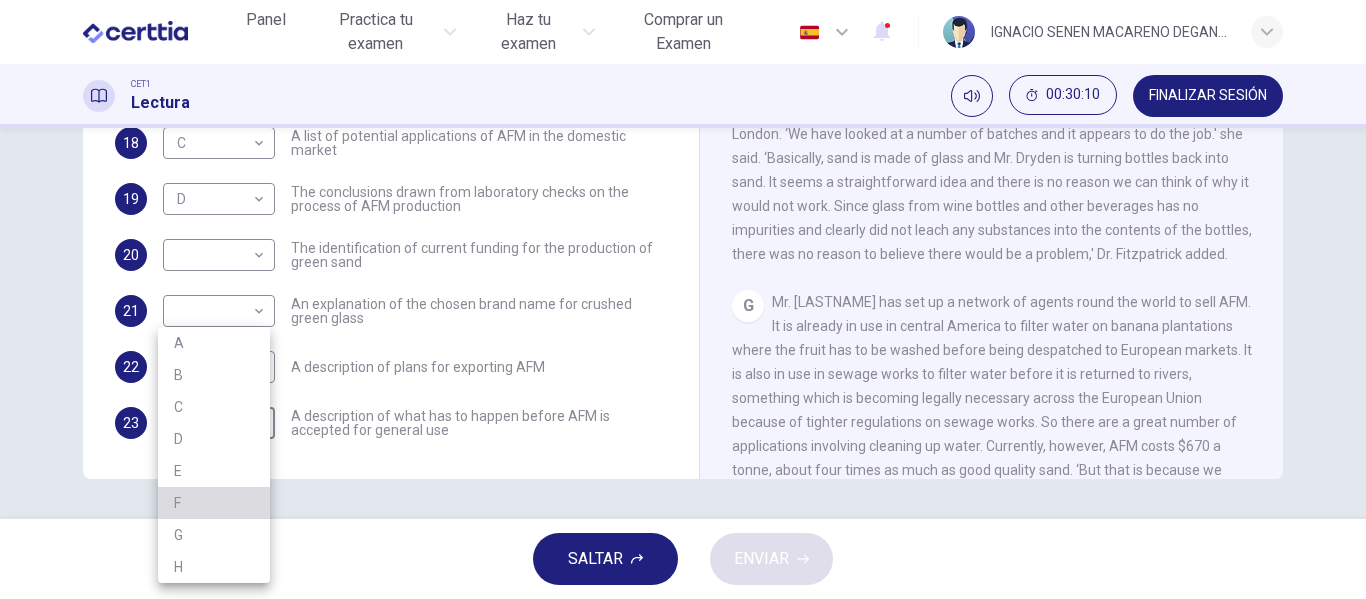 click on "F" at bounding box center [214, 503] 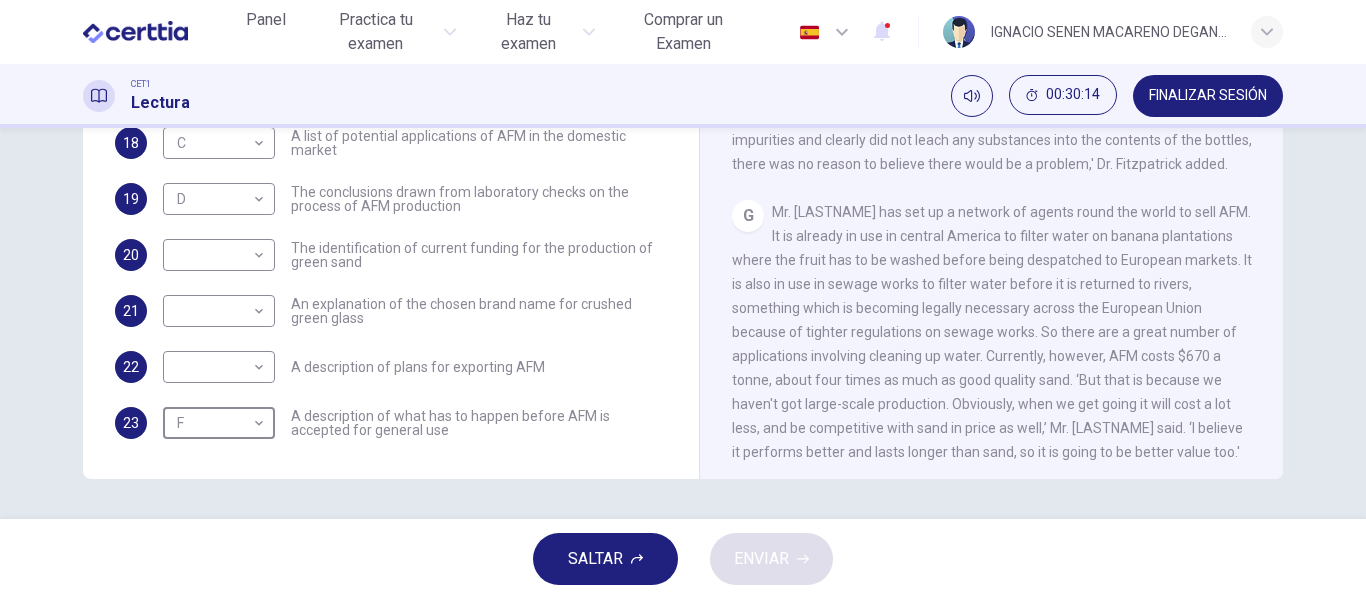 scroll, scrollTop: 1441, scrollLeft: 0, axis: vertical 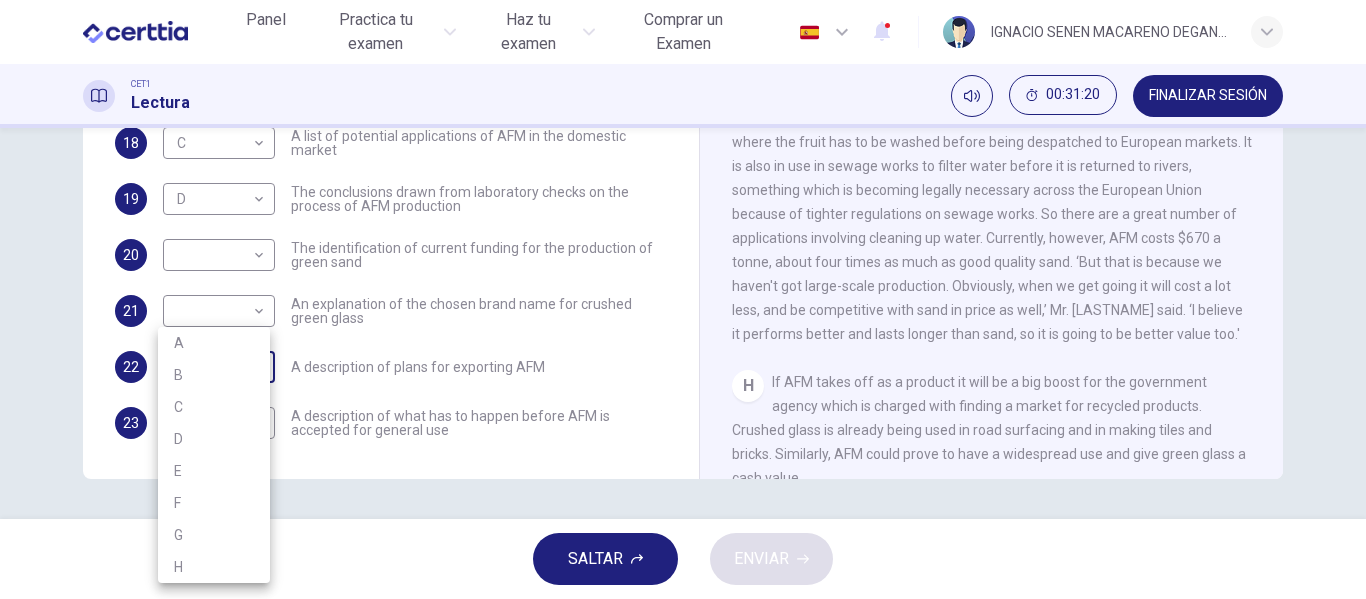 click on "Este sitio utiliza cookies, como se explica en nuestra  Política de Privacidad . Si acepta el uso de cookies, haga clic en el botón Aceptar y continúe navegando por nuestro sitio.   Política de Privacidad Aceptar Panel Practica tu examen Haz tu examen Comprar un Examen Español ** ​ [PERSON] [LASTNAME] [LASTNAME] [LASTNAME] CET1 Lectura 00:31:20 FINALIZAR SESIÓN Preguntas 14 - 23 The Reading Passage has 8 paragraphs labelled  A-H . Which paragraph contains the following information?
Write the correct letter  A-H  in the boxes below.
NB  You may use any letter  more than once . 14 A * ​ A description of plans to expand production of AFM 15 E * ​ The identification of a potential danger in the raw material for AFM 16 ​ ​ An example of AFM use in the export market 17 B * ​ A comparison of the value of green glass and other types of glass 18 C * ​ A list of potential applications of AFM in the domestic market 19 D * ​ The conclusions drawn from laboratory checks on the process of AFM production 20 21" at bounding box center (683, 299) 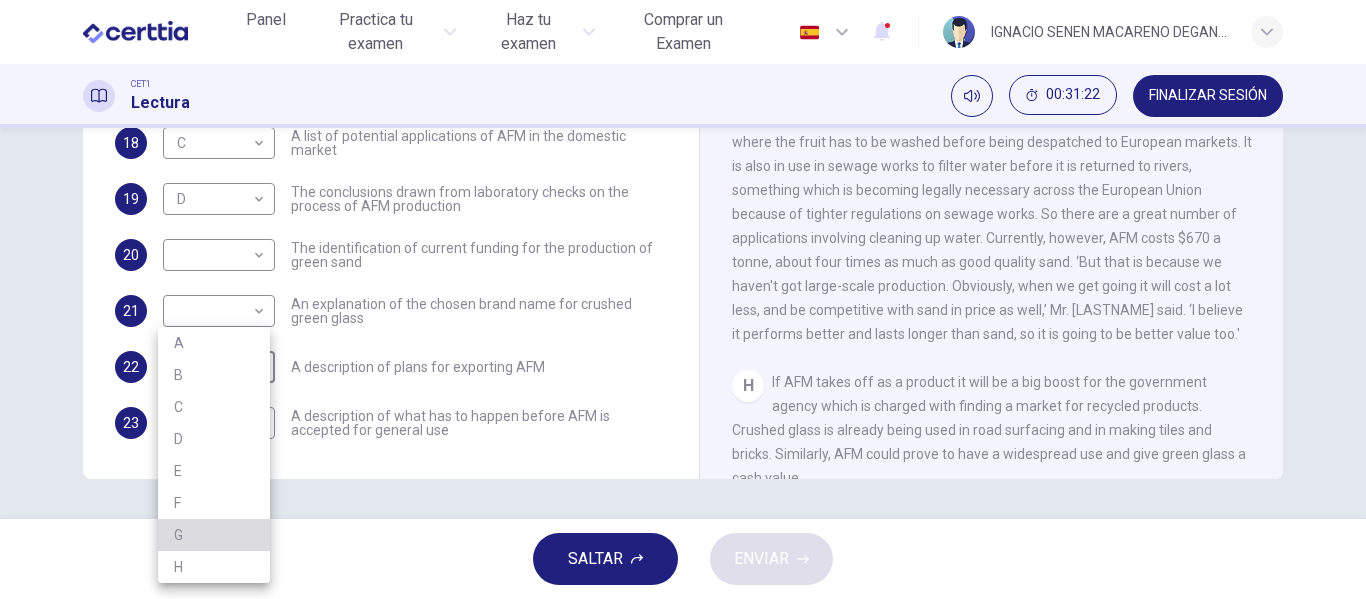 click on "G" at bounding box center [214, 535] 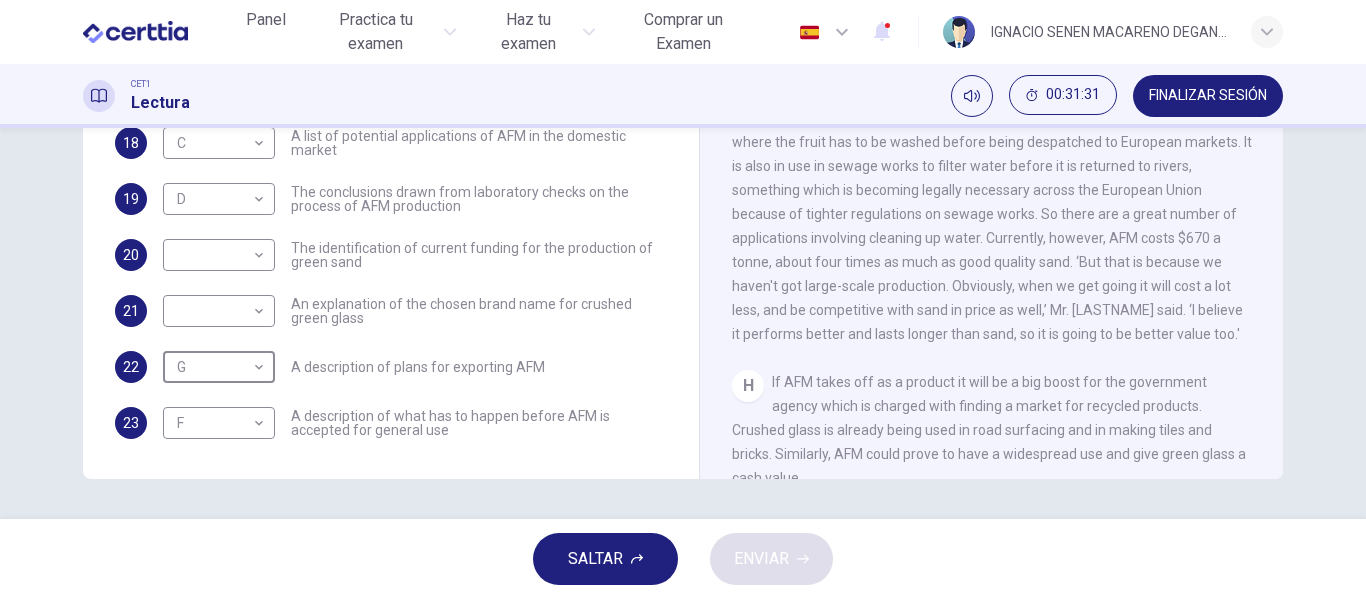scroll, scrollTop: 1681, scrollLeft: 0, axis: vertical 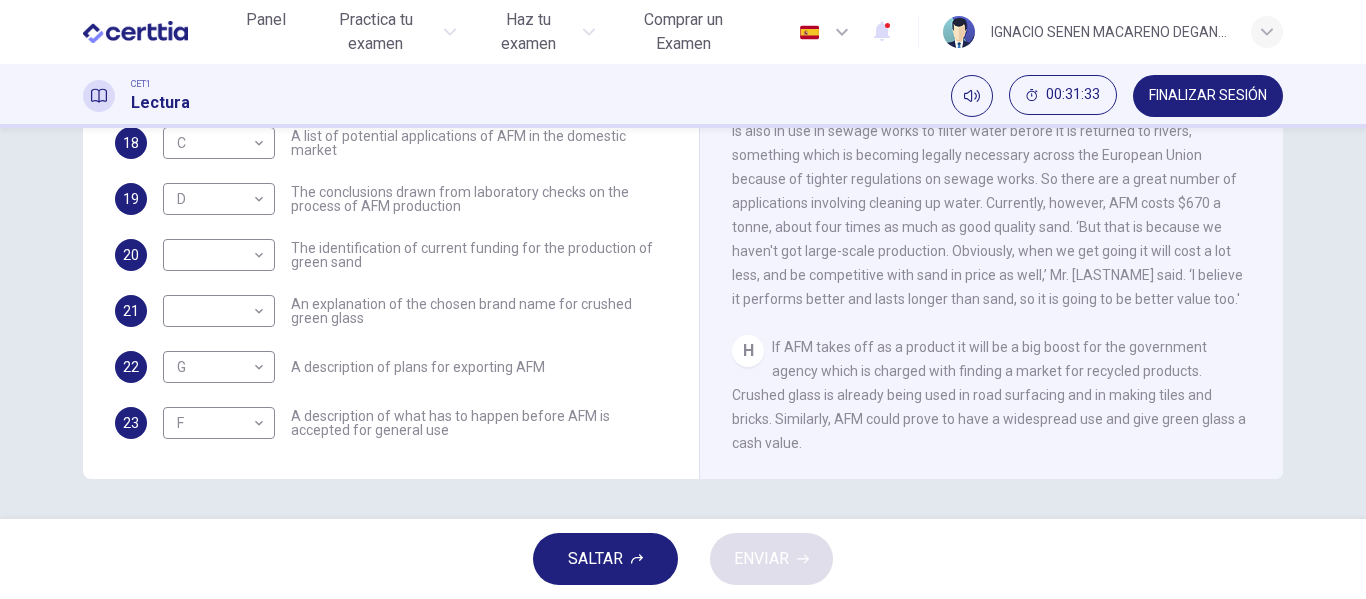 click on "Green Virtues of Green Sand CLIC PARA ZOOM Clic para zoom A For the past [YEAR] years, special high grade white sand dug from the ground at Leighton Buzzard in the UK has been used to filter tap water to remove bacteria and impurities but this may no longer be necessary. A new factory that turns used wine bottles into green sand could revolutionise the recycling industry and help to filter Britain’s drinking water. Backed by $[AMOUNT]m from the European Union and the Department for Environment, Food and Rural Affairs (Defra), a company based in Scotland is building the factory, which will turn beverage bottles back into the sand from which they were made in the first place. The green sand has already been successfully tested by water companies and is being used in 50 swimming pools in Scotland to keep the water clean. B C D E F G H" at bounding box center [991, 147] 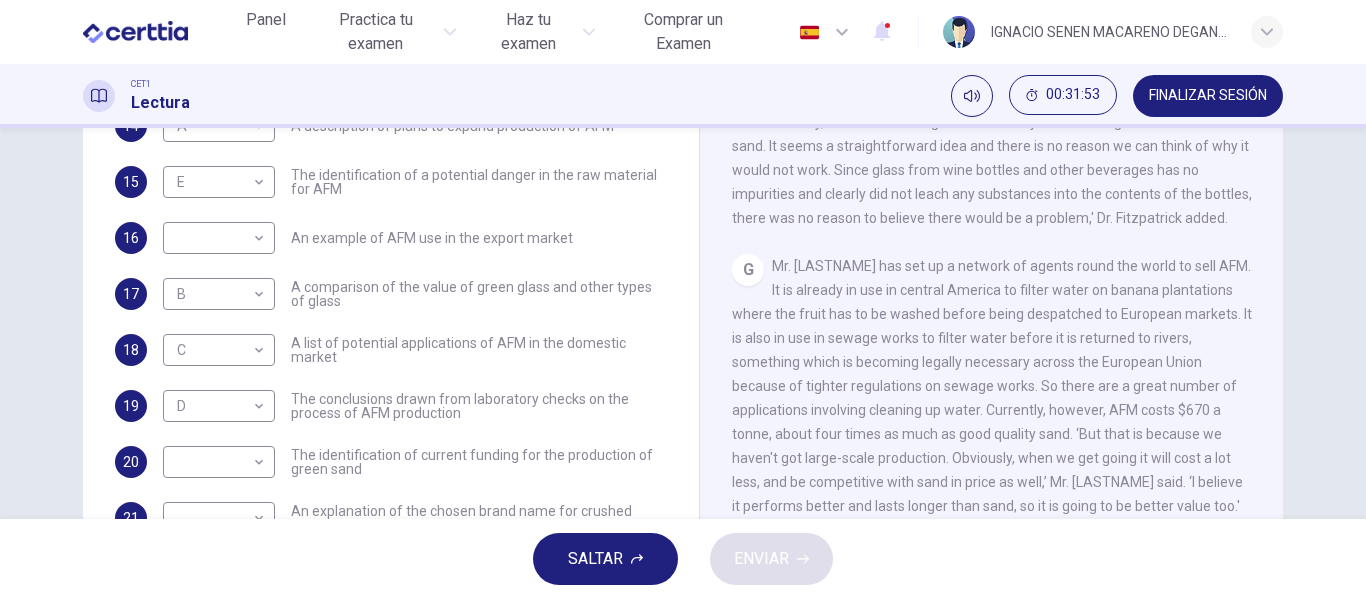 scroll, scrollTop: 131, scrollLeft: 0, axis: vertical 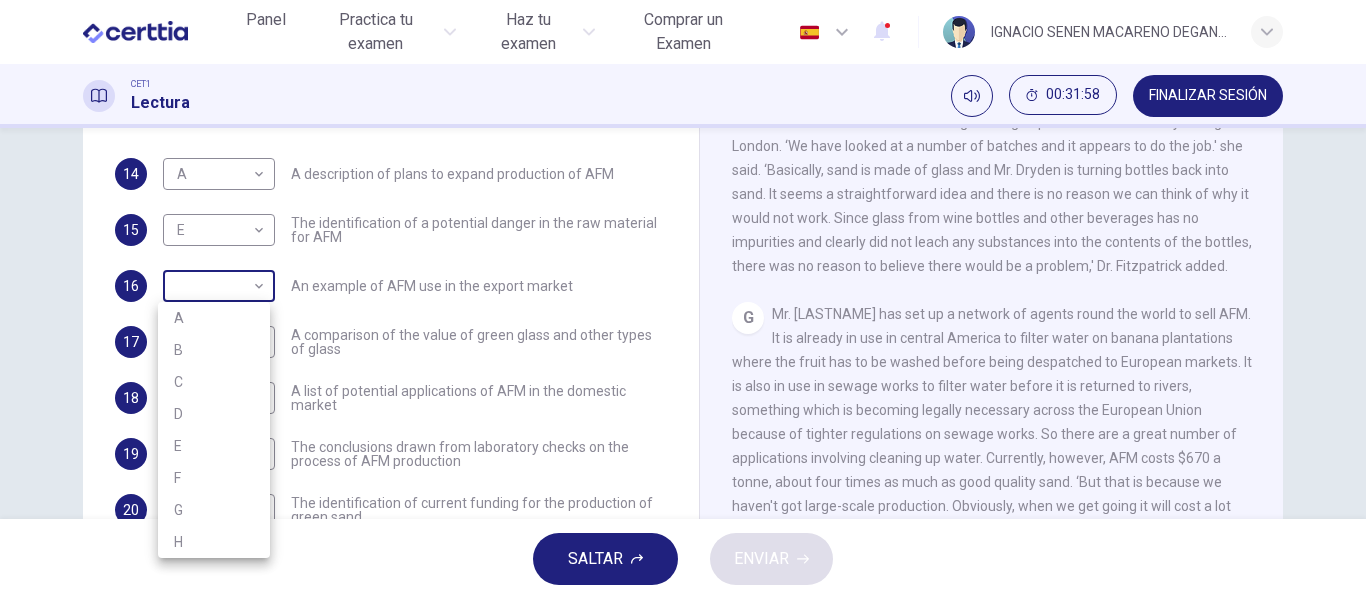 click on "Este sitio utiliza cookies, como se explica en nuestra  Política de Privacidad . Si acepta el uso de cookies, haga clic en el botón Aceptar y continúe navegando por nuestro sitio.   Política de Privacidad Aceptar Panel Practica tu examen Haz tu examen Comprar un Examen Español ** ​ [PERSON] [PERSON] CET1 Lectura [TIME] FINALIZAR SESIÓN Preguntas 14 - 23 The Reading Passage has 8 paragraphs labelled  A-H . Which paragraph contains the following information?
Write the correct letter  A-H  in the boxes below.
NB  You may use any letter  more than once . 14 A * ​ A description of plans to expand production of AFM 15 E * ​ The identification of a potential danger in the raw material for AFM 16 ​ ​ An example of AFM use in the export market 17 B * ​ A comparison of the value of green glass and other types of glass 18 C * ​ A list of potential applications of AFM in the domestic market 19 D * ​ The conclusions drawn from laboratory checks on the process of AFM production 20 21" at bounding box center [683, 299] 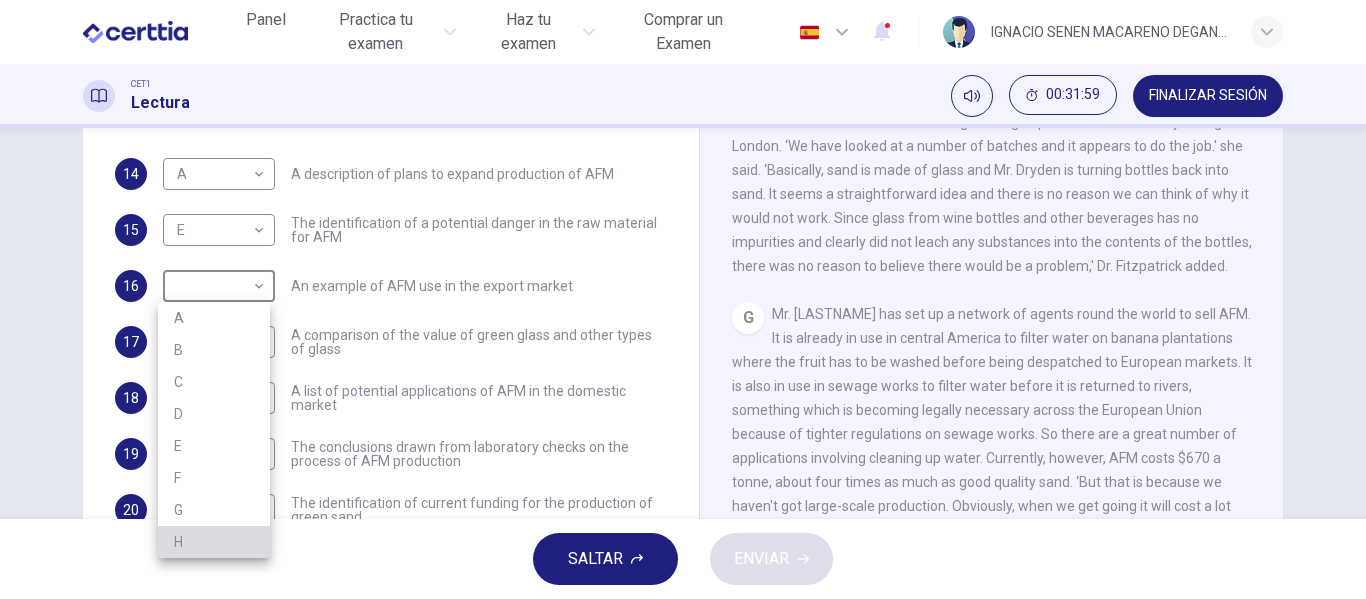 click on "H" at bounding box center [214, 542] 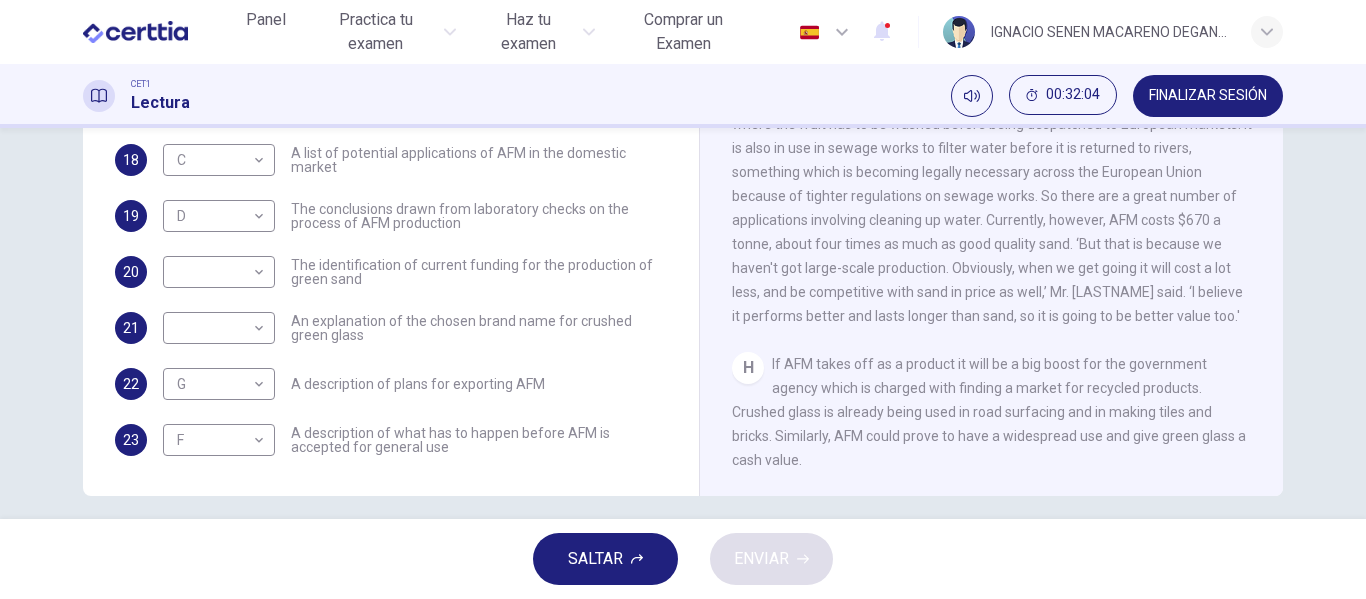 scroll, scrollTop: 373, scrollLeft: 0, axis: vertical 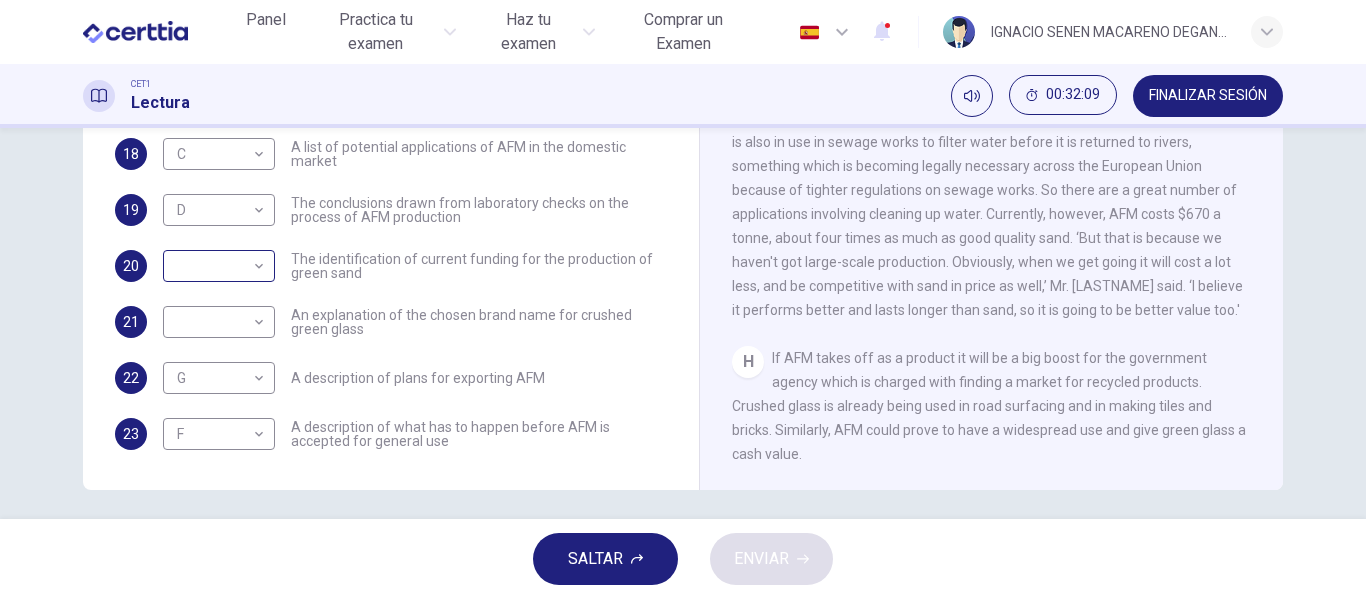 click on "​ ​" at bounding box center [219, 266] 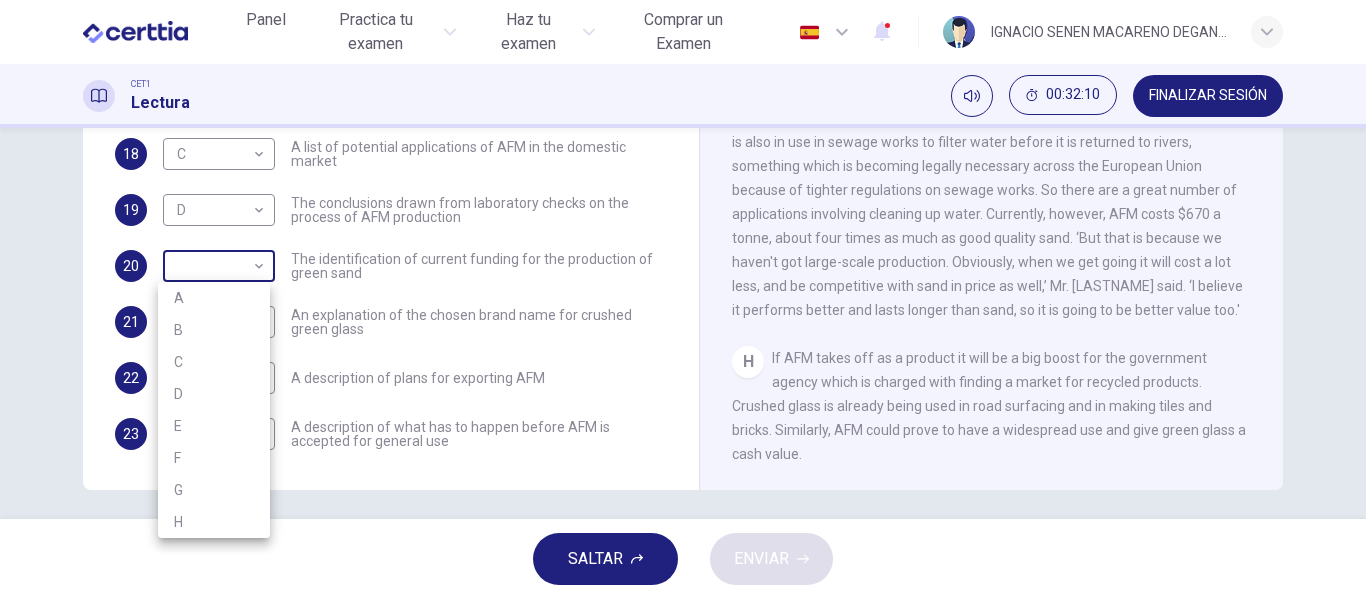 click on "Este sitio utiliza cookies, como se explica en nuestra  Política de Privacidad . Si acepta el uso de cookies, haga clic en el botón Aceptar y continúe navegando por nuestro sitio.   Política de Privacidad Aceptar Panel Practica tu examen Haz tu examen Comprar un Examen Español ** ​ [PERSON] [PERSON] CET1 Lectura [TIME] FINALIZAR SESIÓN Preguntas 14 - 23 The Reading Passage has 8 paragraphs labelled  A-H . Which paragraph contains the following information?
Write the correct letter  A-H  in the boxes below.
NB  You may use any letter  more than once . 14 A * ​ A description of plans to expand production of AFM 15 E * ​ The identification of a potential danger in the raw material for AFM 16 H * ​ An example of AFM use in the export market 17 B * ​ A comparison of the value of green glass and other types of glass 18 C * ​ A list of potential applications of AFM in the domestic market 19 D * ​ The conclusions drawn from laboratory checks on the process of AFM production 20 21" at bounding box center (683, 299) 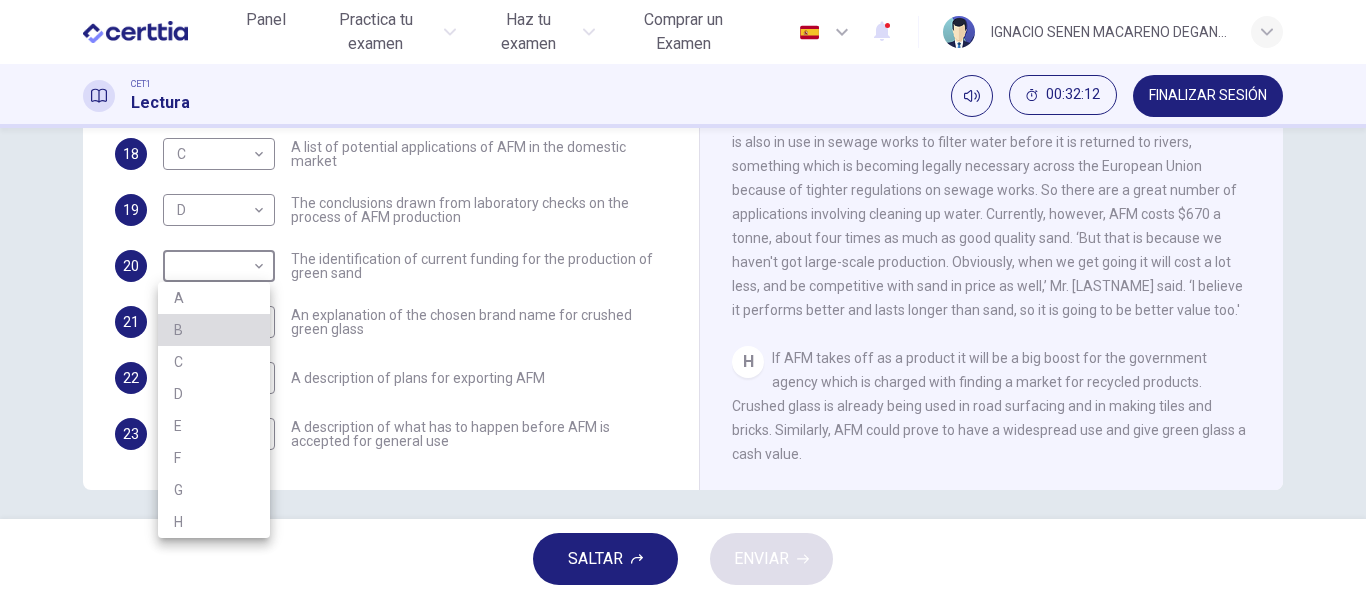 click on "B" at bounding box center [214, 330] 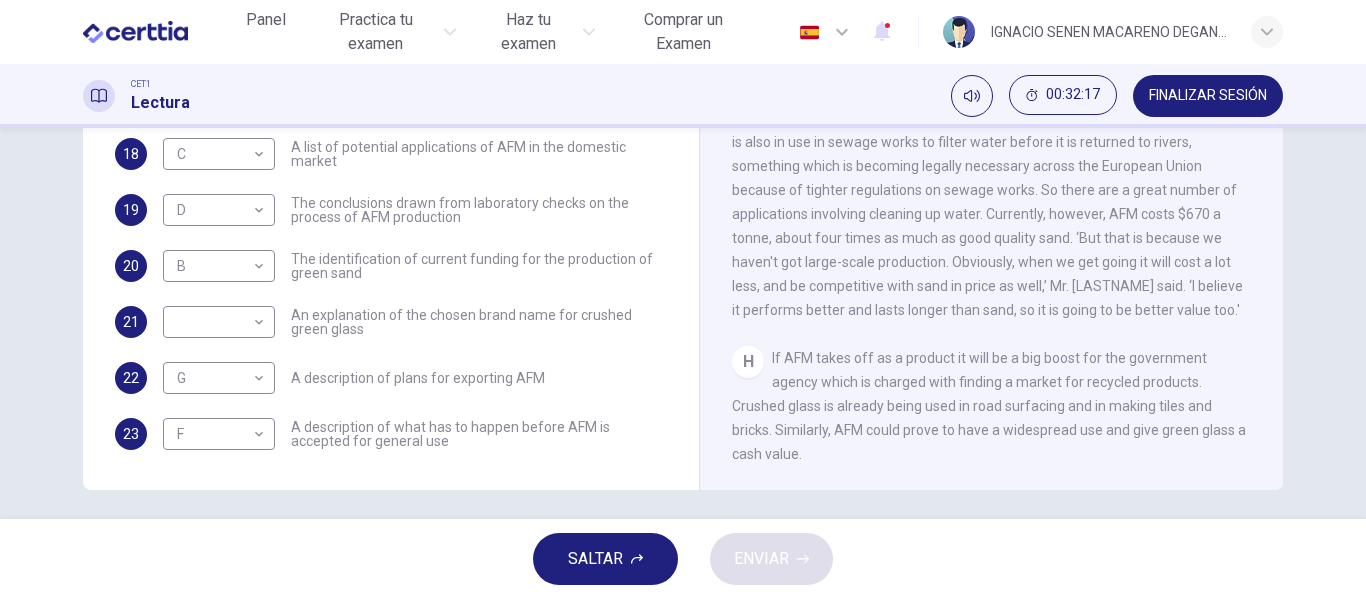 click on "​ ​ An explanation of the chosen brand name for crushed green glass" at bounding box center (415, 322) 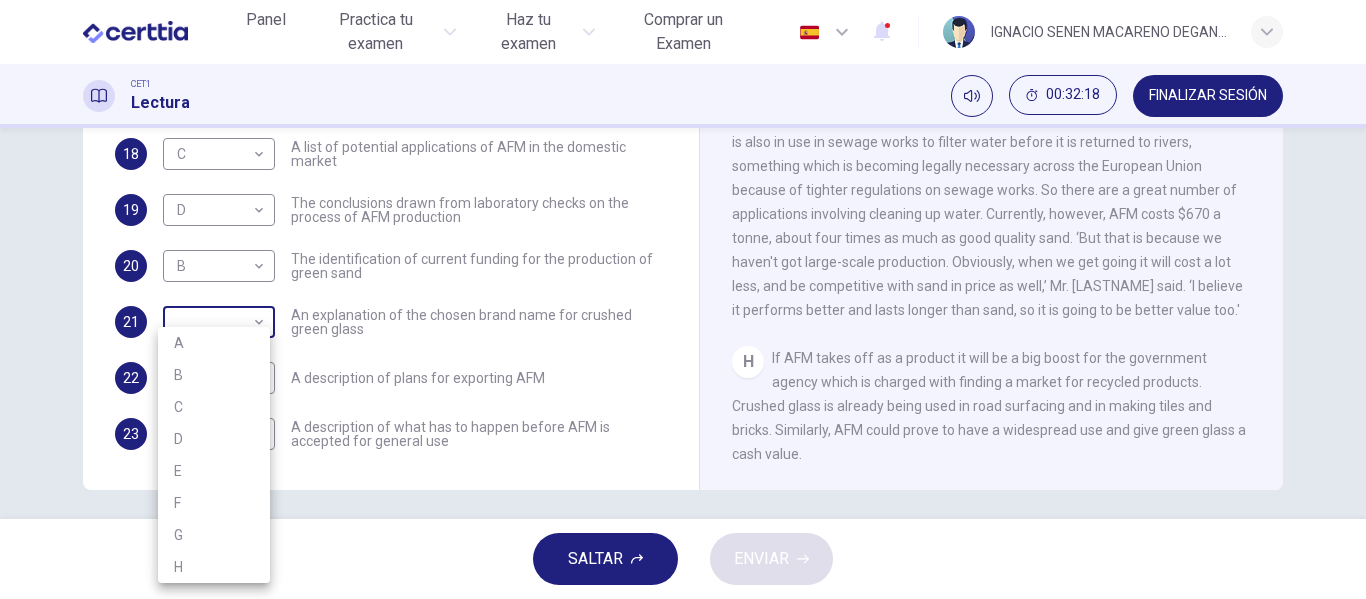 click on "Este sitio utiliza cookies, como se explica en nuestra  Política de Privacidad . Si acepta el uso de cookies, haga clic en el botón Aceptar y continúe navegando por nuestro sitio.   Política de Privacidad Aceptar Panel Practica tu examen Haz tu examen Comprar un Examen Español ** ​ IGNACIO SENEN MACARENO DEGANTE CET1 Lectura 00:32:18 FINALIZAR SESIÓN Preguntas 14 - 23 The Reading Passage has 8 paragraphs labelled  A-H . Which paragraph contains the following information?
Write the correct letter  A-H  in the boxes below.
NB  You may use any letter  more than once . 14 A * ​ A description of plans to expand production of AFM 15 E * ​ The identification of a potential danger in the raw material for AFM 16 H * ​ An example of AFM use in the export market 17 B * ​ A comparison of the value of green glass and other types of glass 18 C * ​ A list of potential applications of AFM in the domestic market 19 D * ​ The conclusions drawn from laboratory checks on the process of AFM production 20 B" at bounding box center (683, 299) 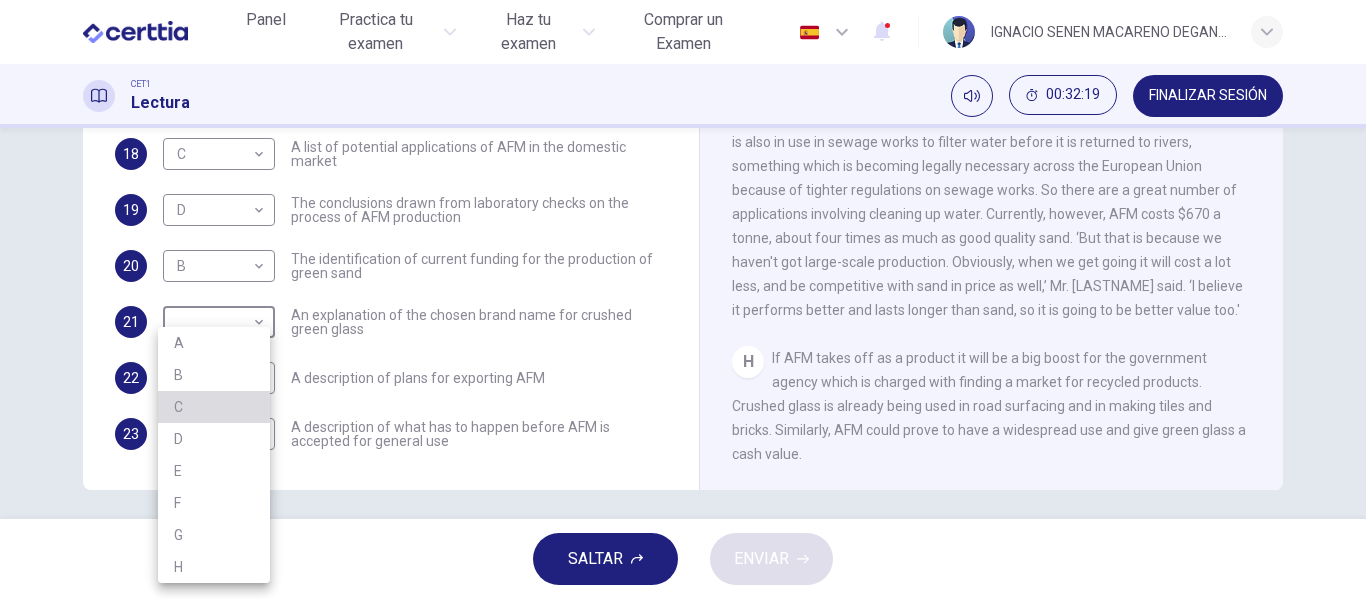 click on "C" at bounding box center (214, 407) 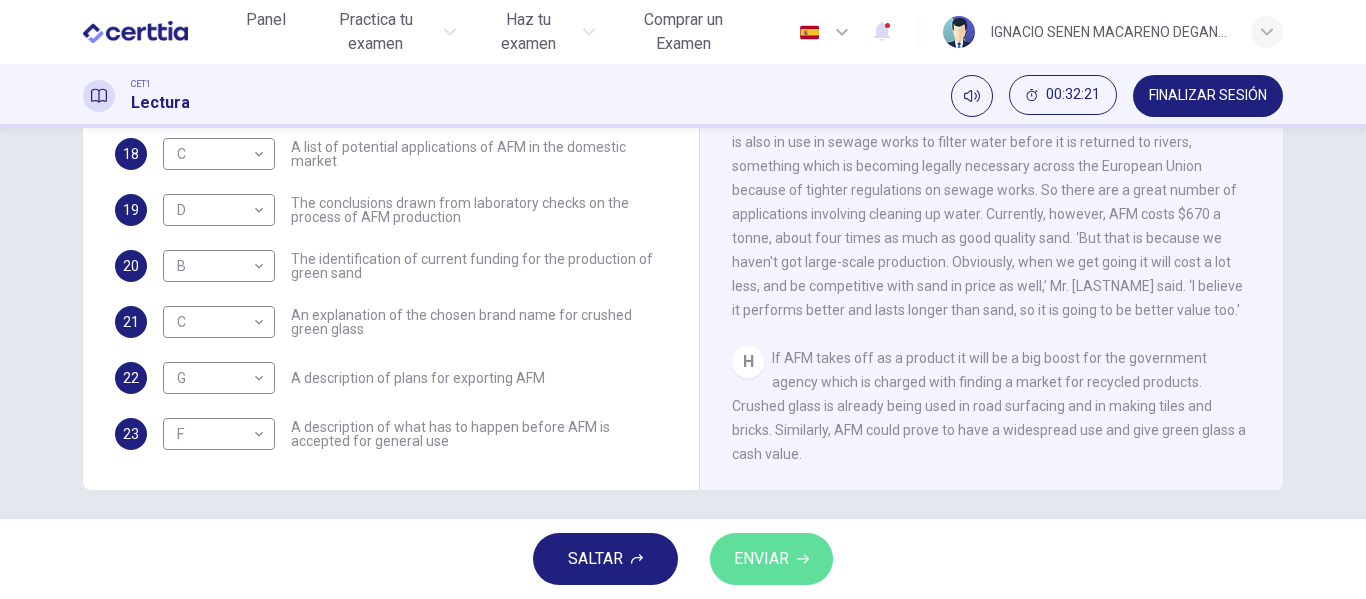 click on "ENVIAR" at bounding box center (761, 559) 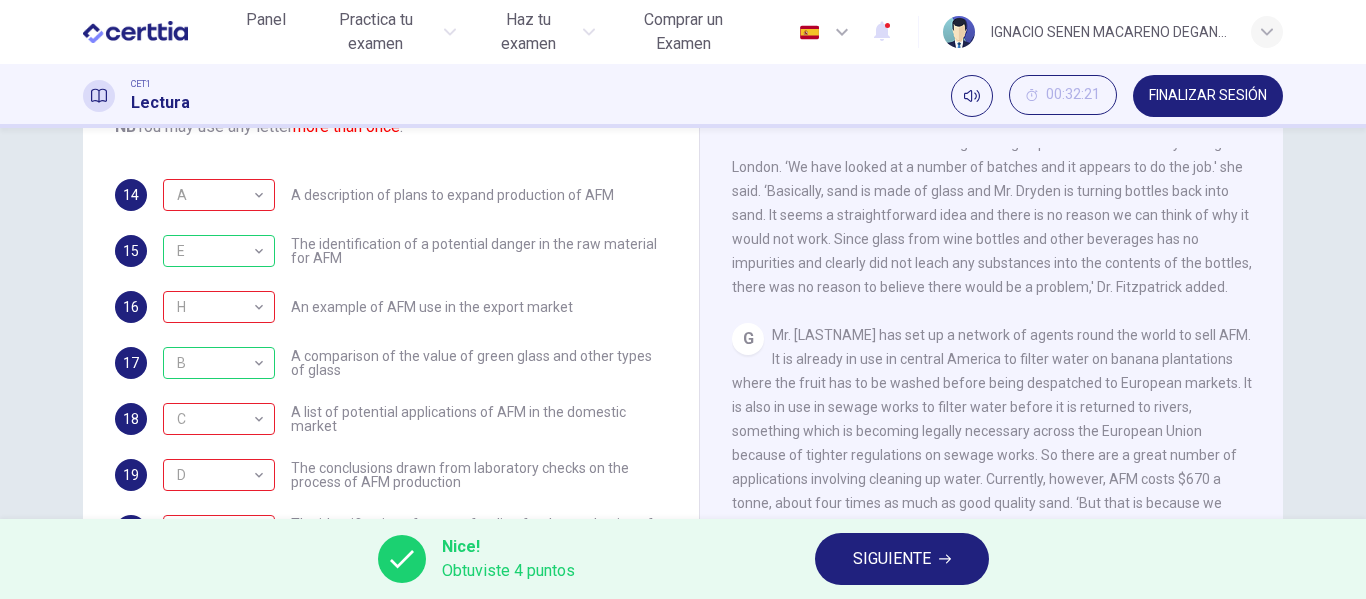 scroll, scrollTop: 91, scrollLeft: 0, axis: vertical 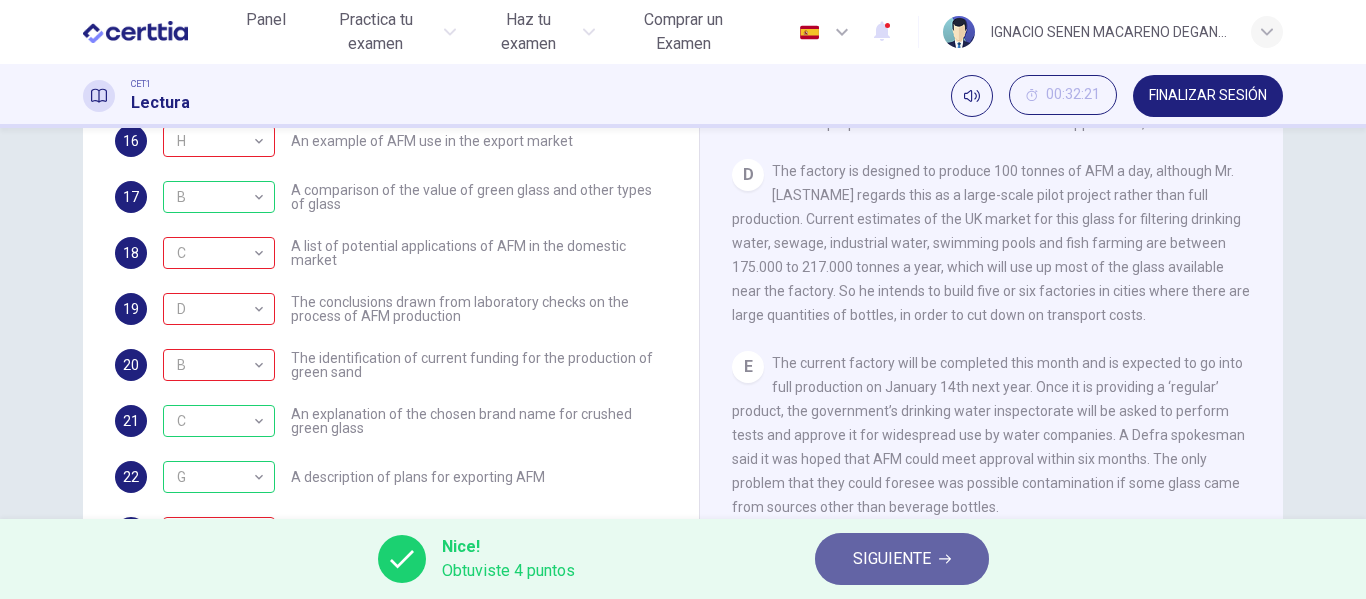 click on "SIGUIENTE" at bounding box center (902, 559) 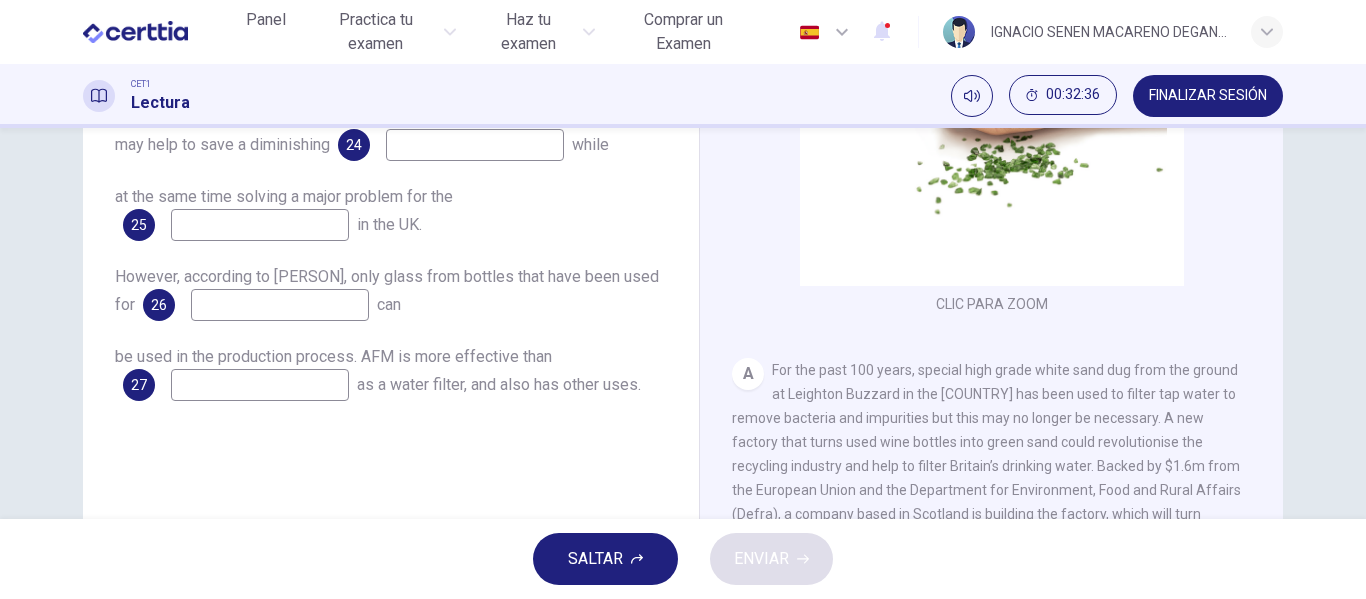 scroll, scrollTop: 384, scrollLeft: 0, axis: vertical 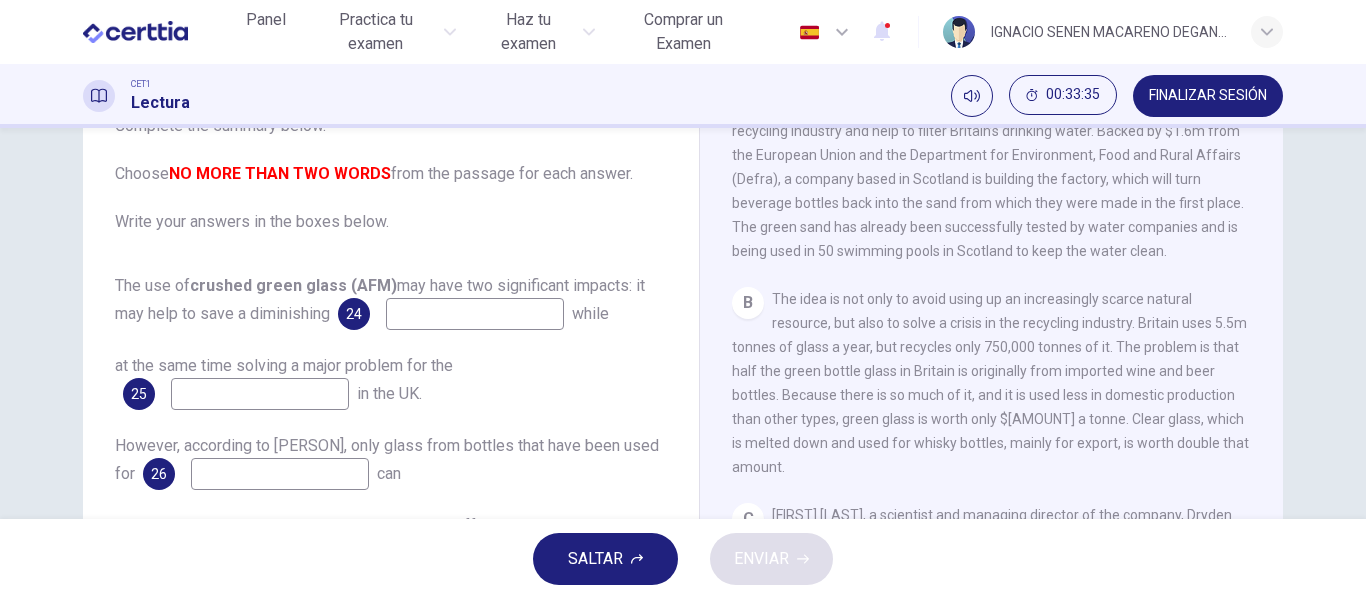 click at bounding box center (260, 394) 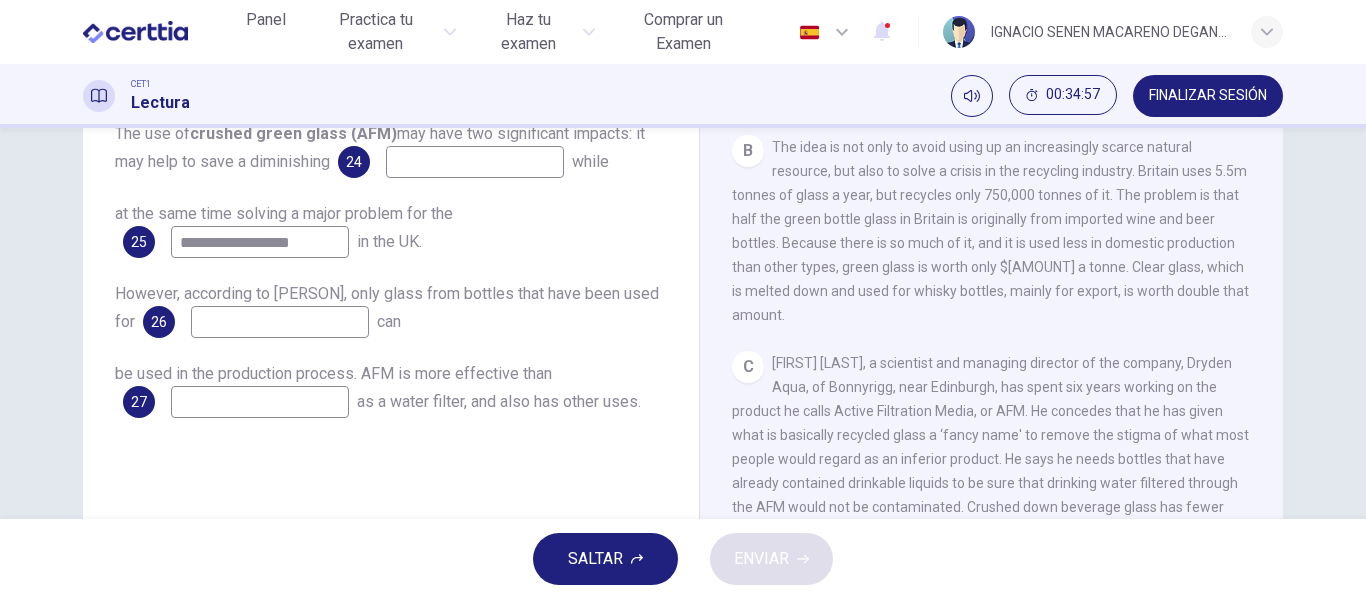 scroll, scrollTop: 295, scrollLeft: 0, axis: vertical 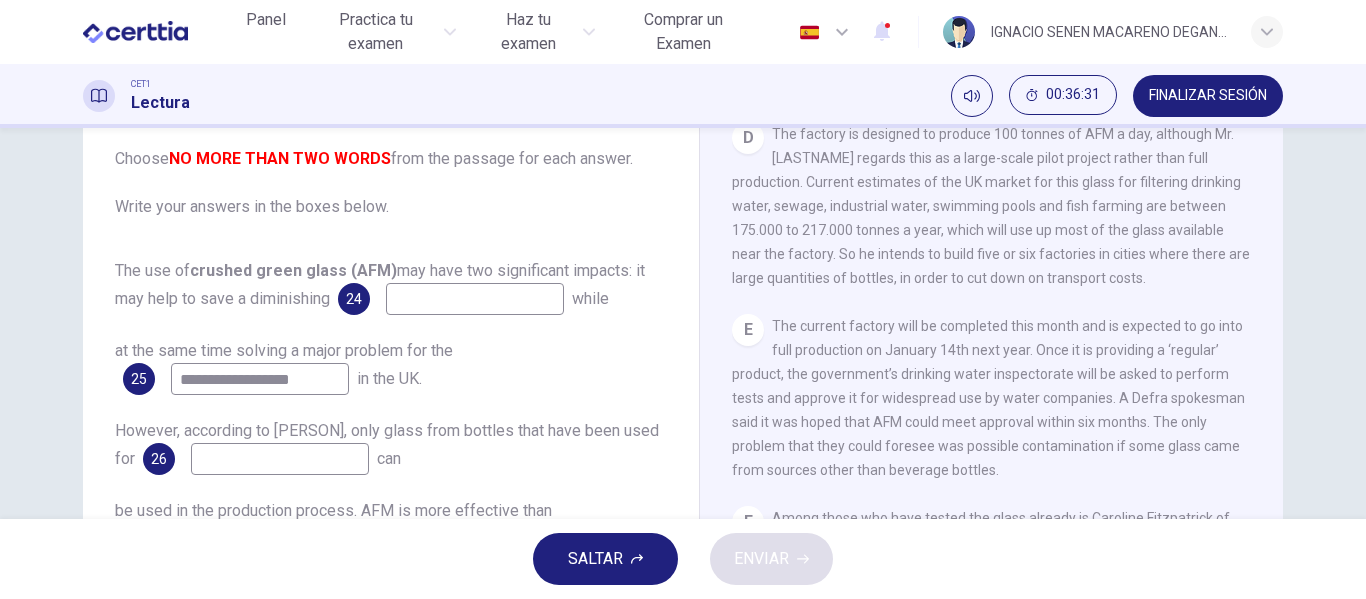 type on "**********" 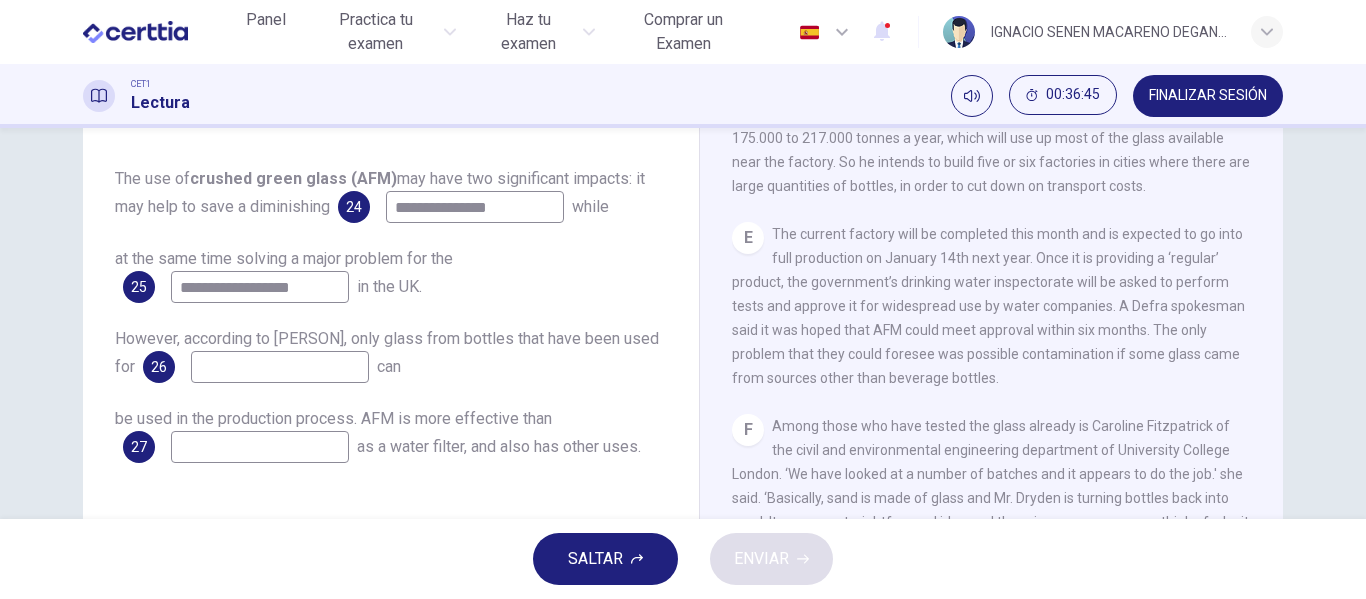 scroll, scrollTop: 255, scrollLeft: 0, axis: vertical 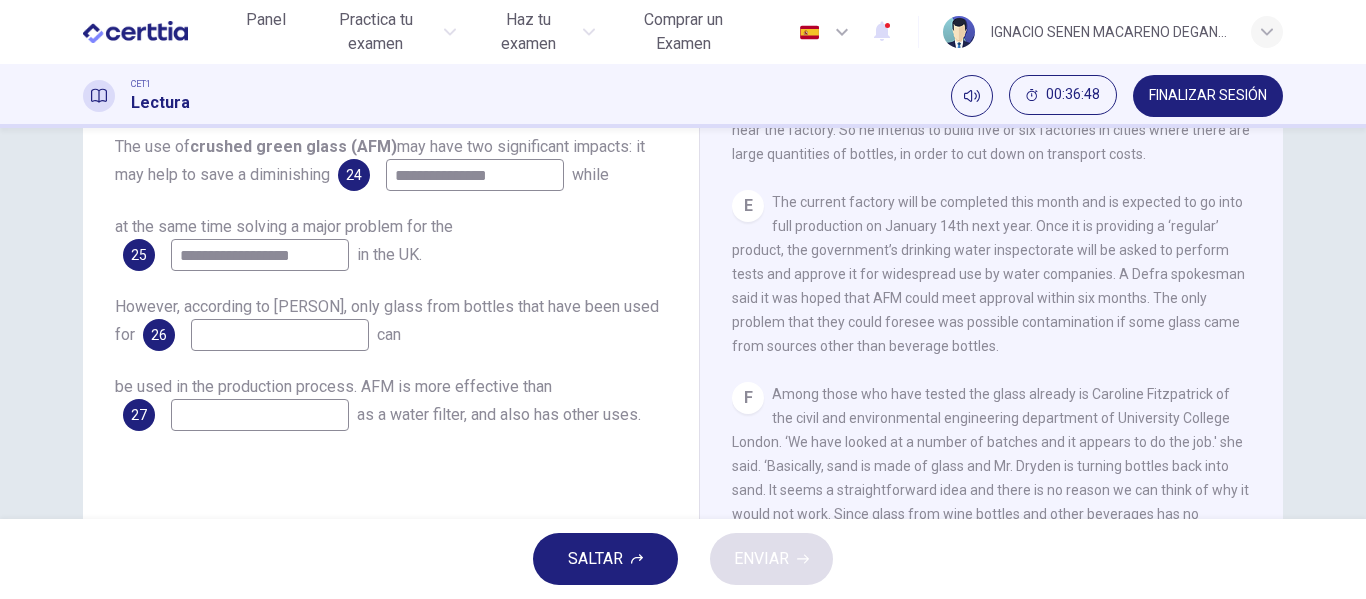 type on "**********" 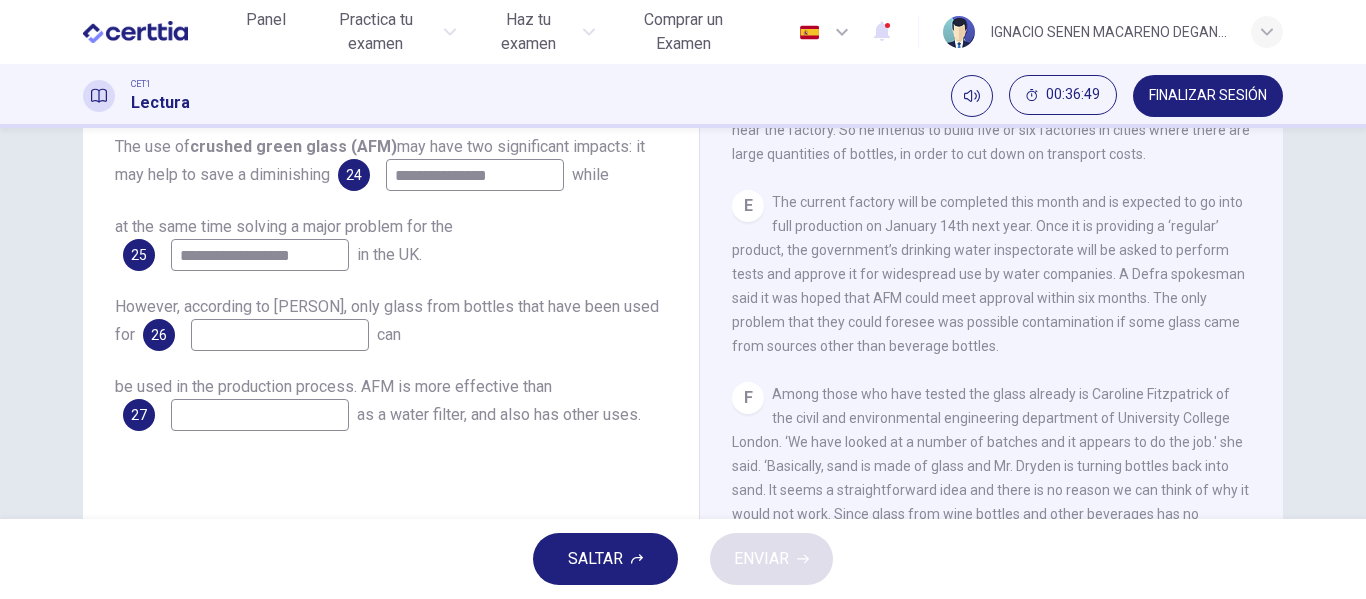 click at bounding box center [280, 335] 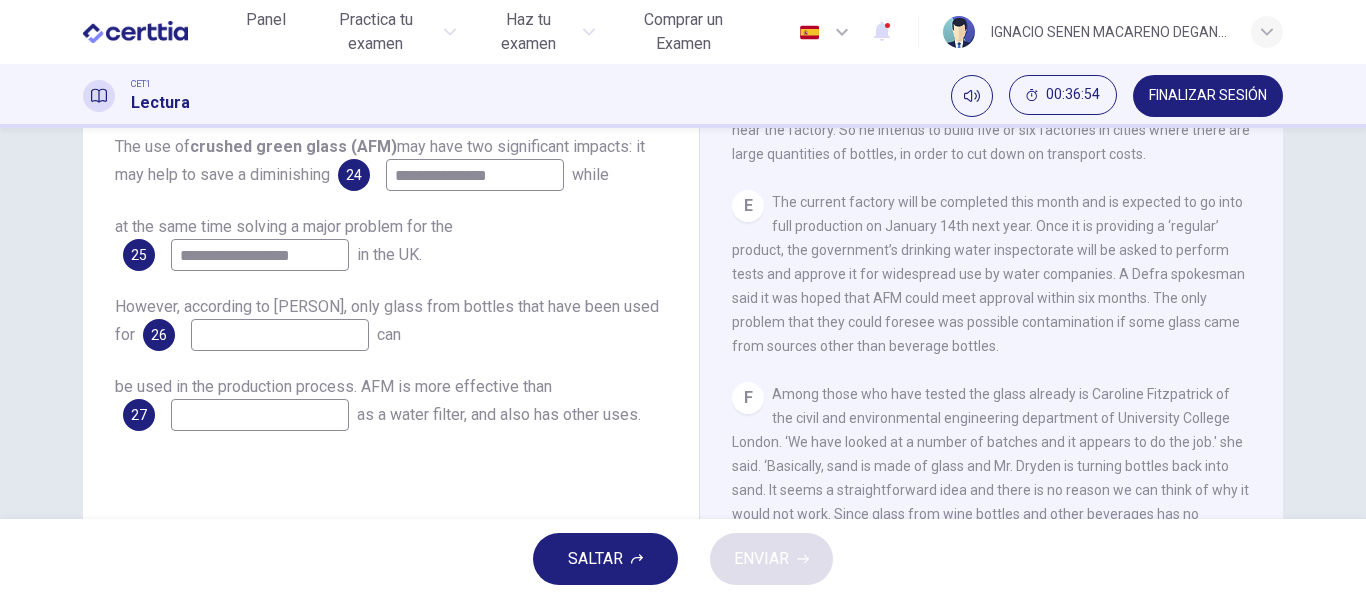 click at bounding box center (280, 335) 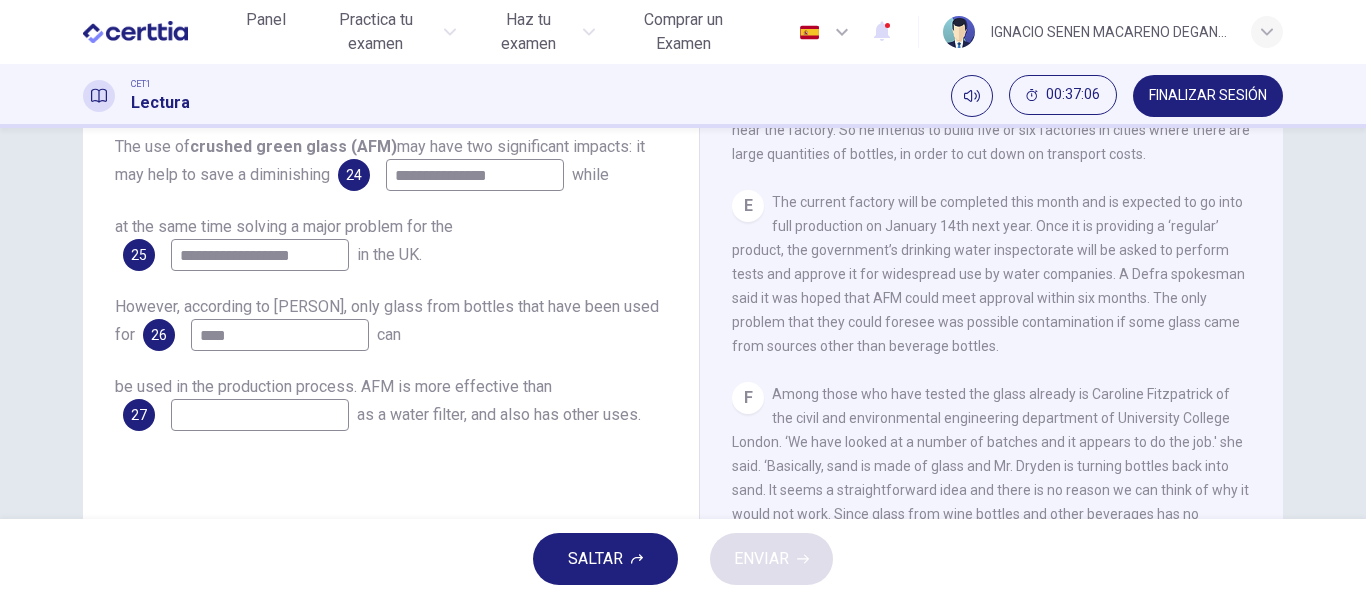 type on "****" 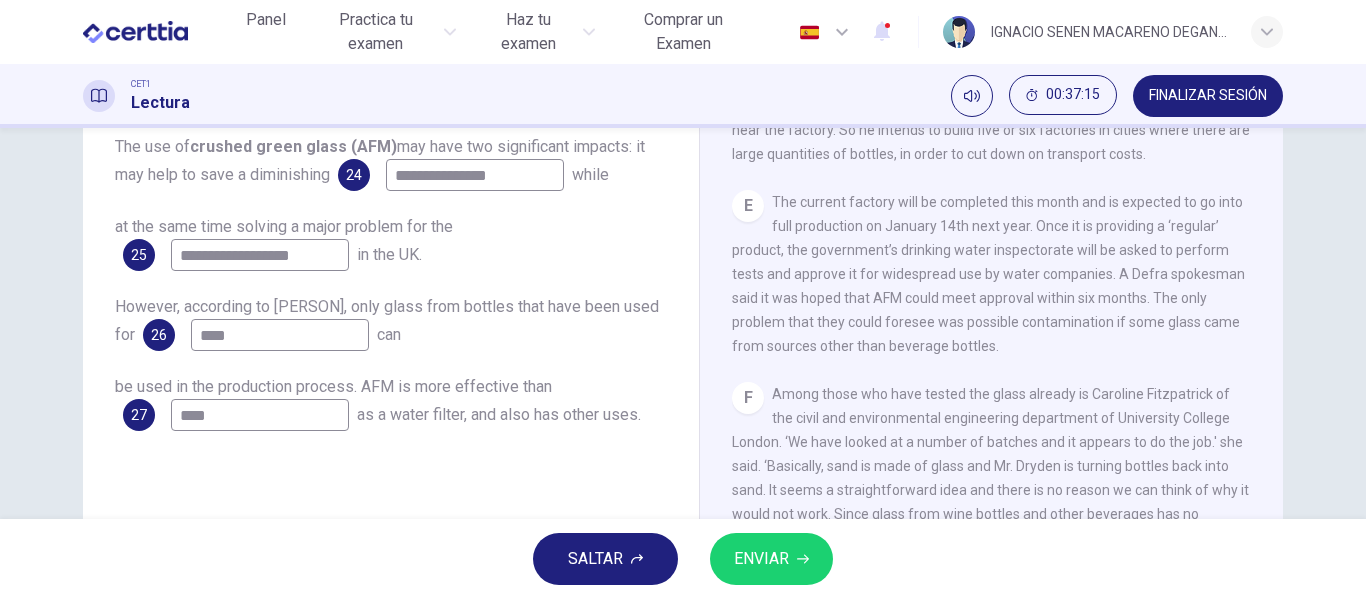 scroll, scrollTop: 384, scrollLeft: 0, axis: vertical 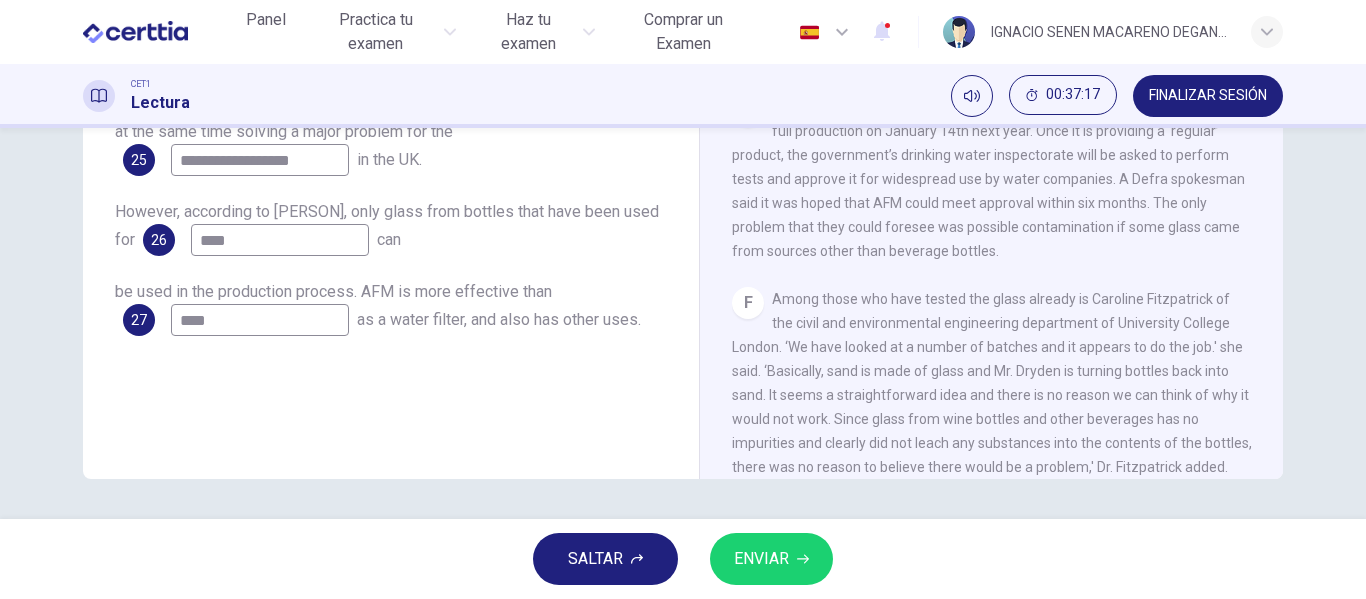 type on "****" 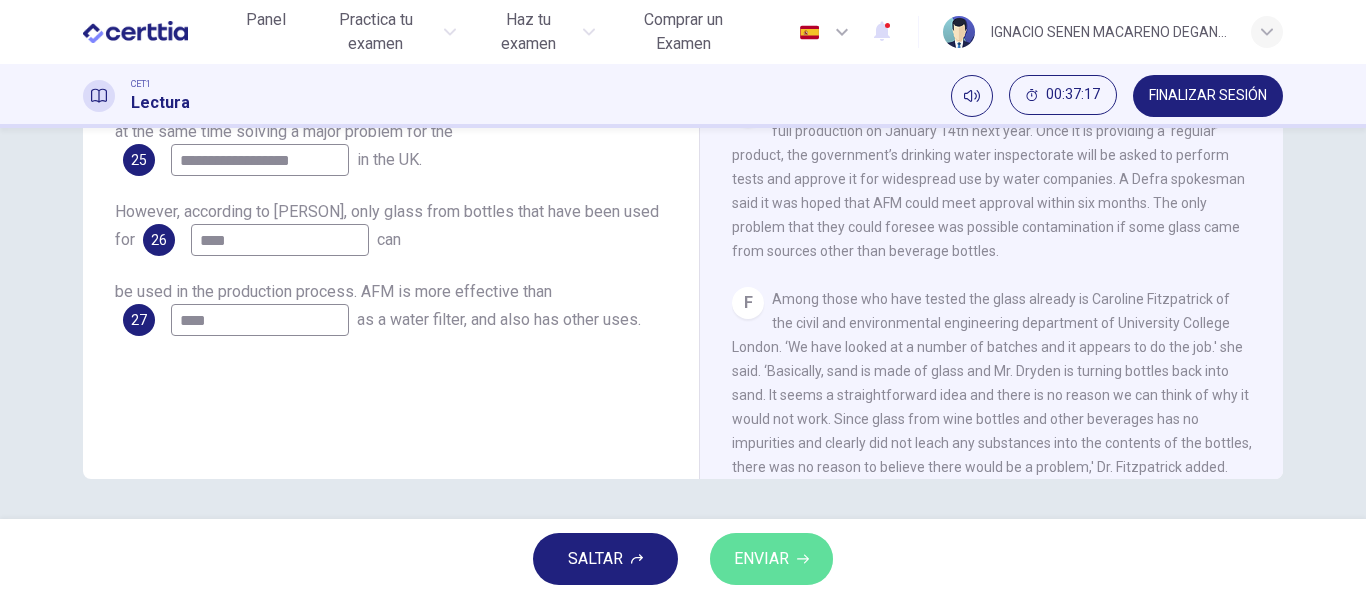click on "ENVIAR" at bounding box center (761, 559) 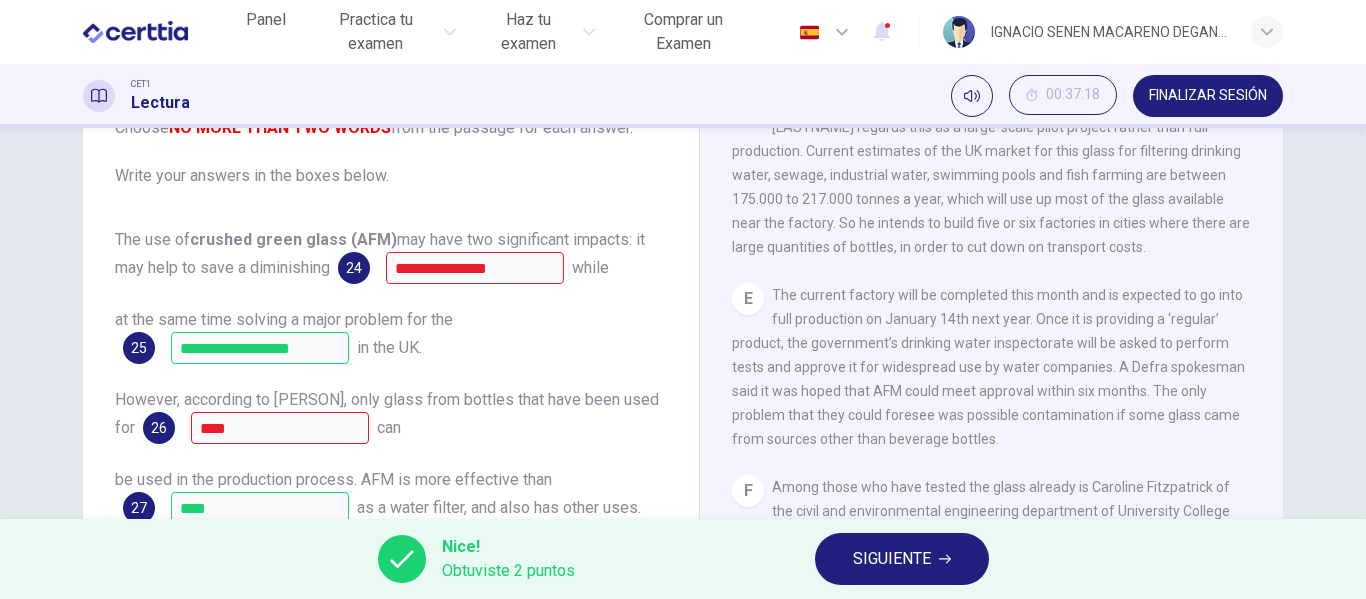 scroll, scrollTop: 226, scrollLeft: 0, axis: vertical 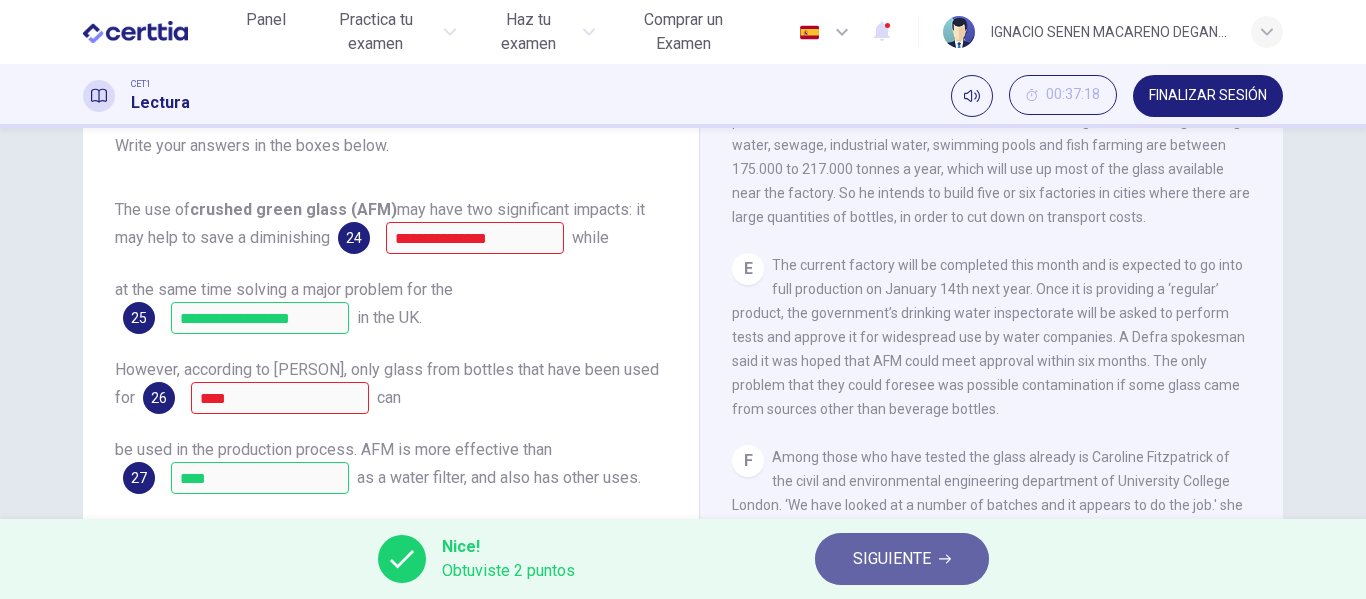 click on "SIGUIENTE" at bounding box center (892, 559) 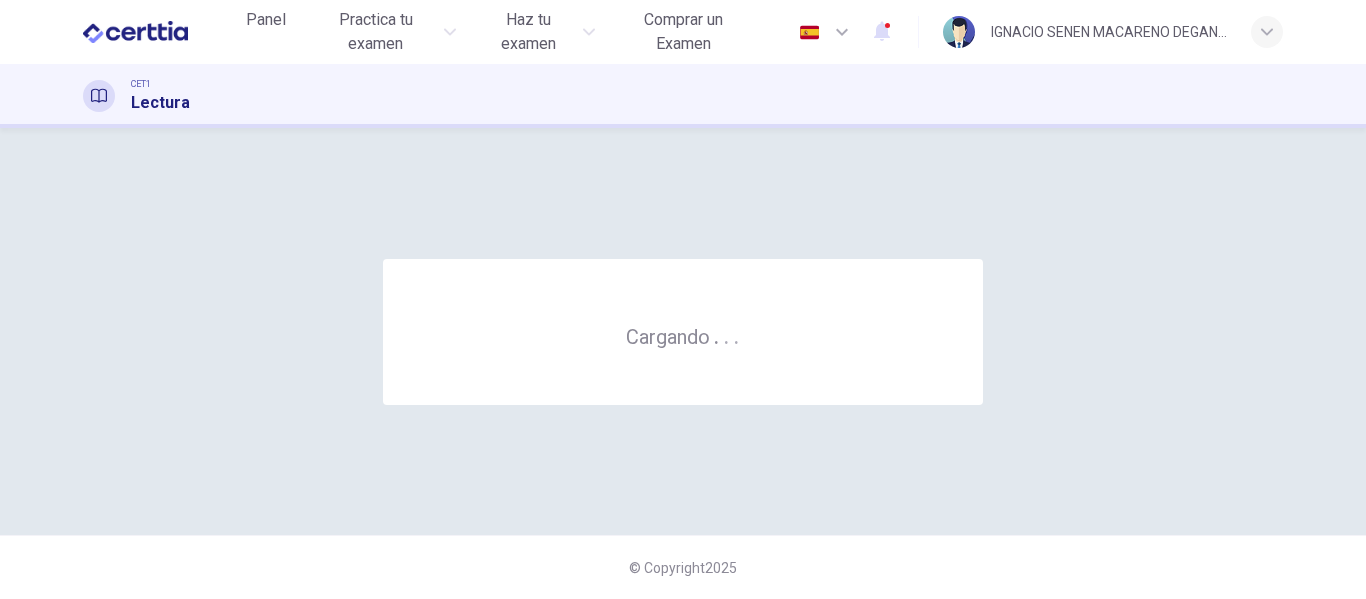 scroll, scrollTop: 0, scrollLeft: 0, axis: both 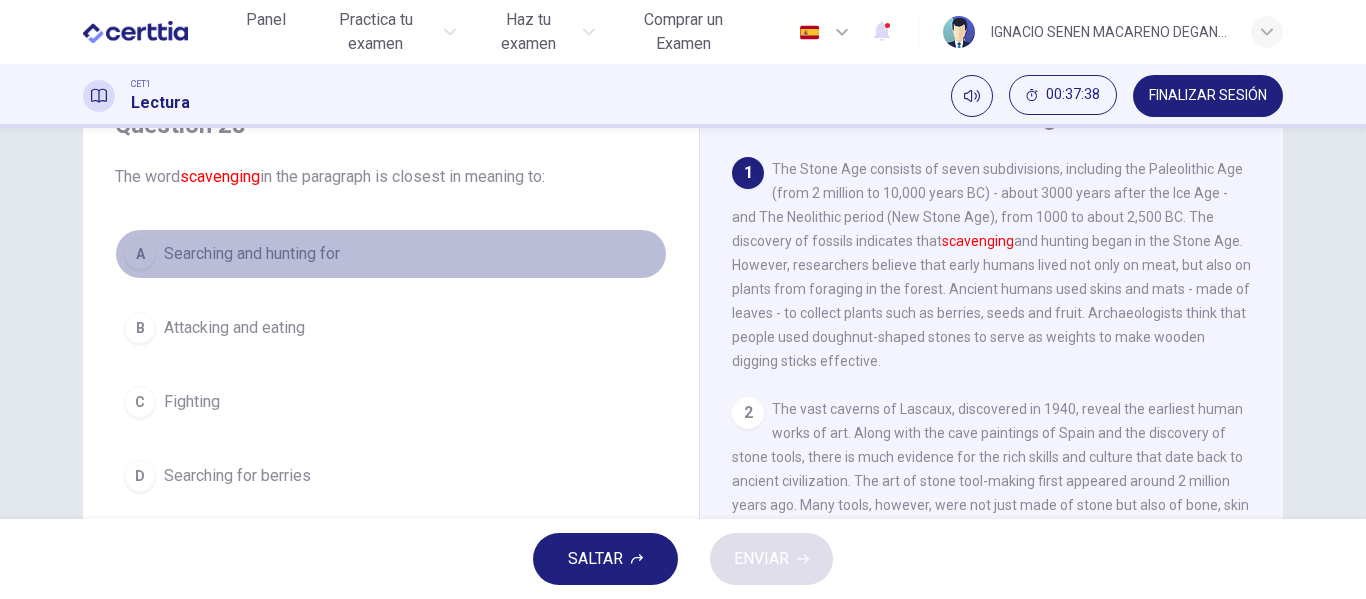 click on "Searching and hunting for" at bounding box center (252, 254) 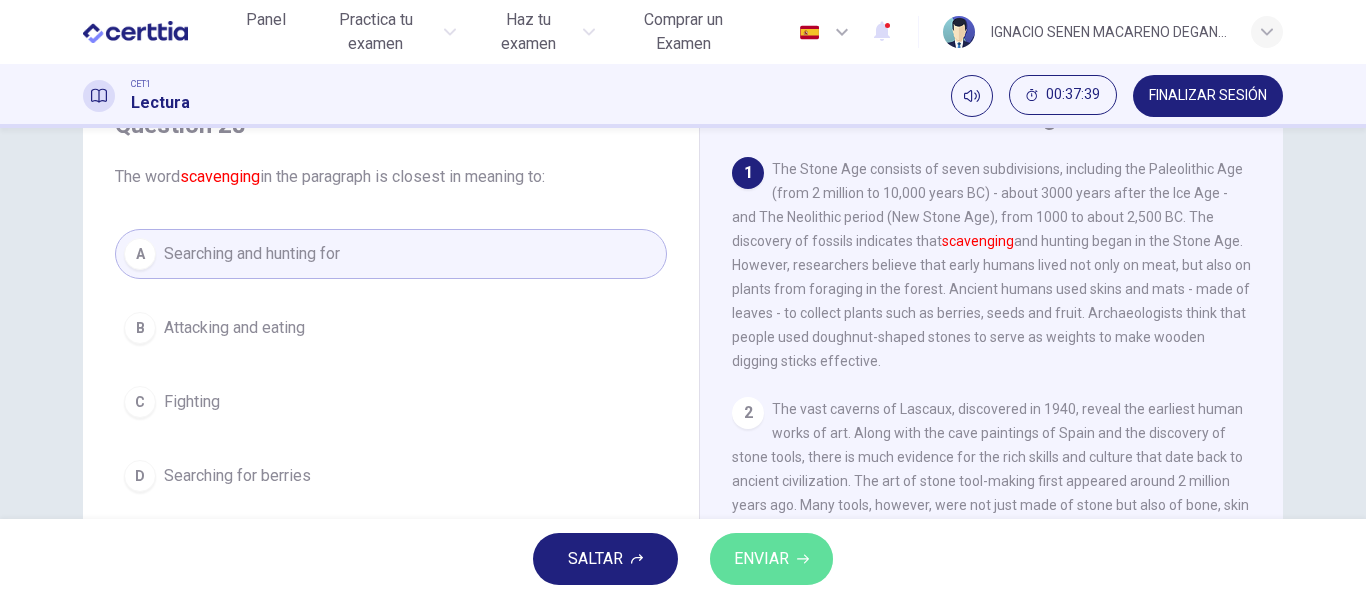 click on "ENVIAR" at bounding box center [761, 559] 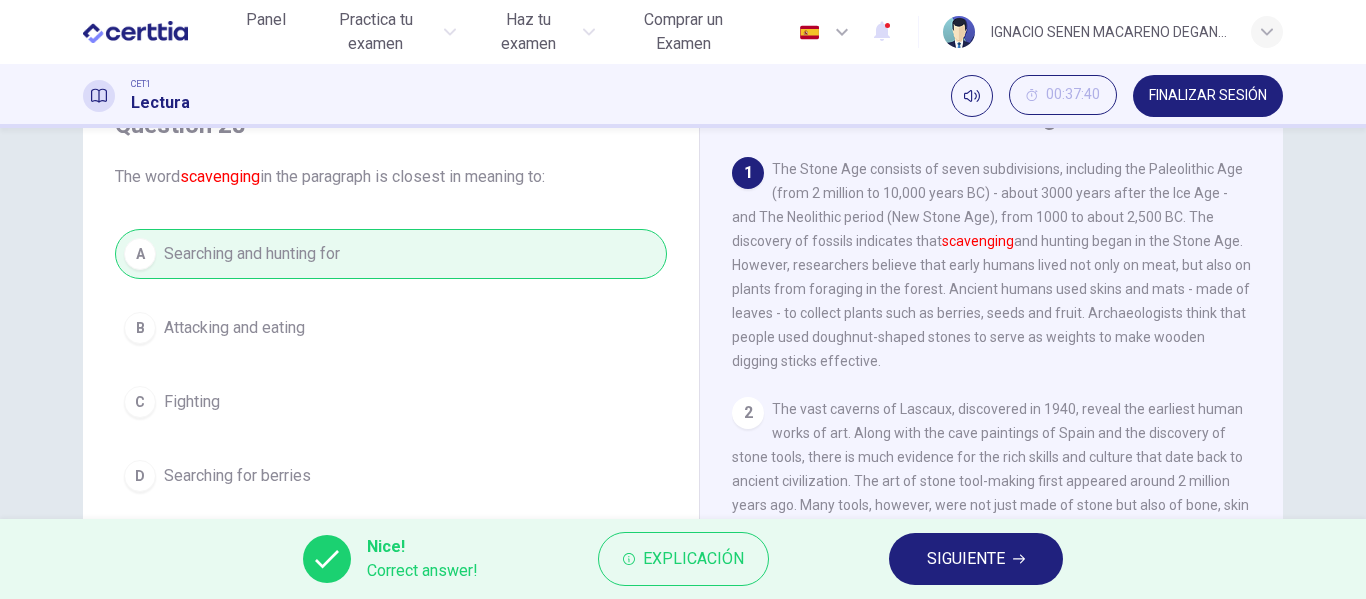 click on "SIGUIENTE" at bounding box center [976, 559] 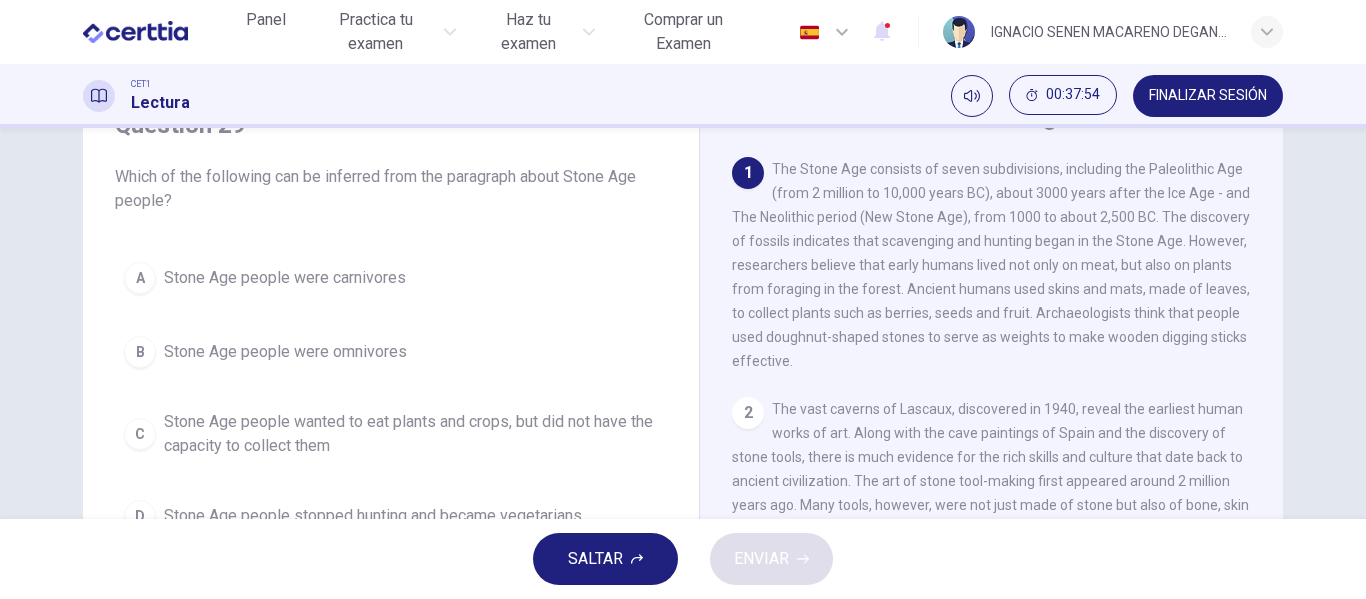 scroll, scrollTop: 103, scrollLeft: 0, axis: vertical 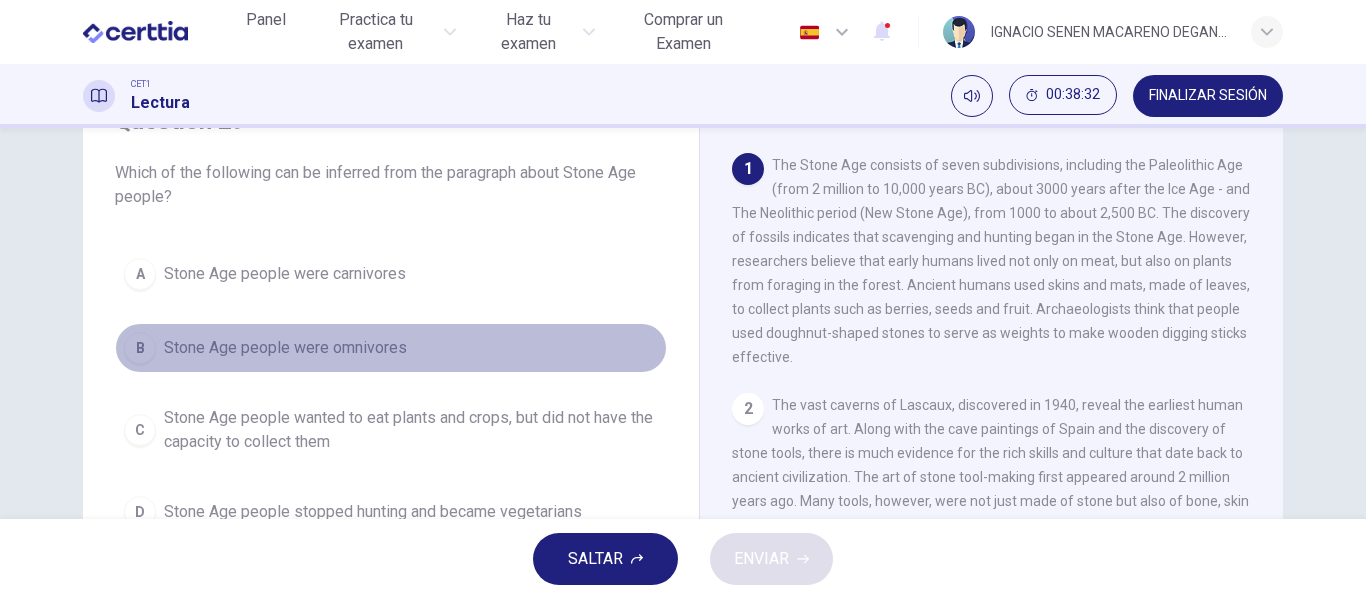 click on "Stone Age people were omnivores" at bounding box center [285, 348] 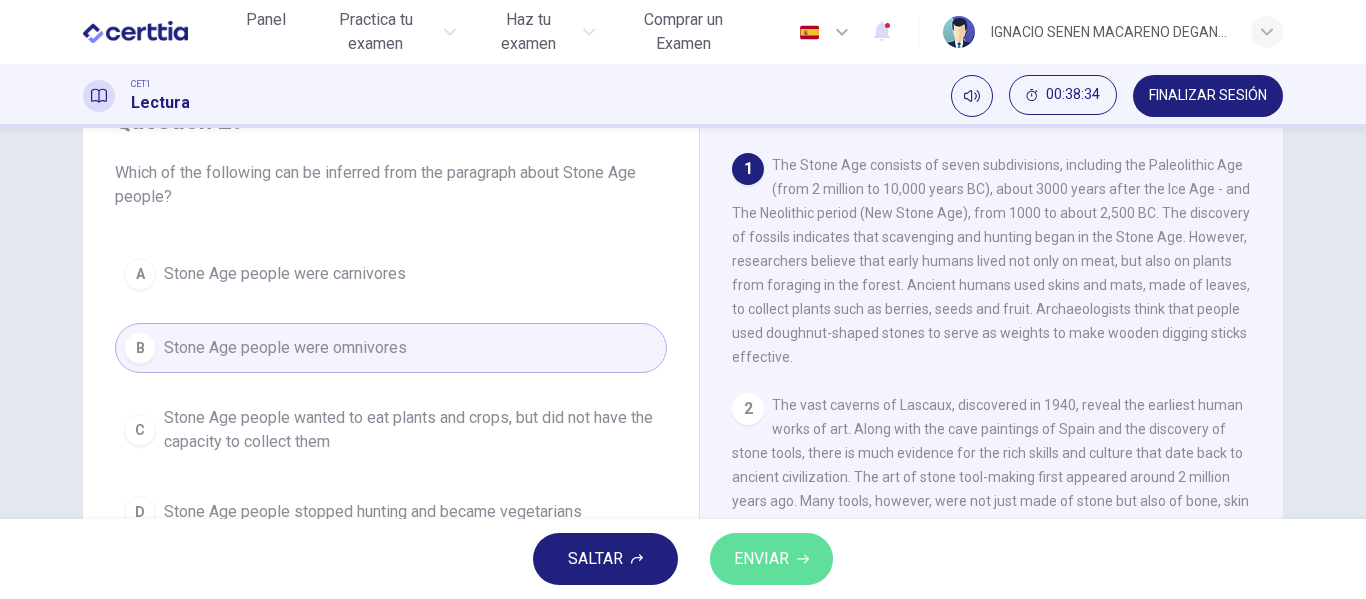 click 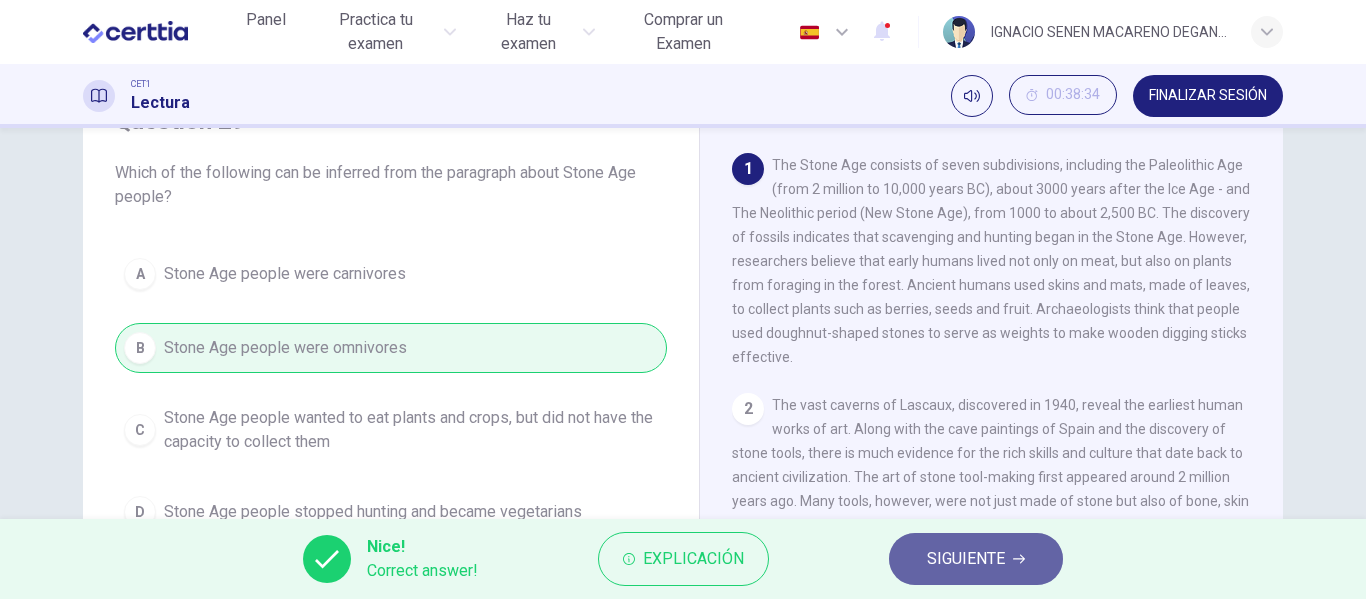 click on "SIGUIENTE" at bounding box center (966, 559) 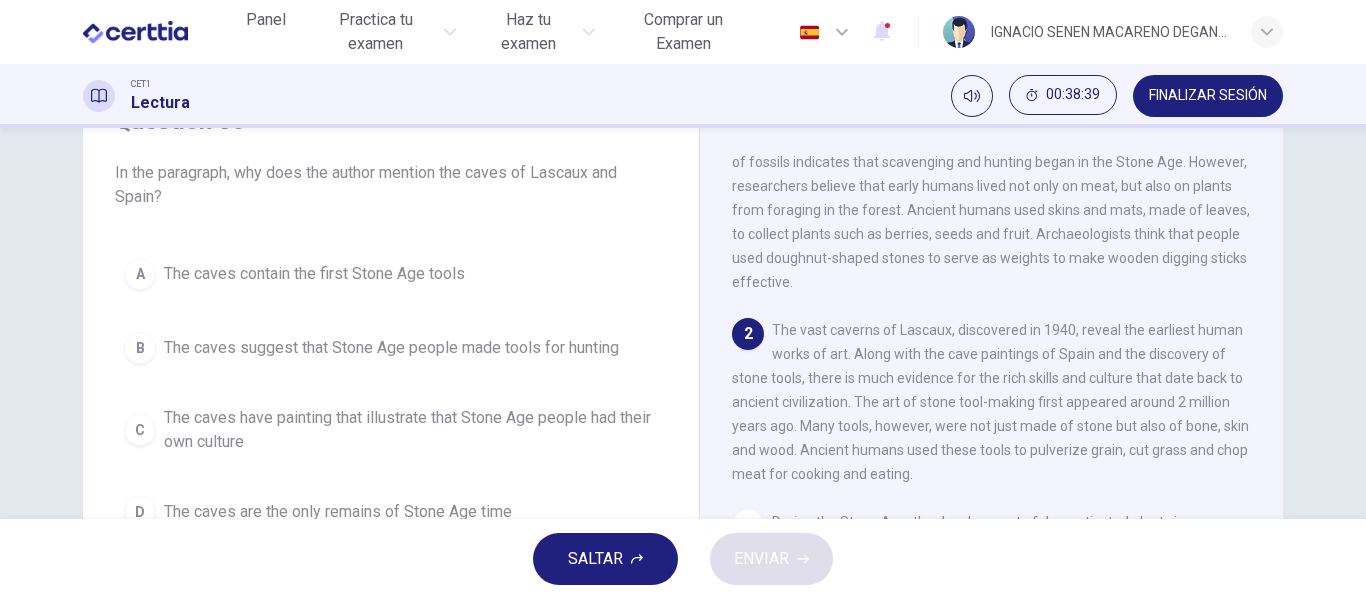 scroll, scrollTop: 77, scrollLeft: 0, axis: vertical 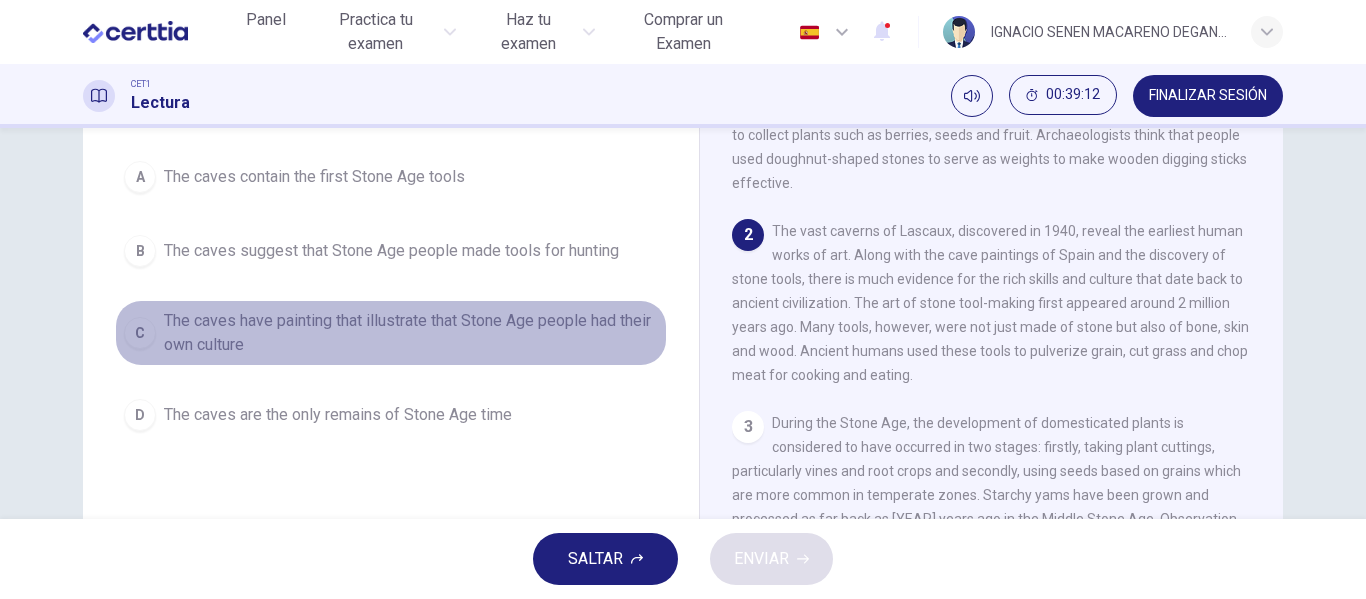 click on "C The caves have painting that illustrate that Stone Age people had their own culture" at bounding box center (391, 333) 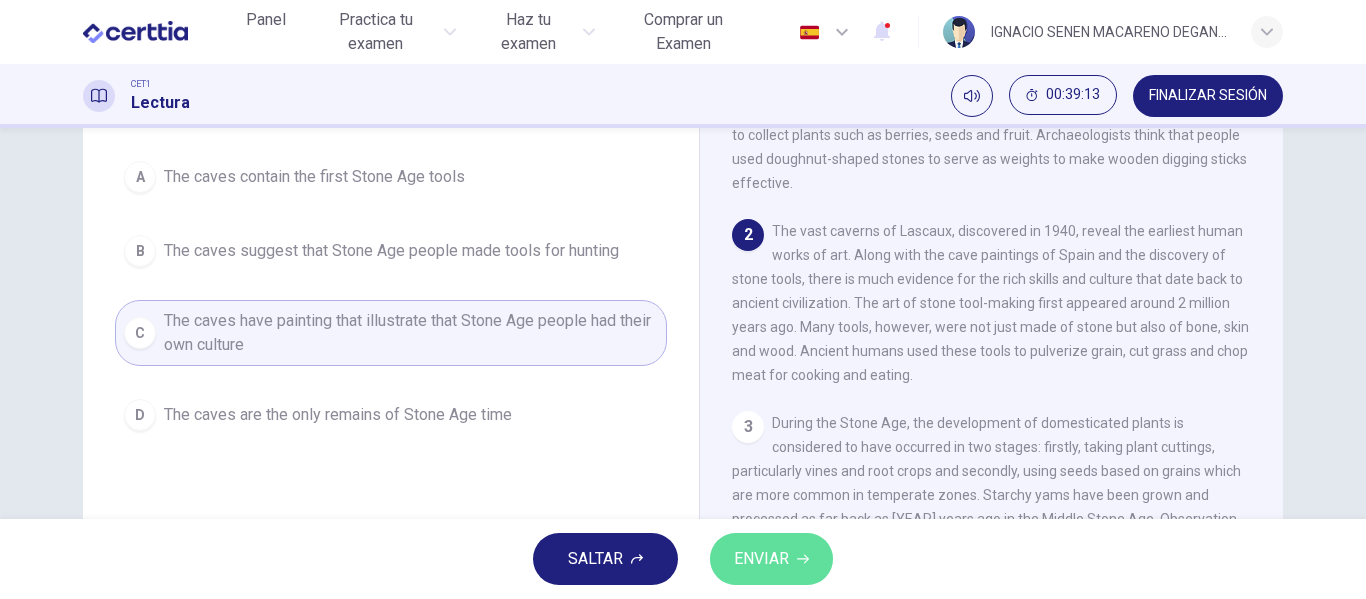 click on "ENVIAR" at bounding box center [761, 559] 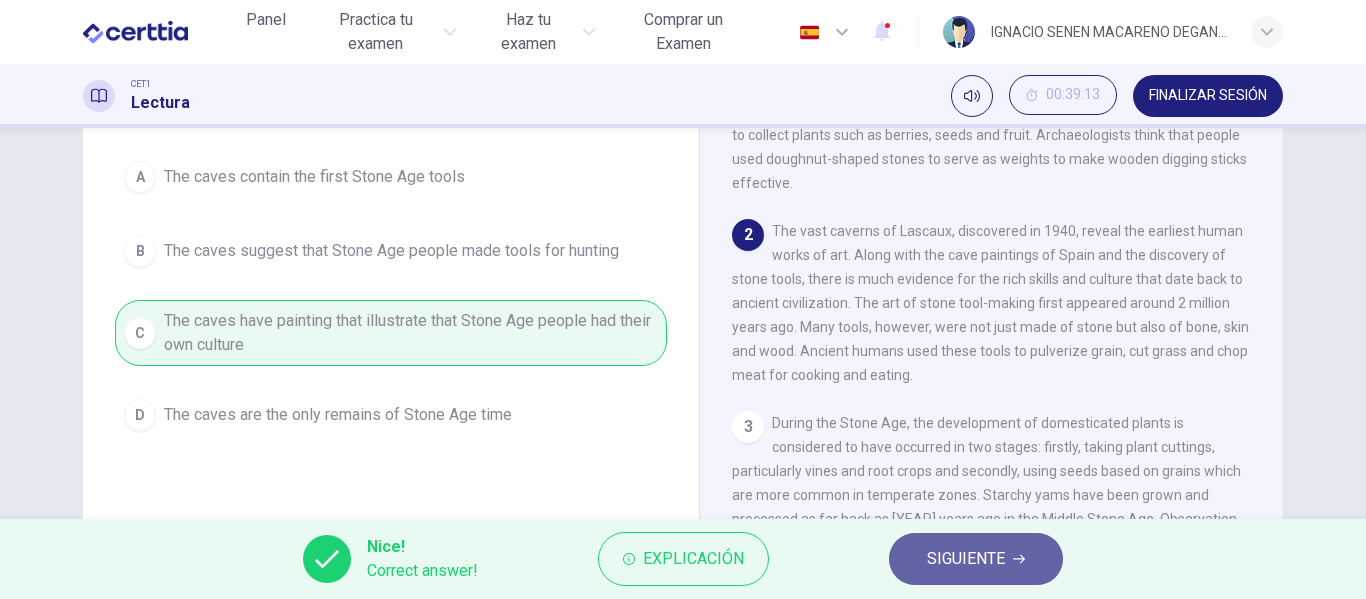 click on "SIGUIENTE" at bounding box center (966, 559) 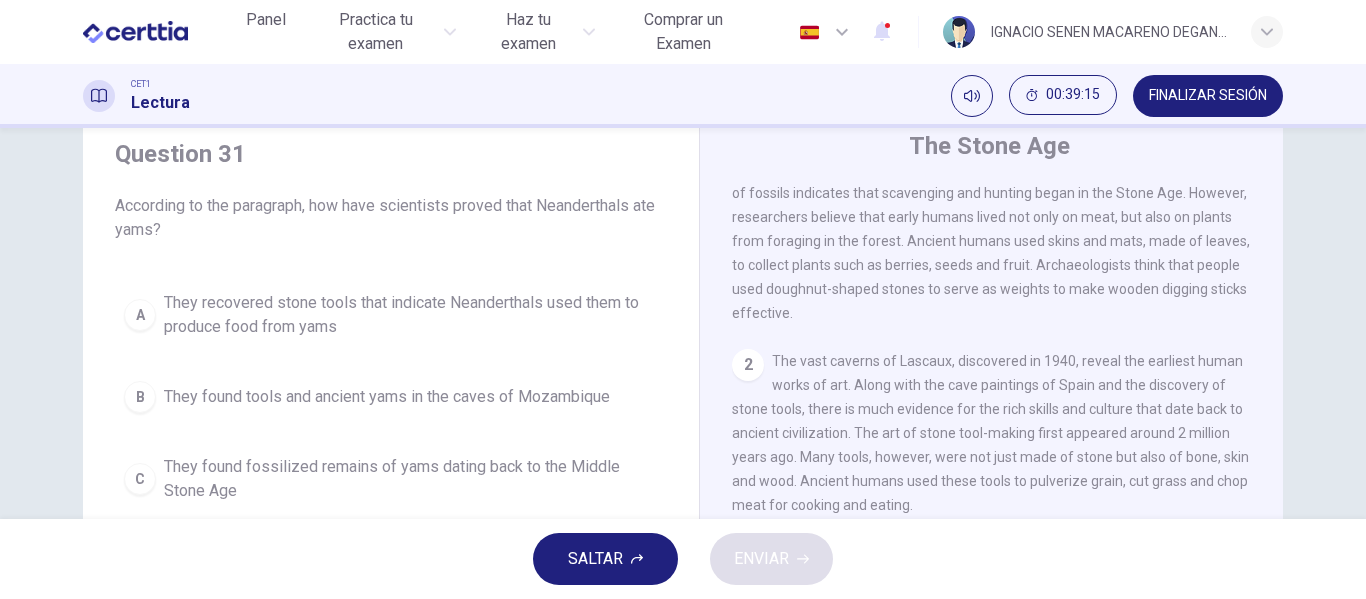scroll, scrollTop: 72, scrollLeft: 0, axis: vertical 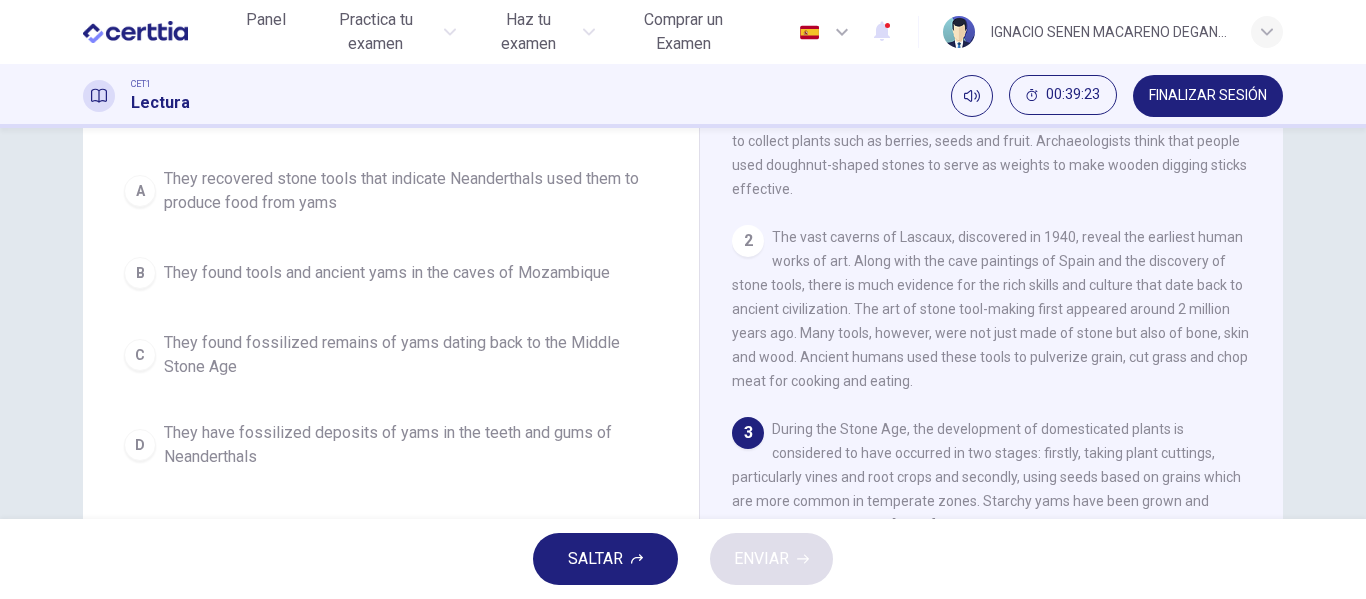 drag, startPoint x: 1274, startPoint y: 238, endPoint x: 1274, endPoint y: 304, distance: 66 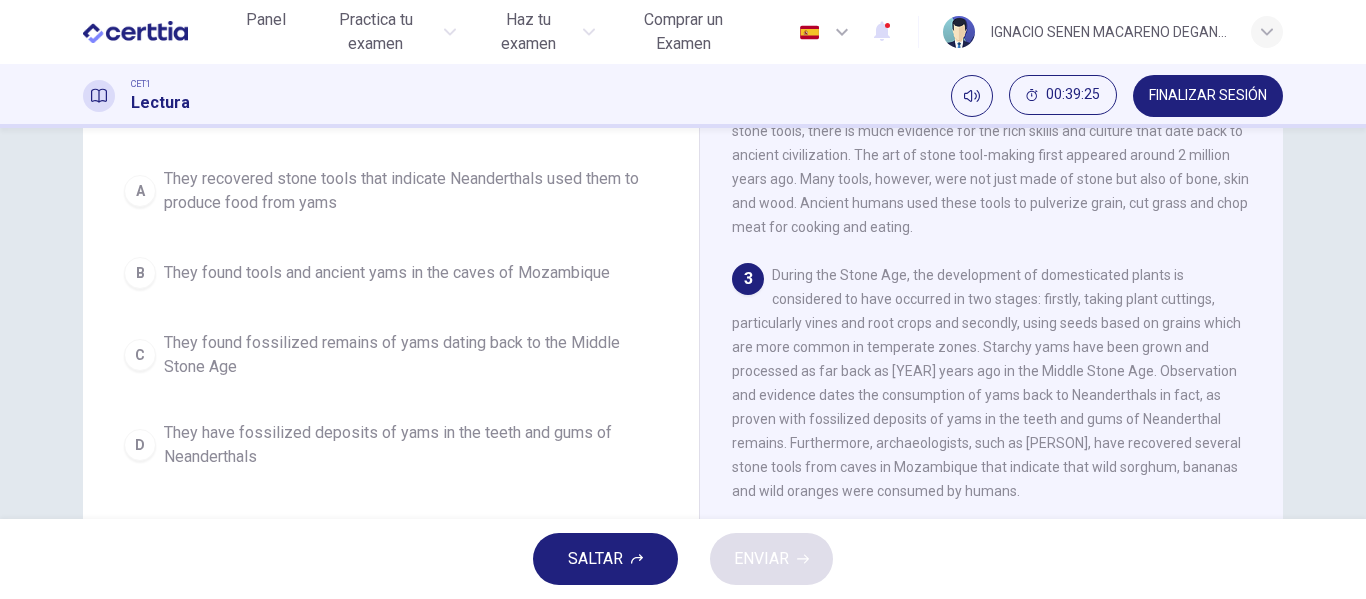 scroll, scrollTop: 255, scrollLeft: 0, axis: vertical 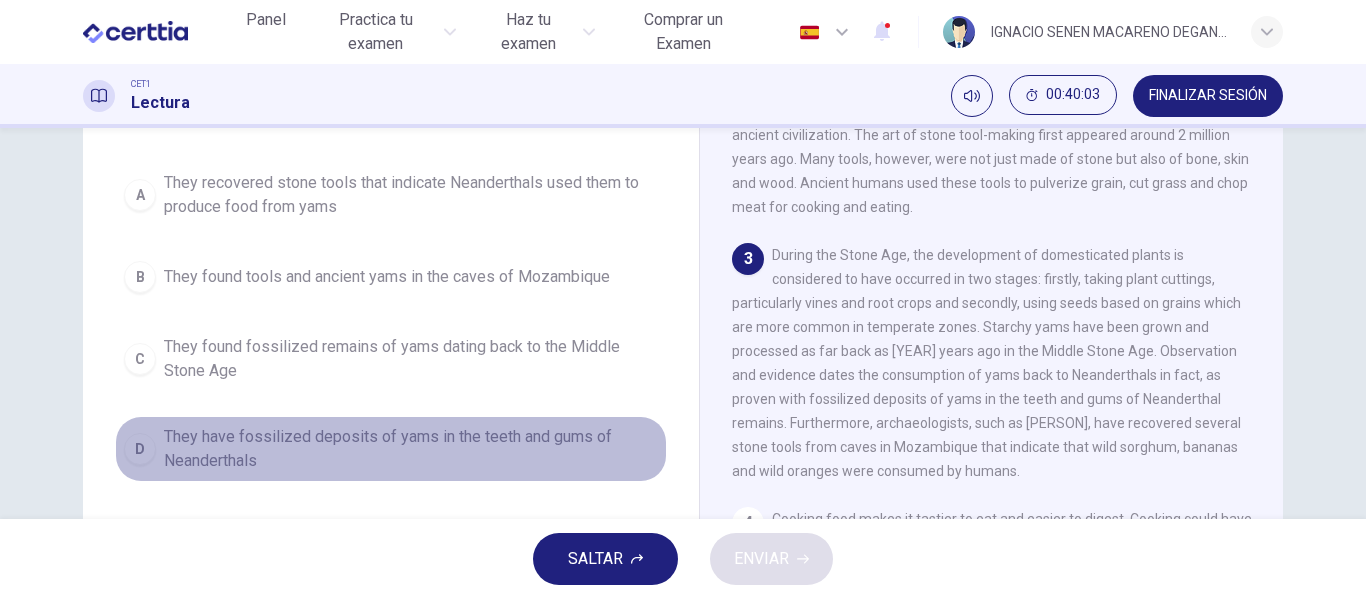 click on "They have fossilized deposits of yams in the teeth and gums of Neanderthals" at bounding box center (411, 449) 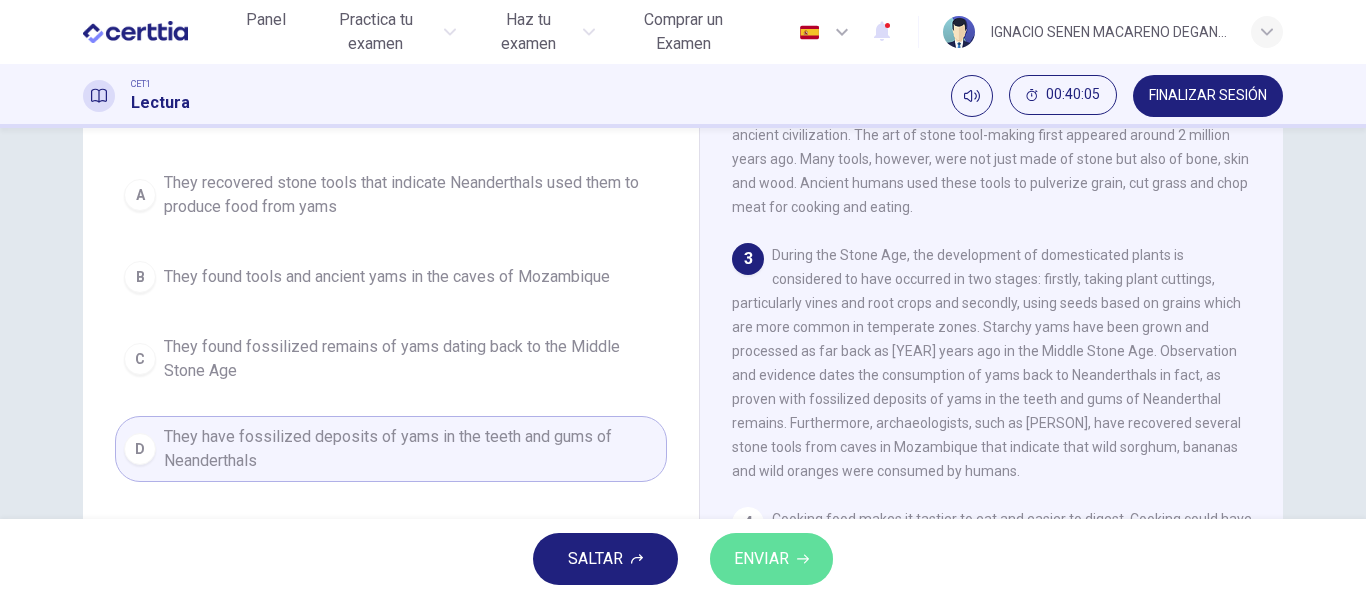 click on "ENVIAR" at bounding box center [761, 559] 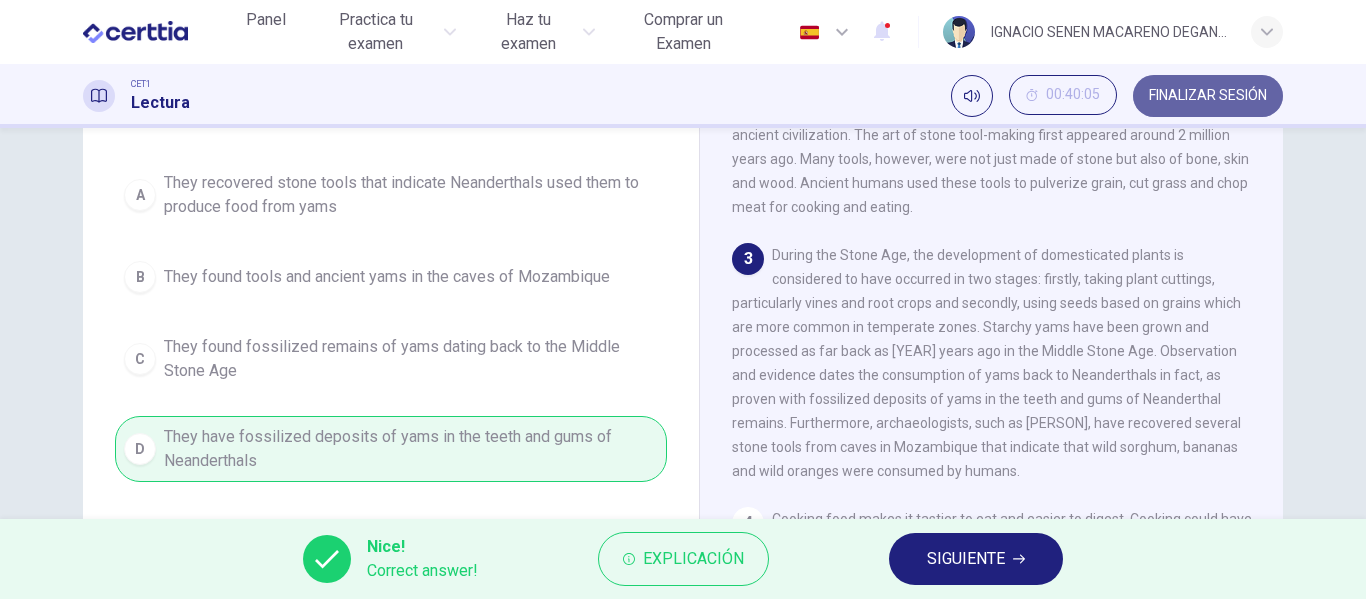 click on "FINALIZAR SESIÓN" at bounding box center [1208, 96] 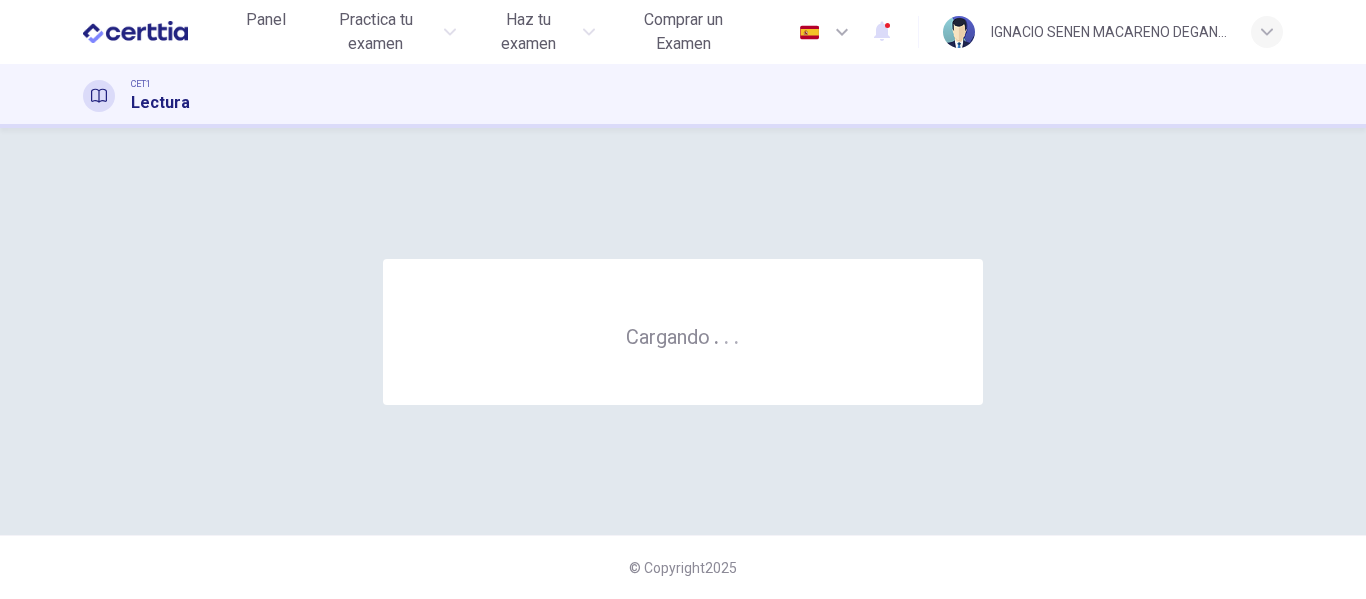 scroll, scrollTop: 0, scrollLeft: 0, axis: both 